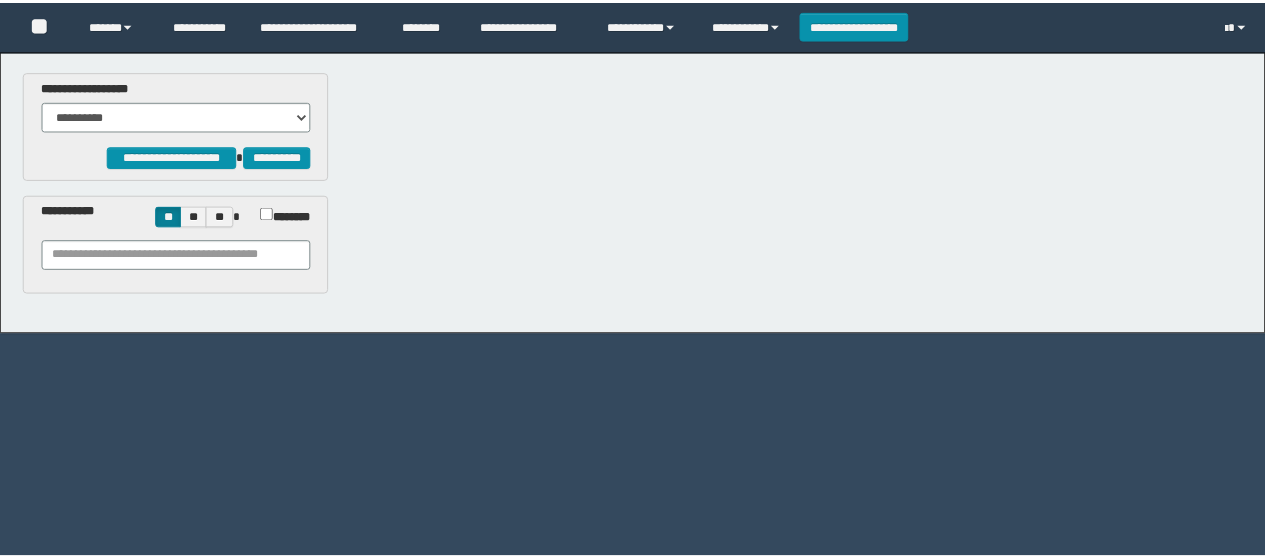 scroll, scrollTop: 0, scrollLeft: 0, axis: both 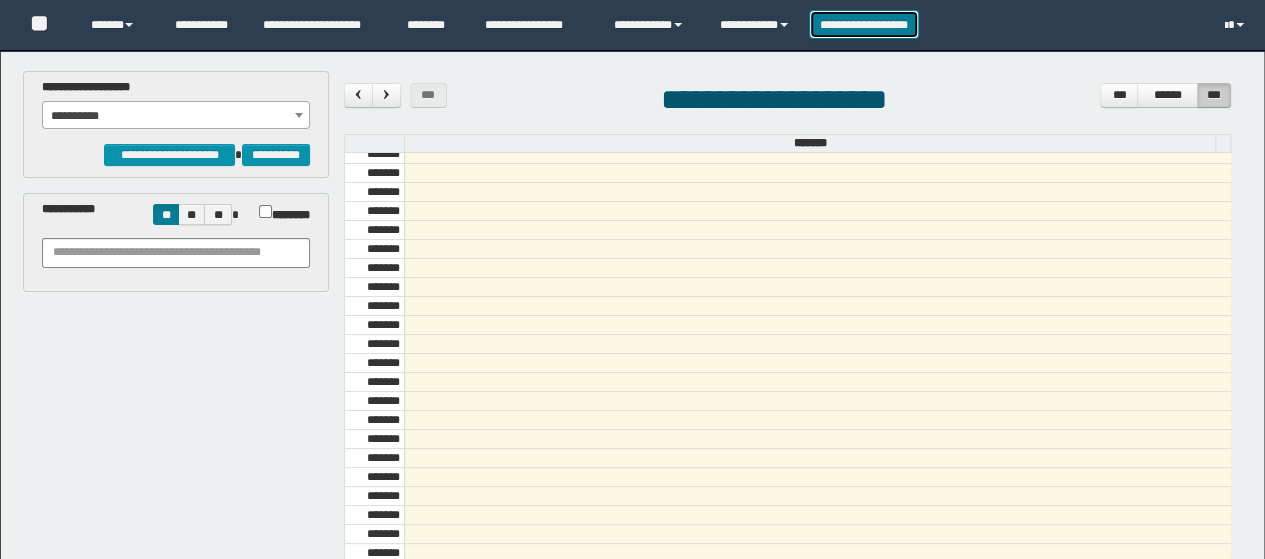 click on "**********" at bounding box center [864, 24] 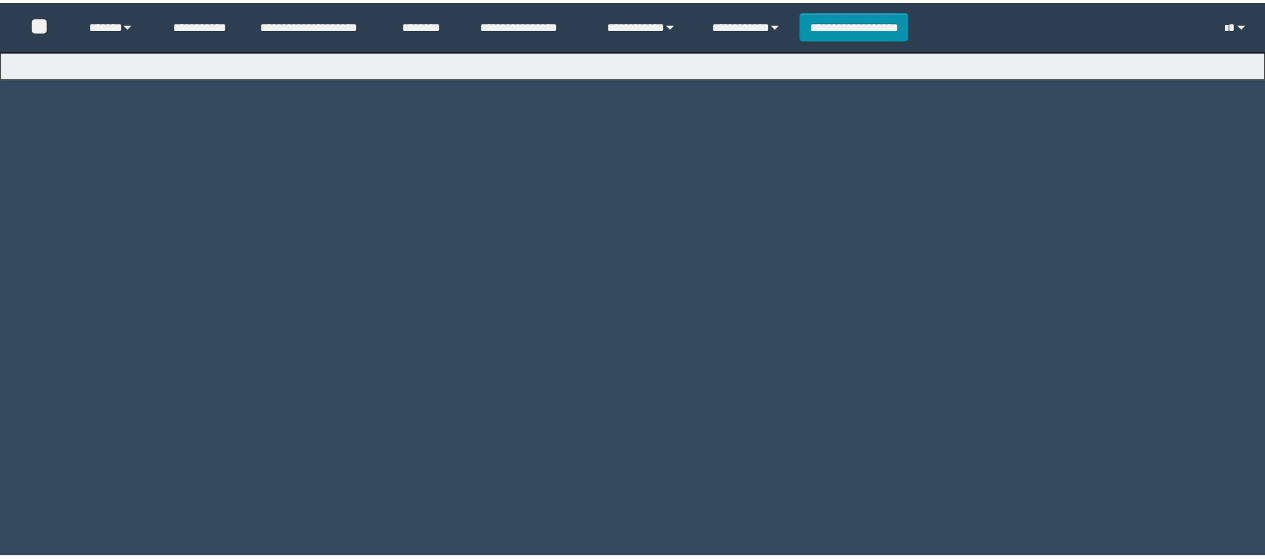 scroll, scrollTop: 0, scrollLeft: 0, axis: both 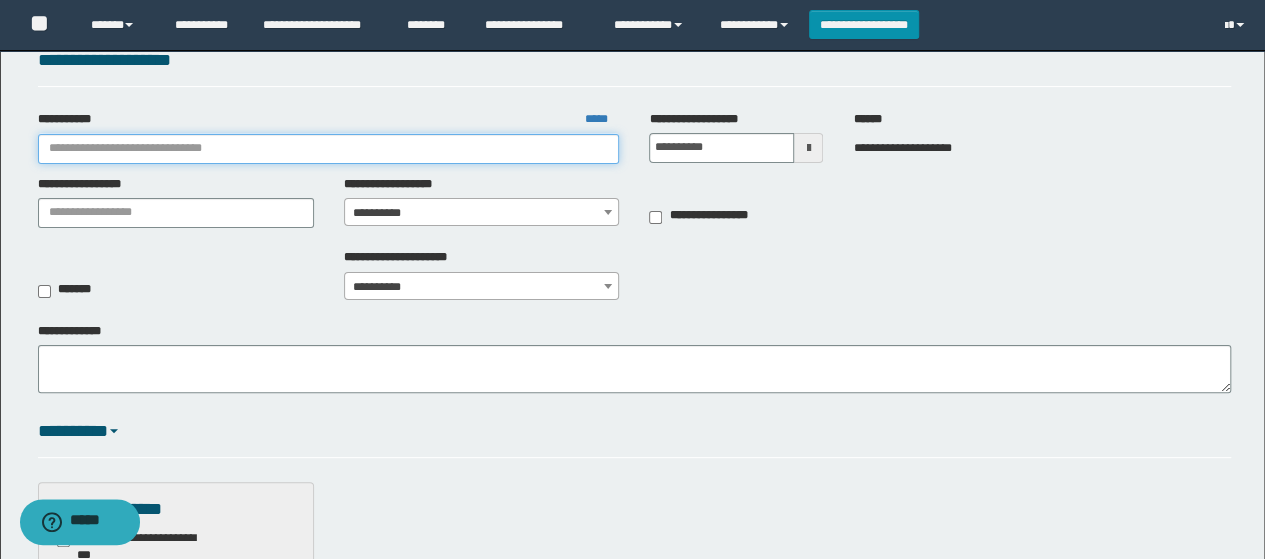 click on "**********" at bounding box center (329, 149) 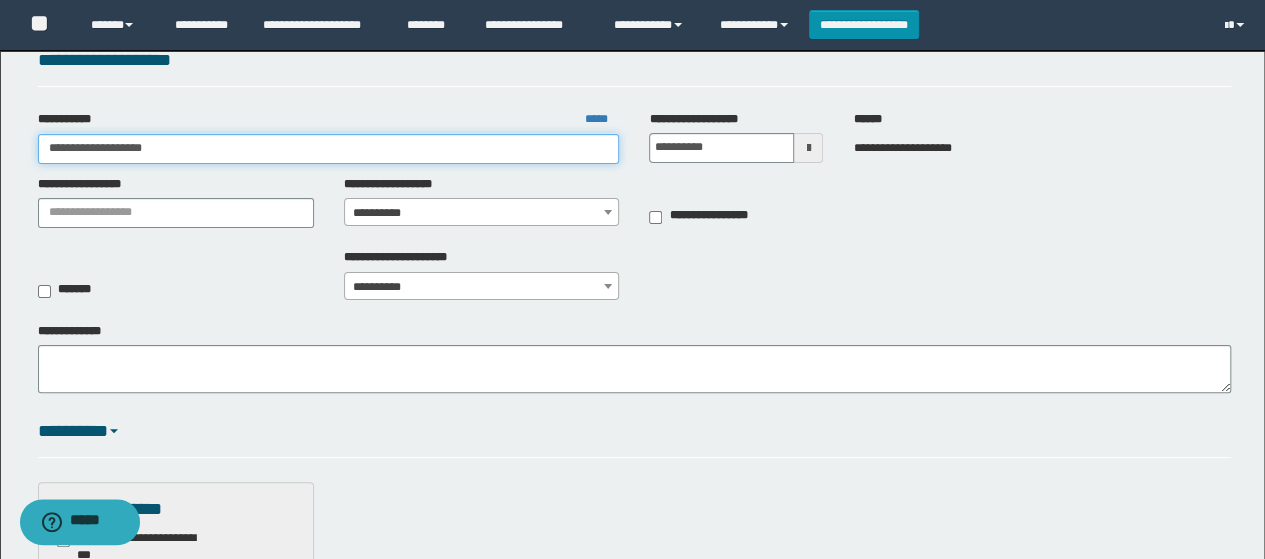 type on "**********" 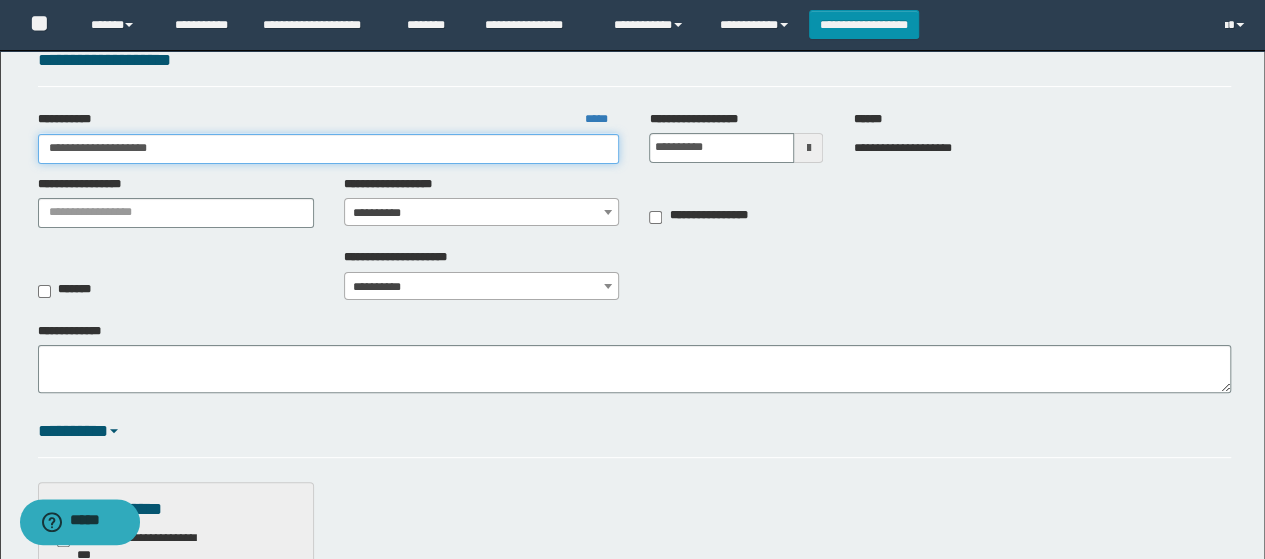 type on "**********" 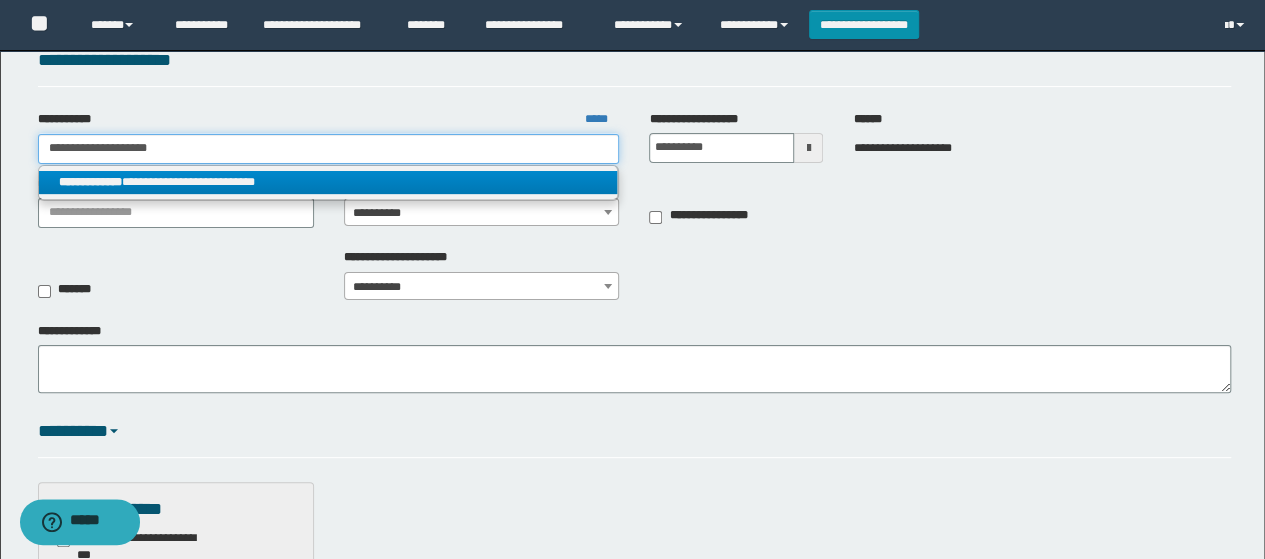 type on "**********" 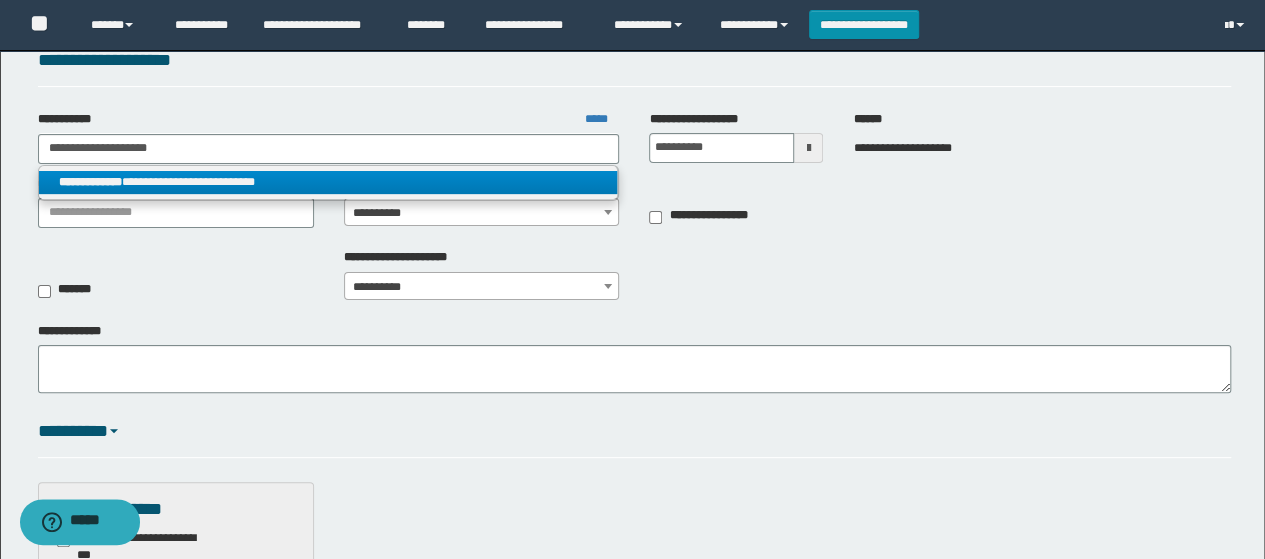 click on "**********" at bounding box center [328, 182] 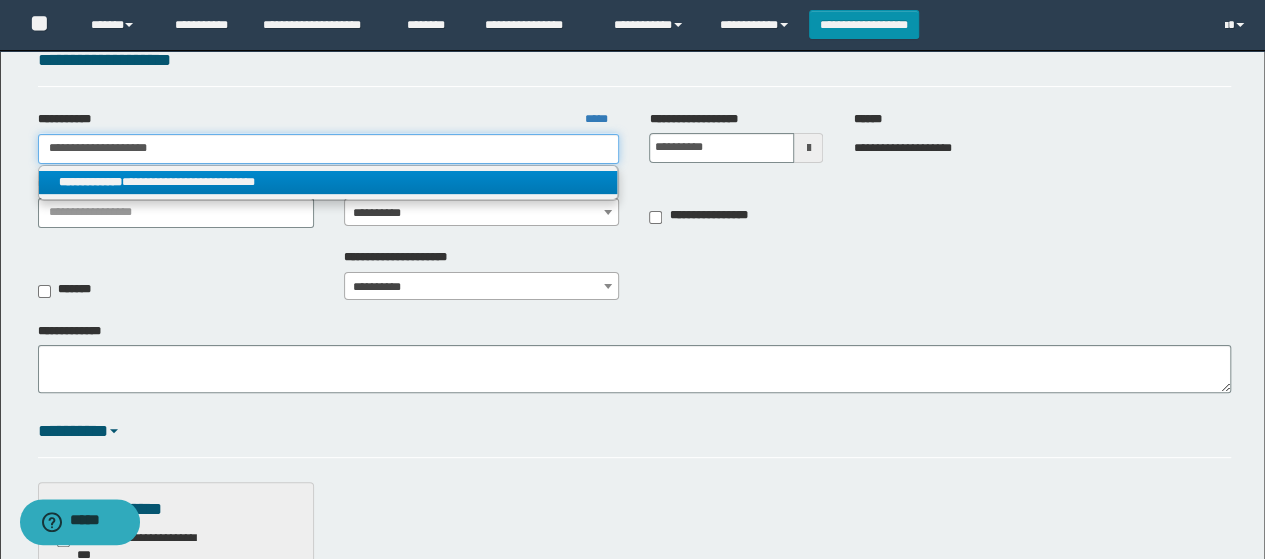 type 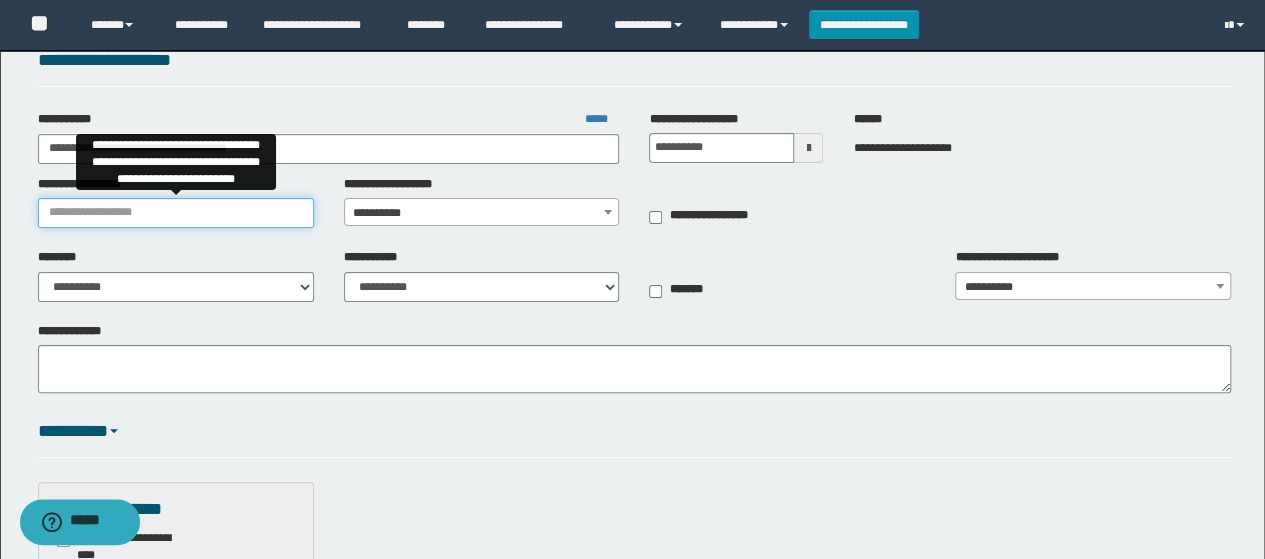 click on "**********" at bounding box center [176, 213] 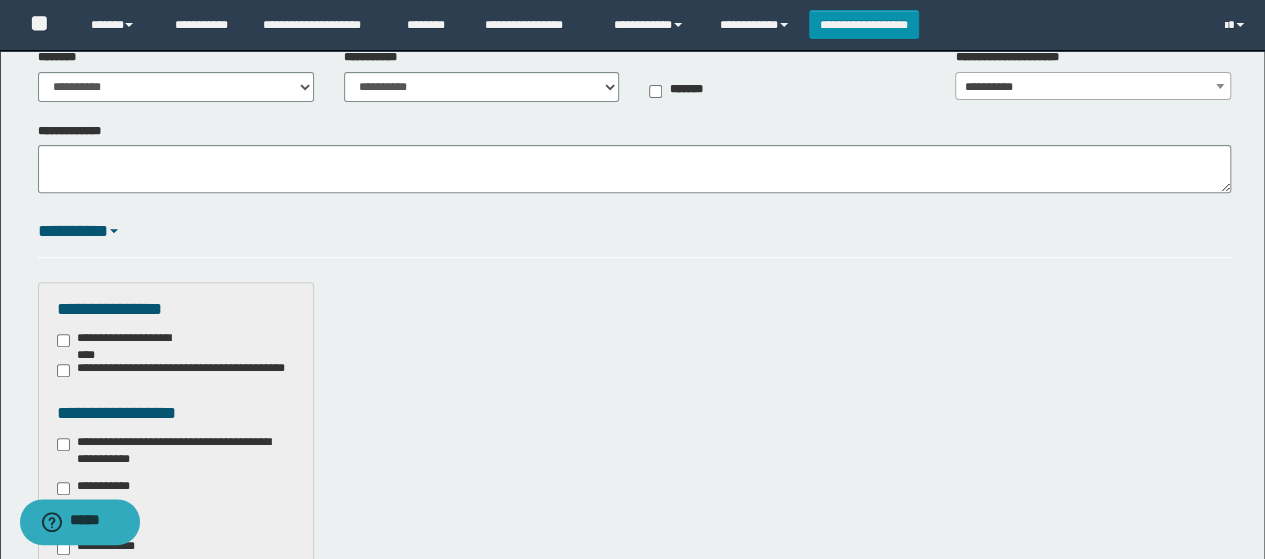 scroll, scrollTop: 500, scrollLeft: 0, axis: vertical 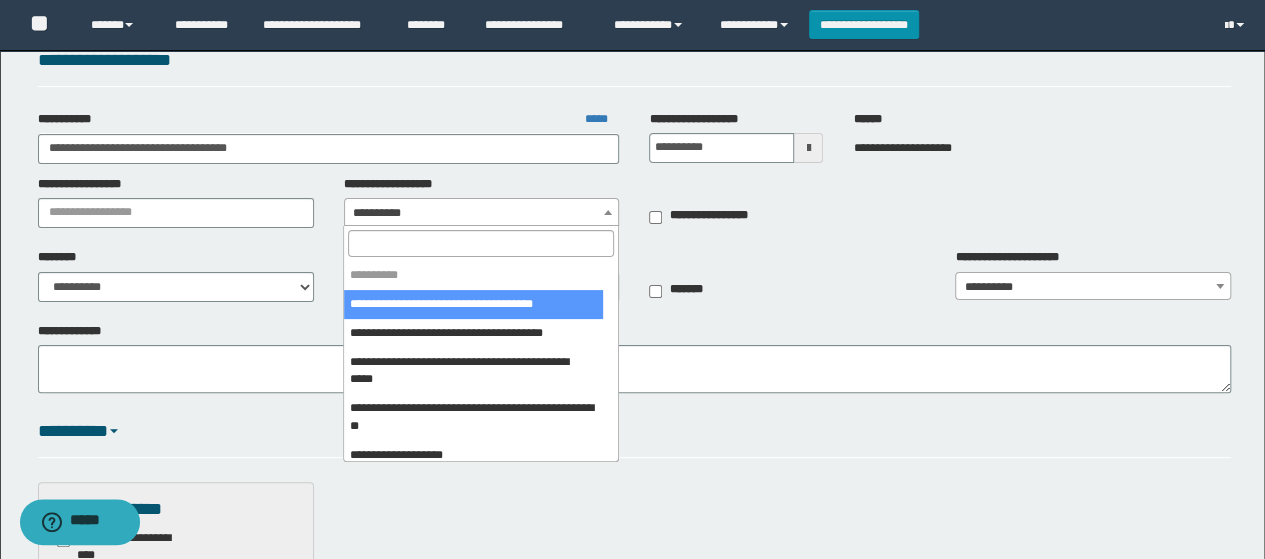 click on "**********" at bounding box center (482, 213) 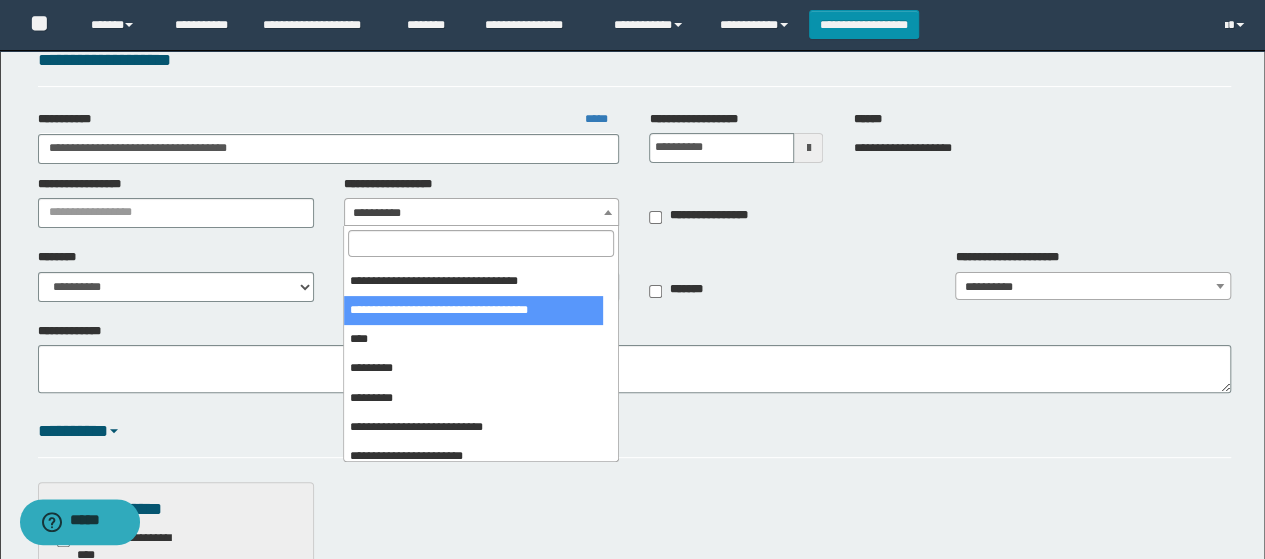 scroll, scrollTop: 500, scrollLeft: 0, axis: vertical 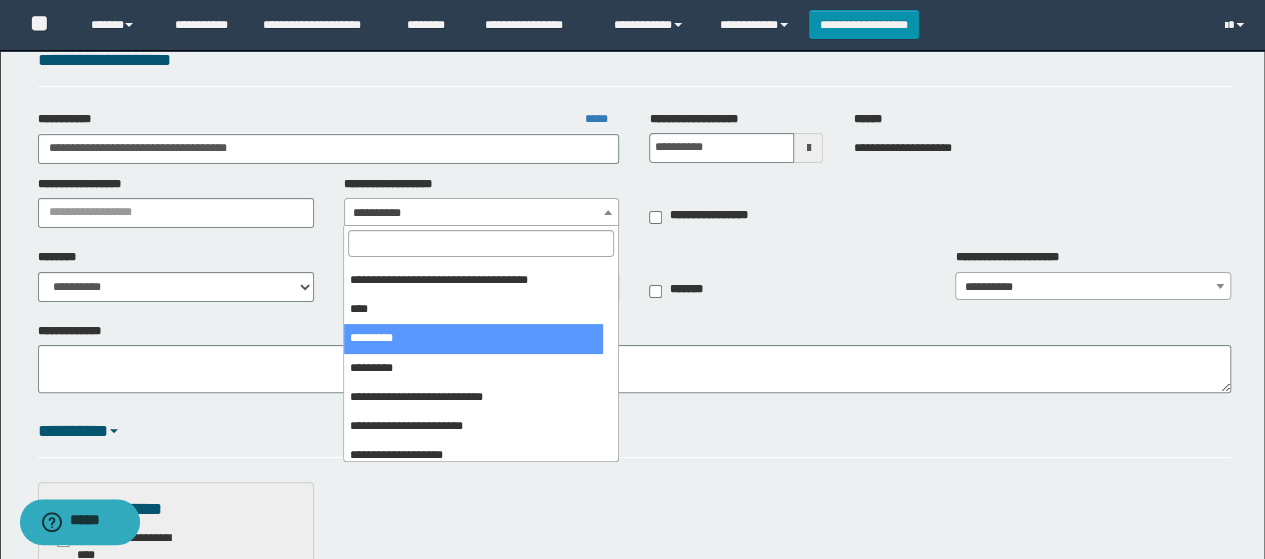select on "***" 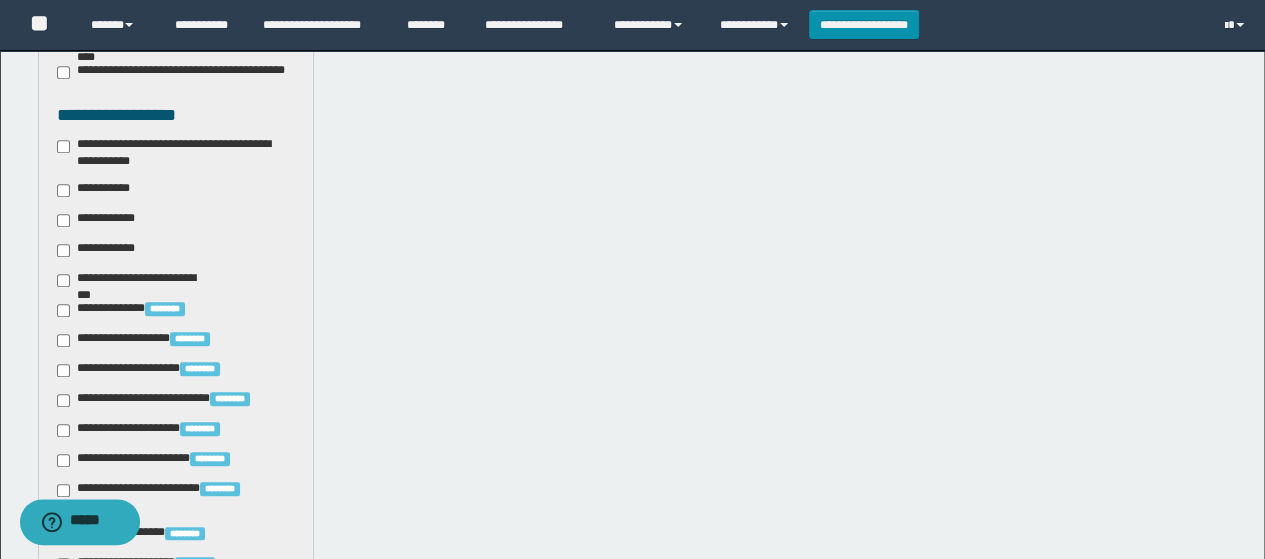 scroll, scrollTop: 600, scrollLeft: 0, axis: vertical 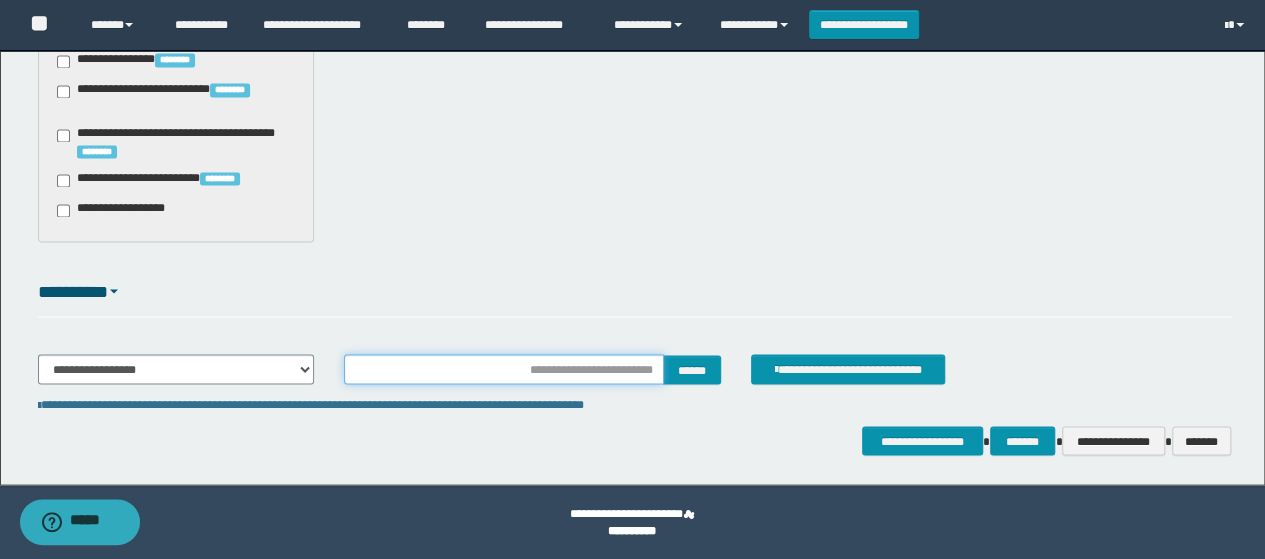 click at bounding box center (504, 369) 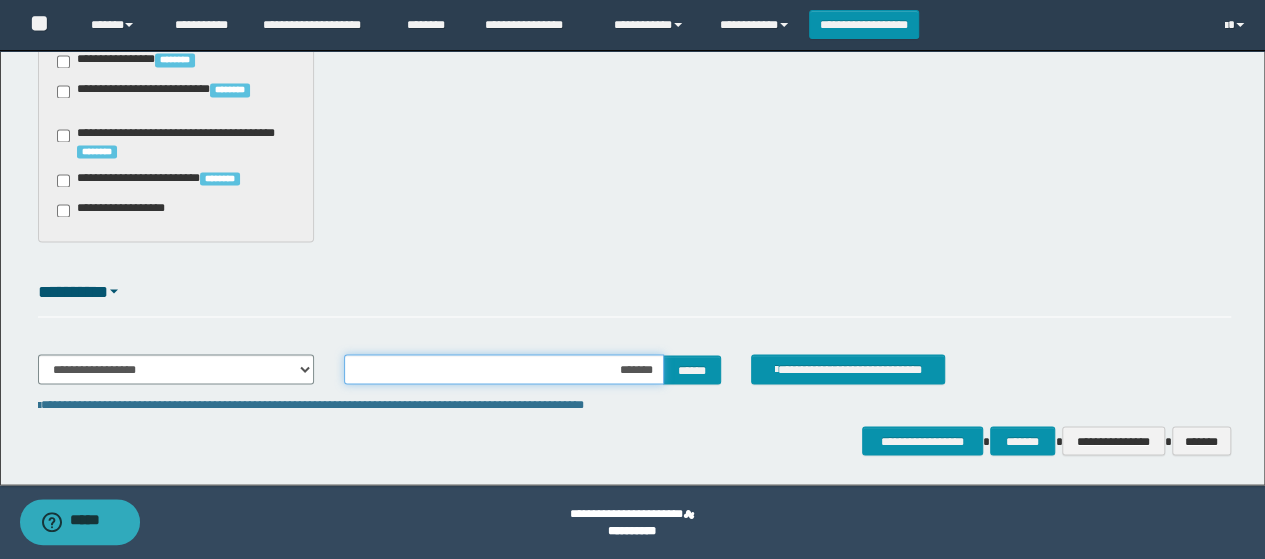 type on "********" 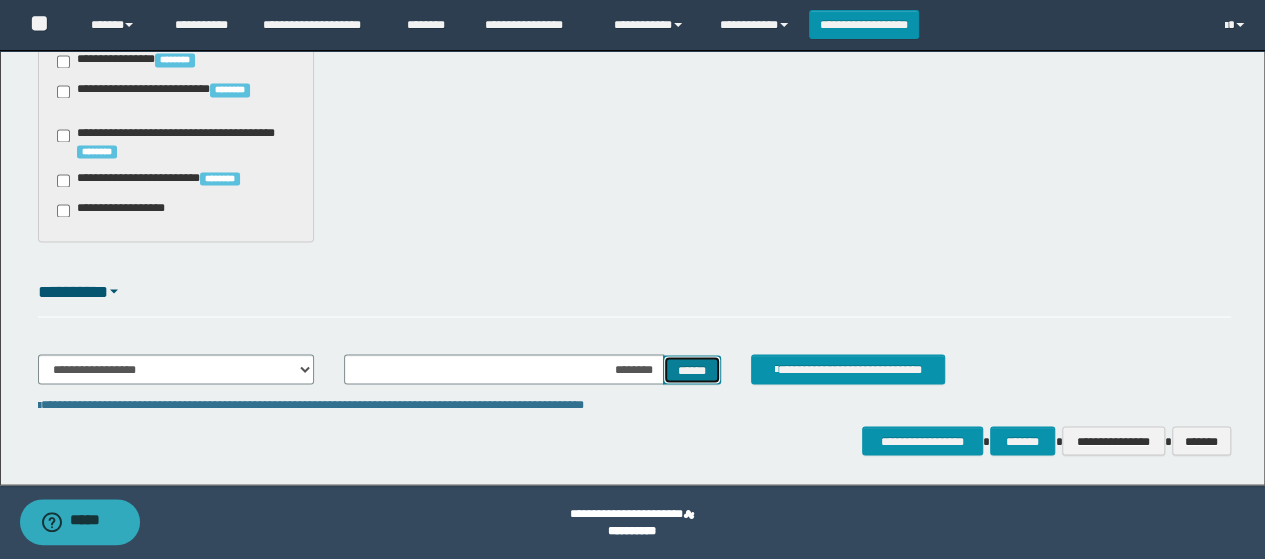 click on "******" at bounding box center (692, 369) 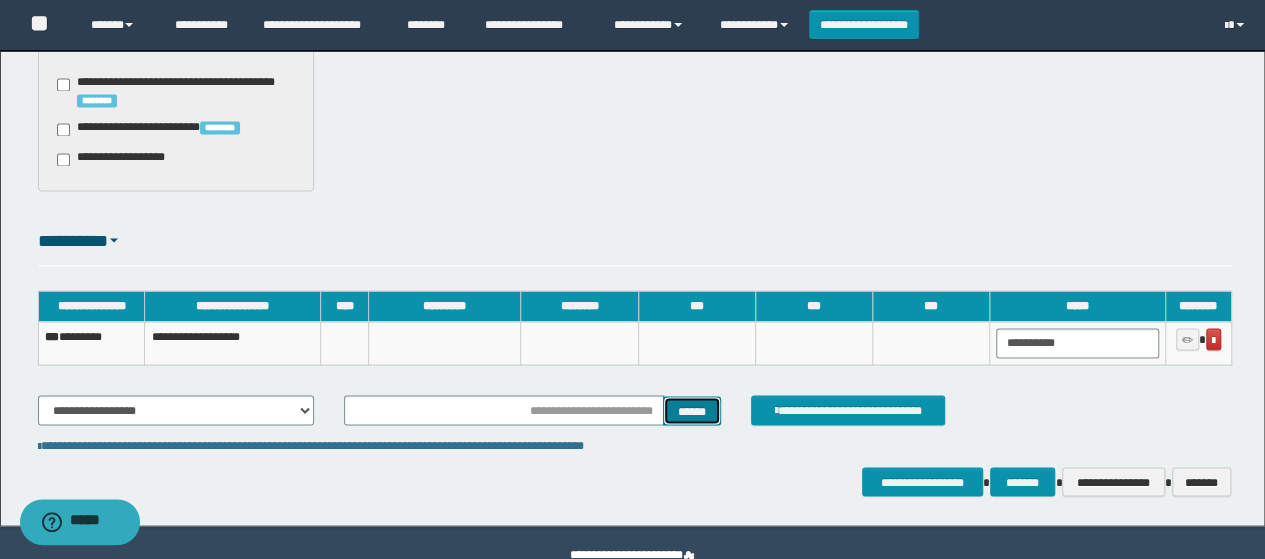 scroll, scrollTop: 1762, scrollLeft: 0, axis: vertical 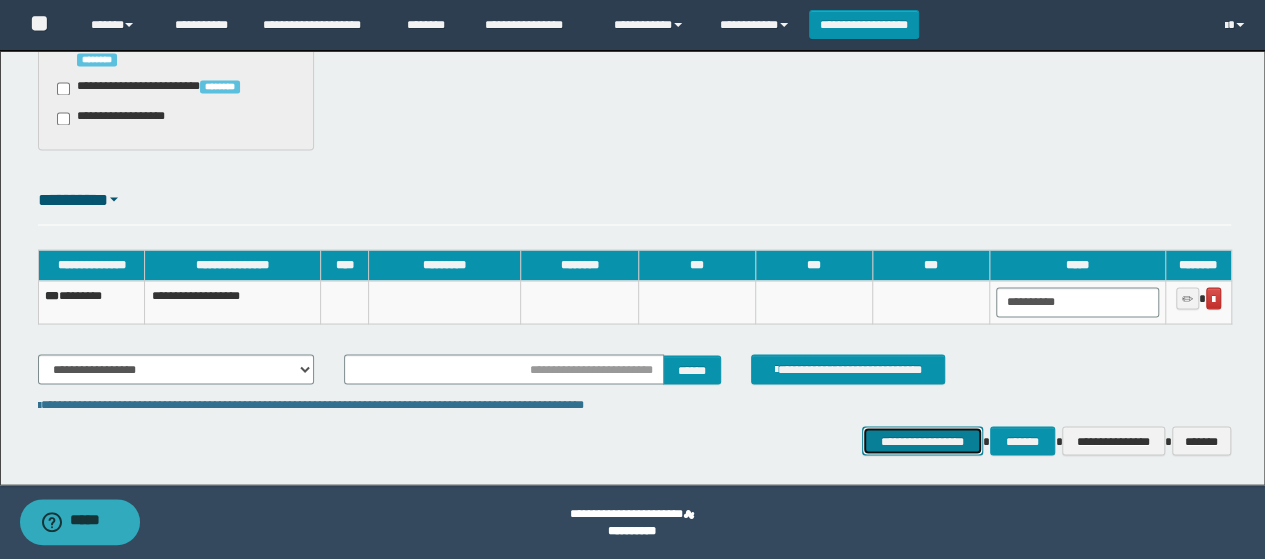 click on "**********" at bounding box center (922, 440) 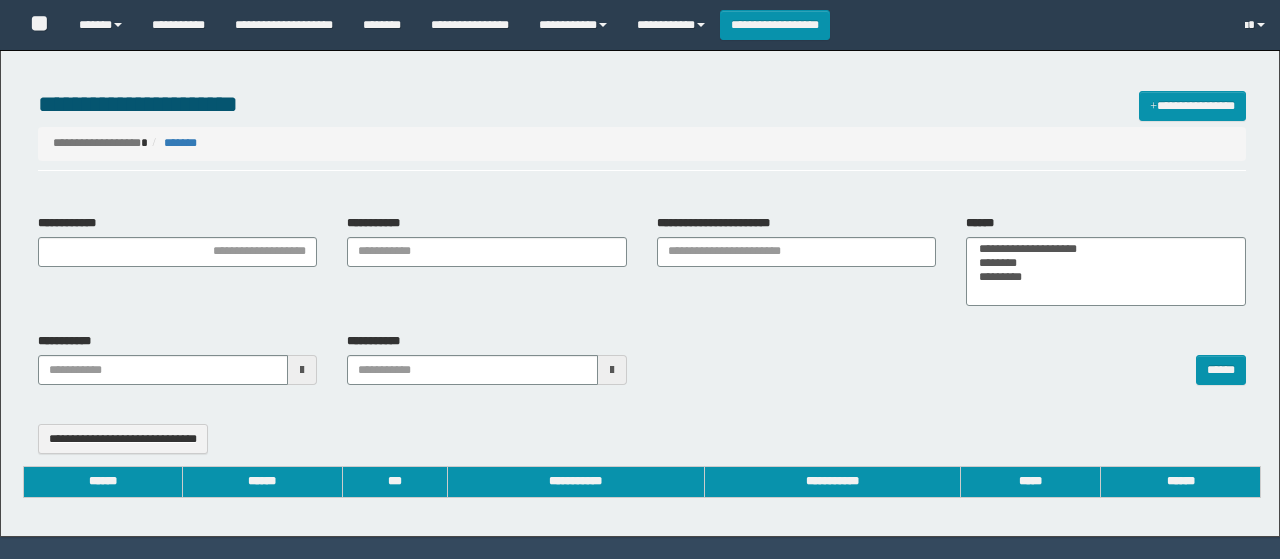 select 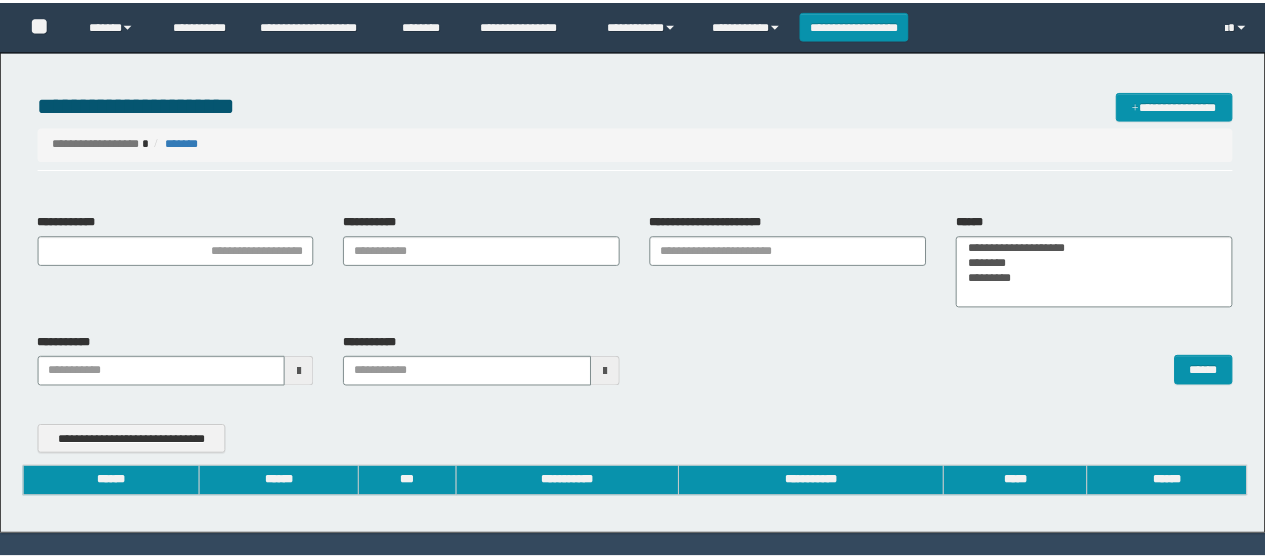 scroll, scrollTop: 0, scrollLeft: 0, axis: both 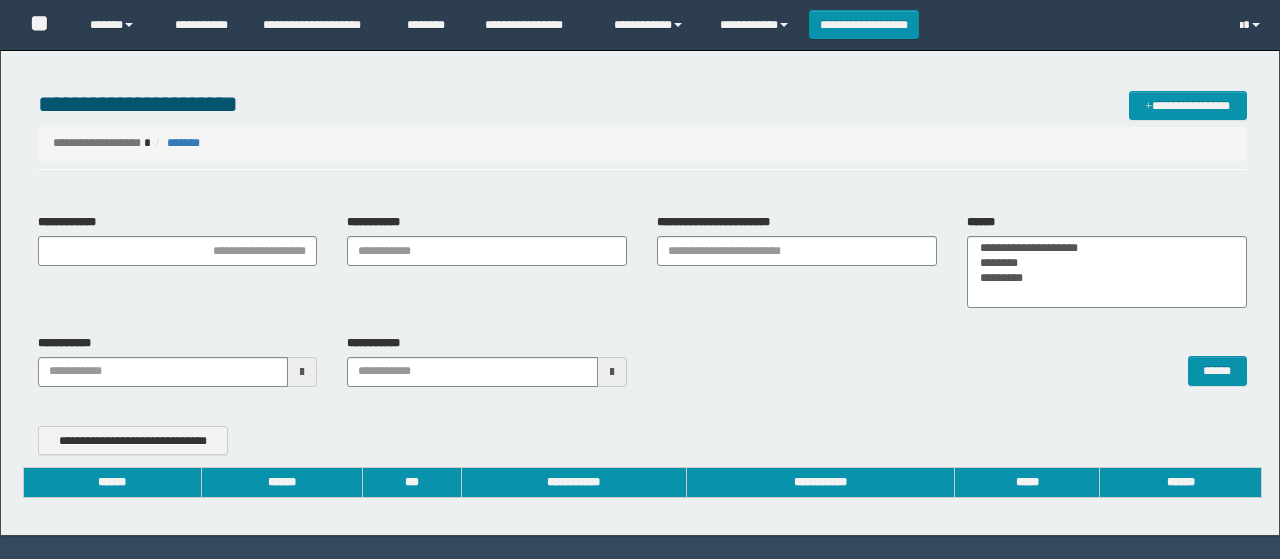 type on "**********" 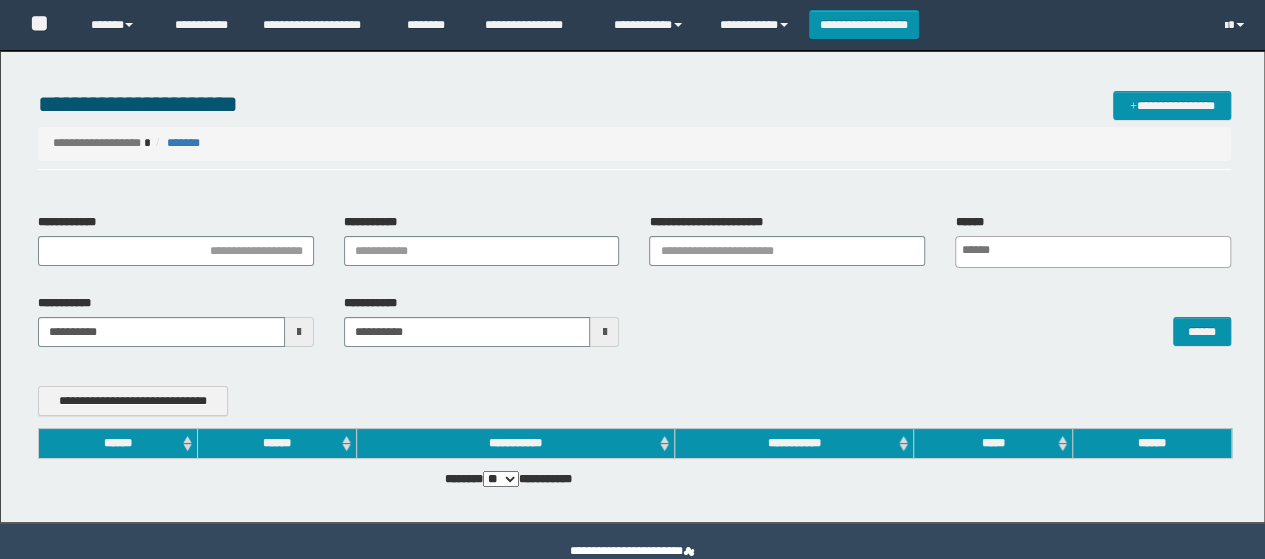 scroll, scrollTop: 0, scrollLeft: 0, axis: both 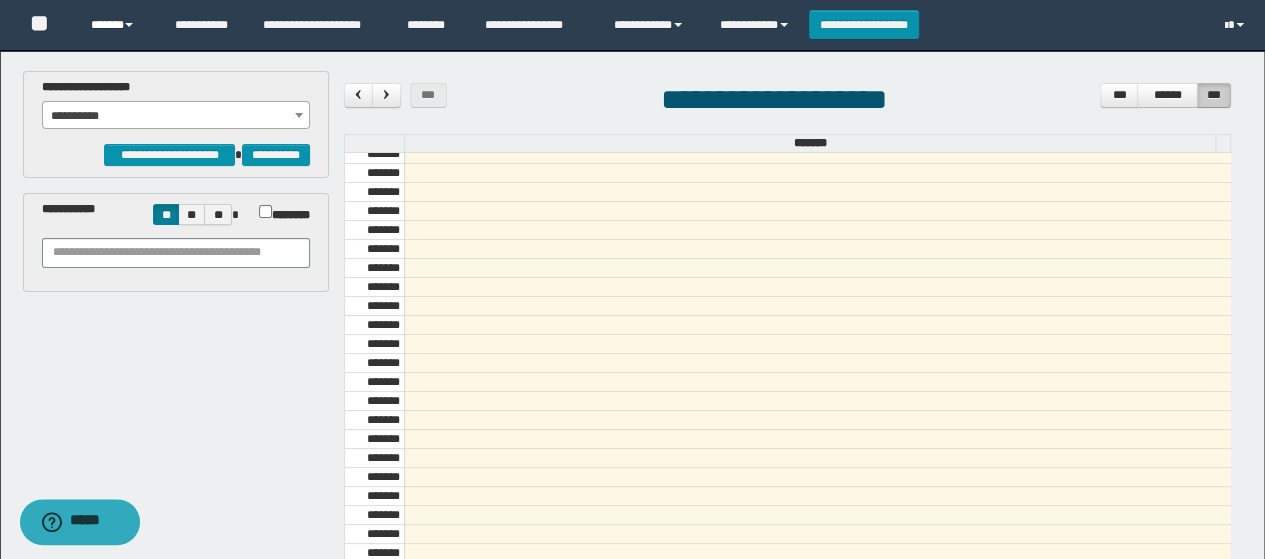 click on "******" at bounding box center [117, 25] 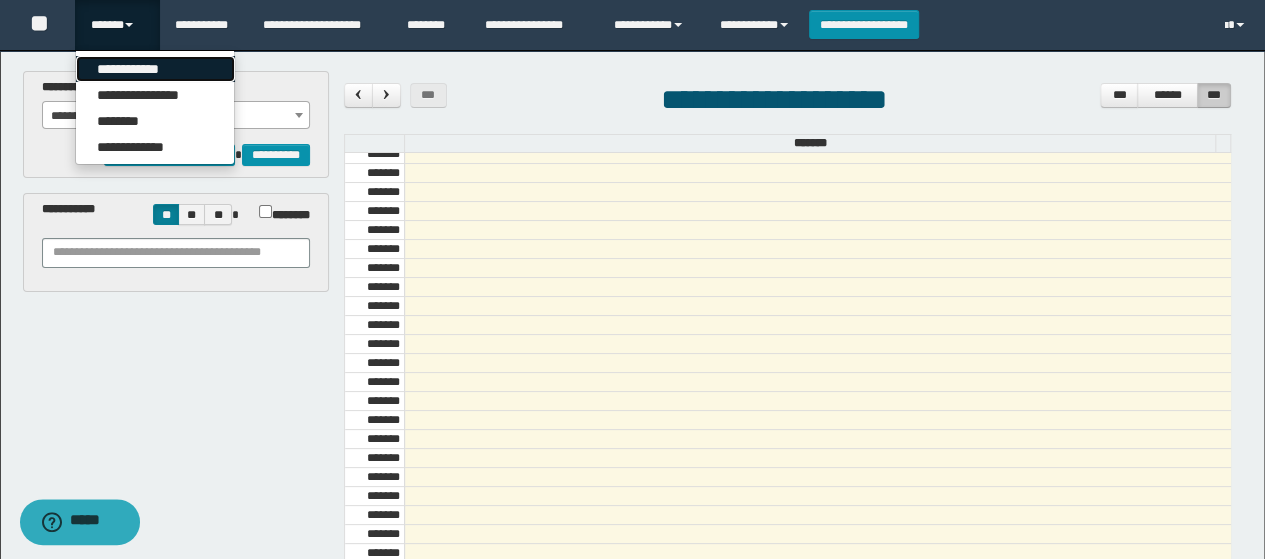 click on "**********" at bounding box center [155, 69] 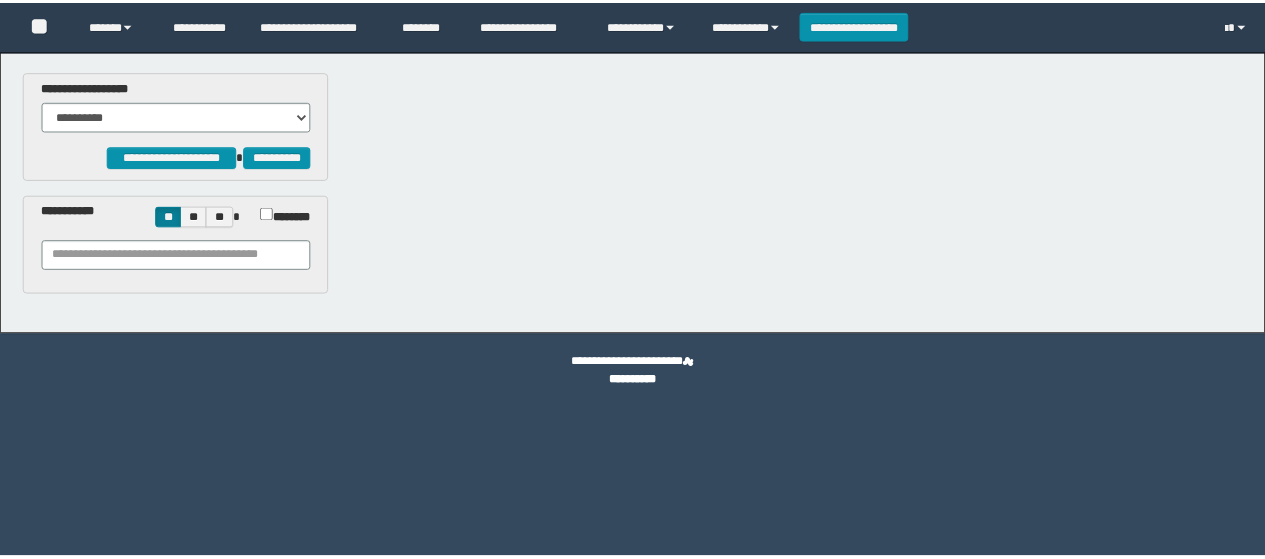 scroll, scrollTop: 0, scrollLeft: 0, axis: both 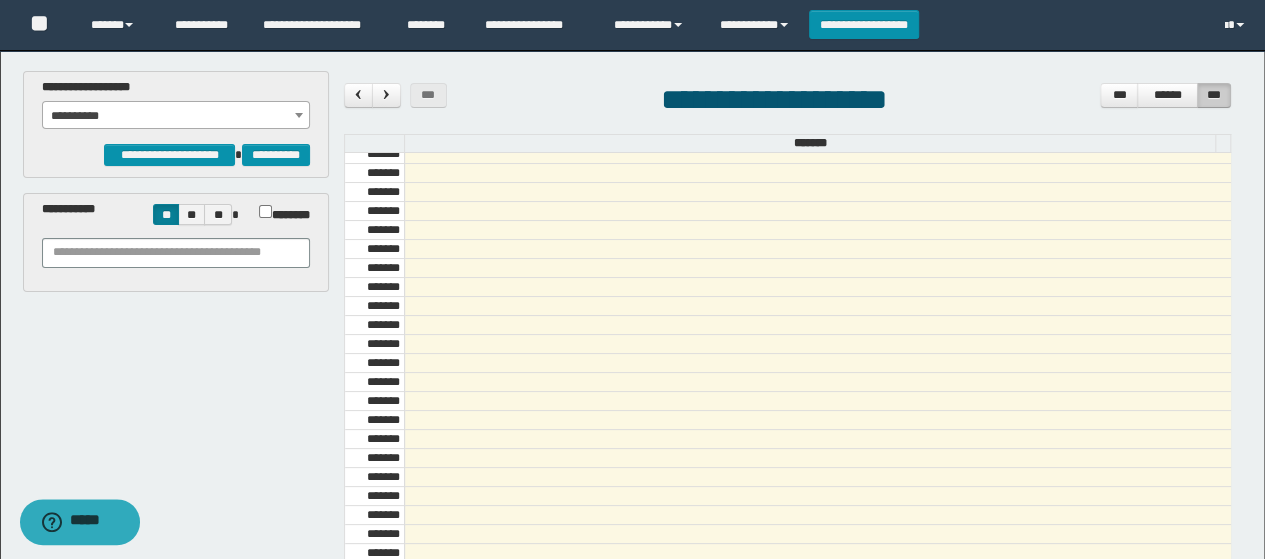 click on "**********" at bounding box center (176, 116) 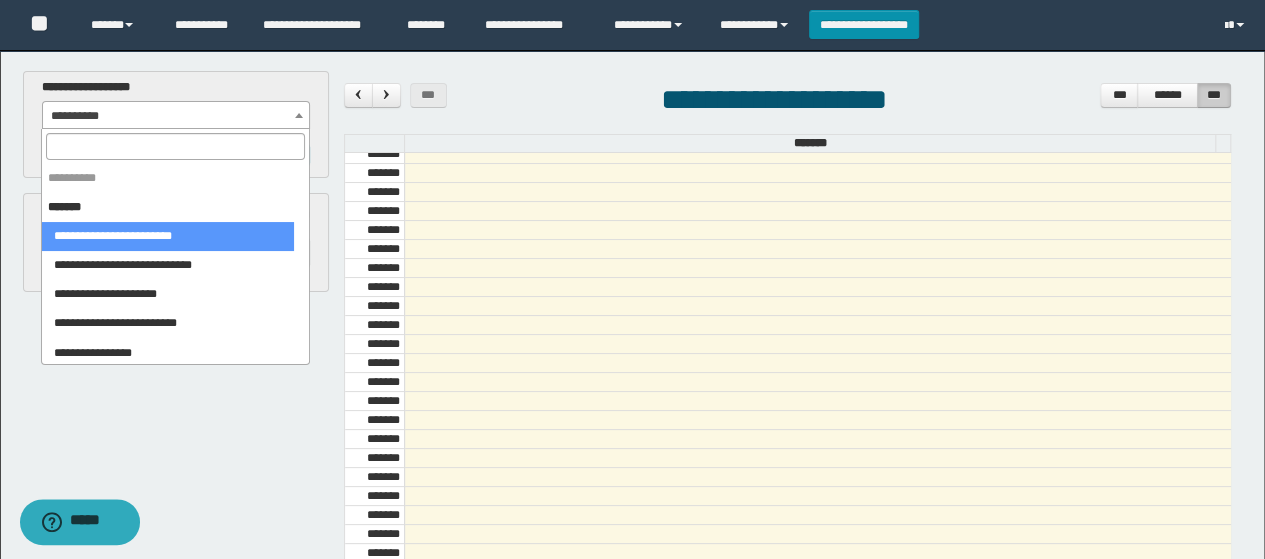 click at bounding box center (175, 146) 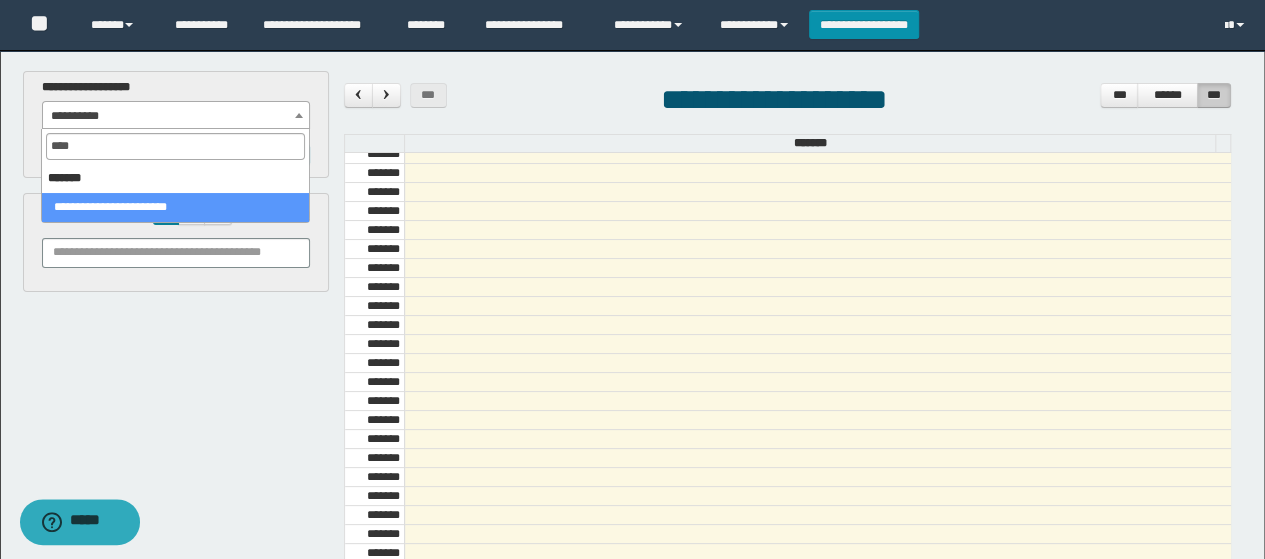 type on "****" 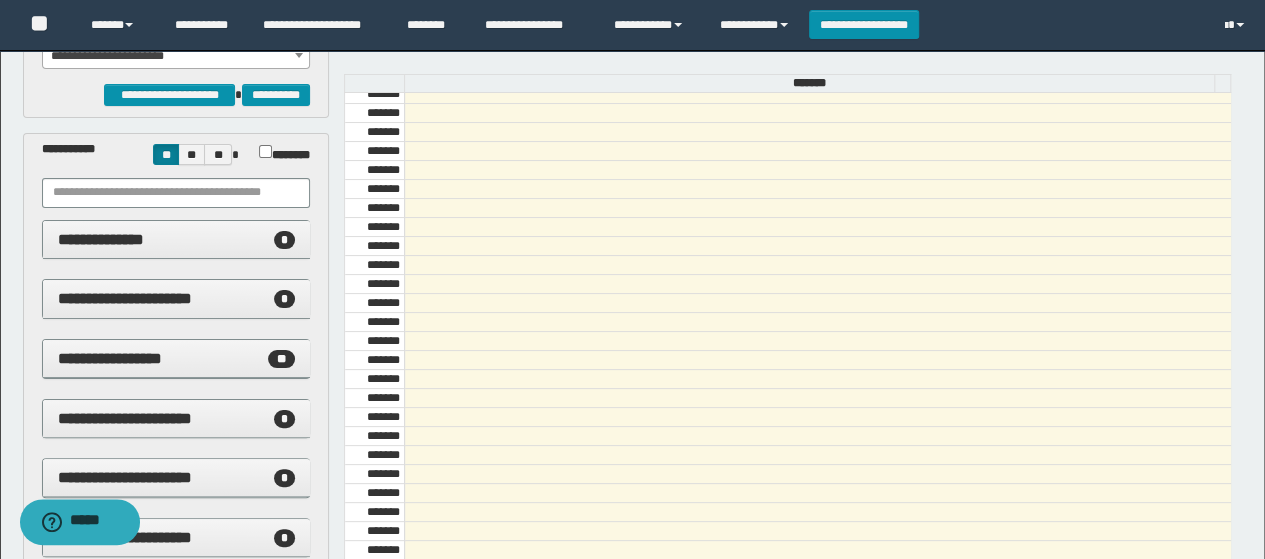 scroll, scrollTop: 100, scrollLeft: 0, axis: vertical 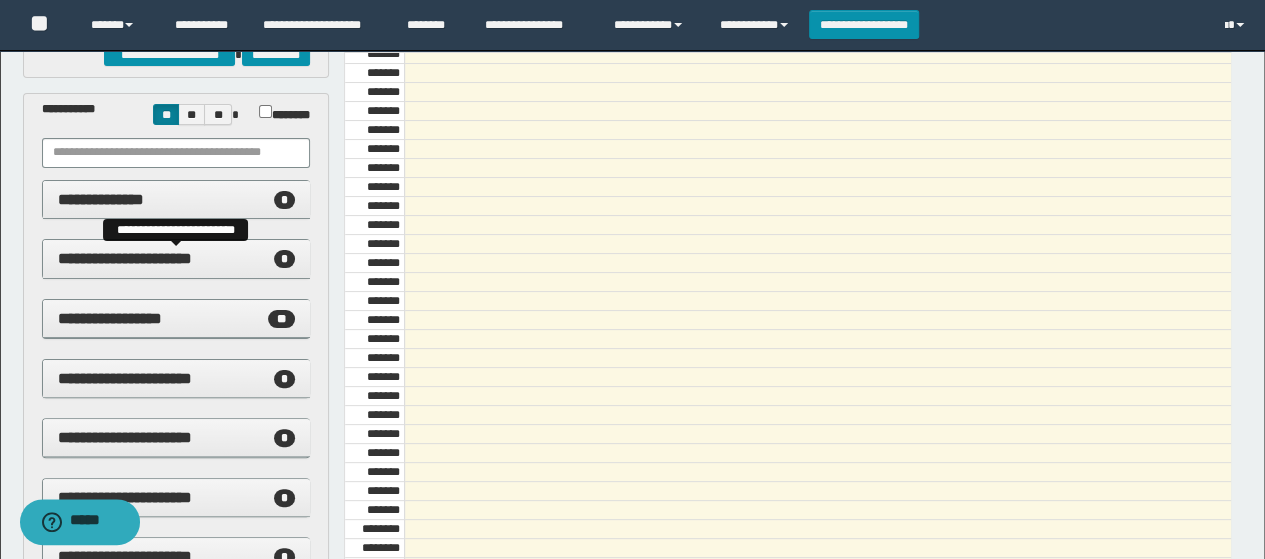 click on "**********" at bounding box center (125, 258) 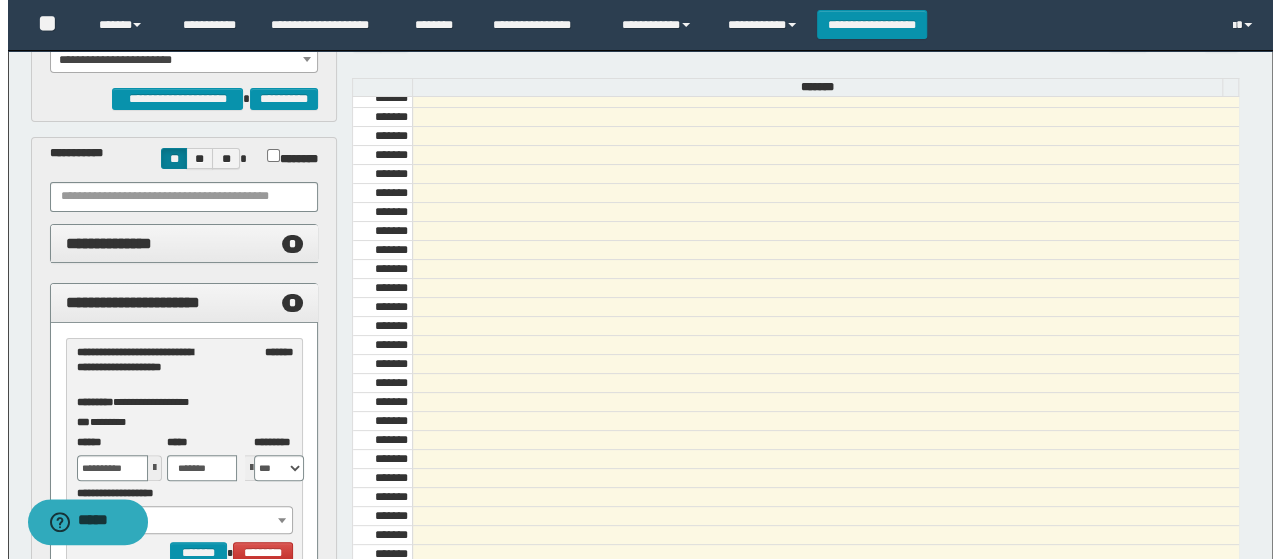 scroll, scrollTop: 100, scrollLeft: 0, axis: vertical 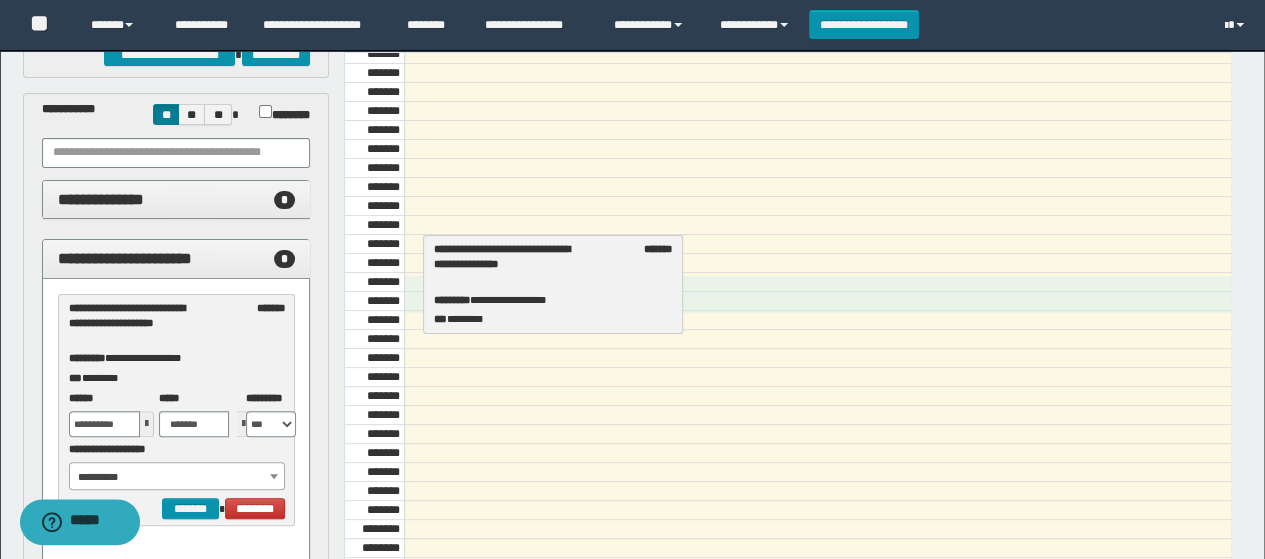drag, startPoint x: 182, startPoint y: 344, endPoint x: 548, endPoint y: 286, distance: 370.56714 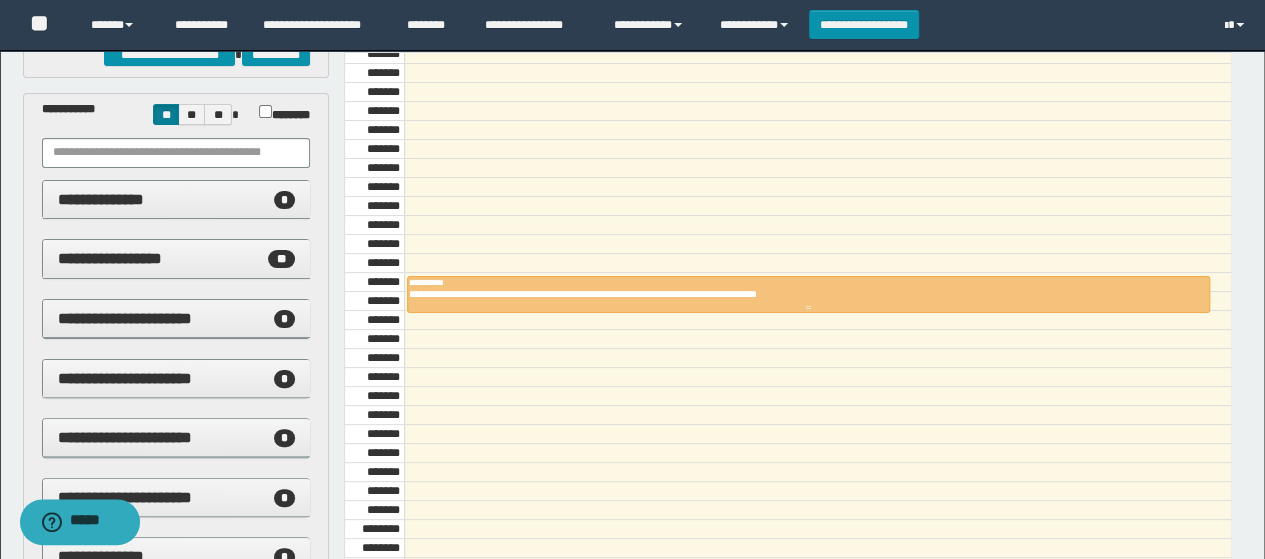 click on "**********" at bounding box center [802, 294] 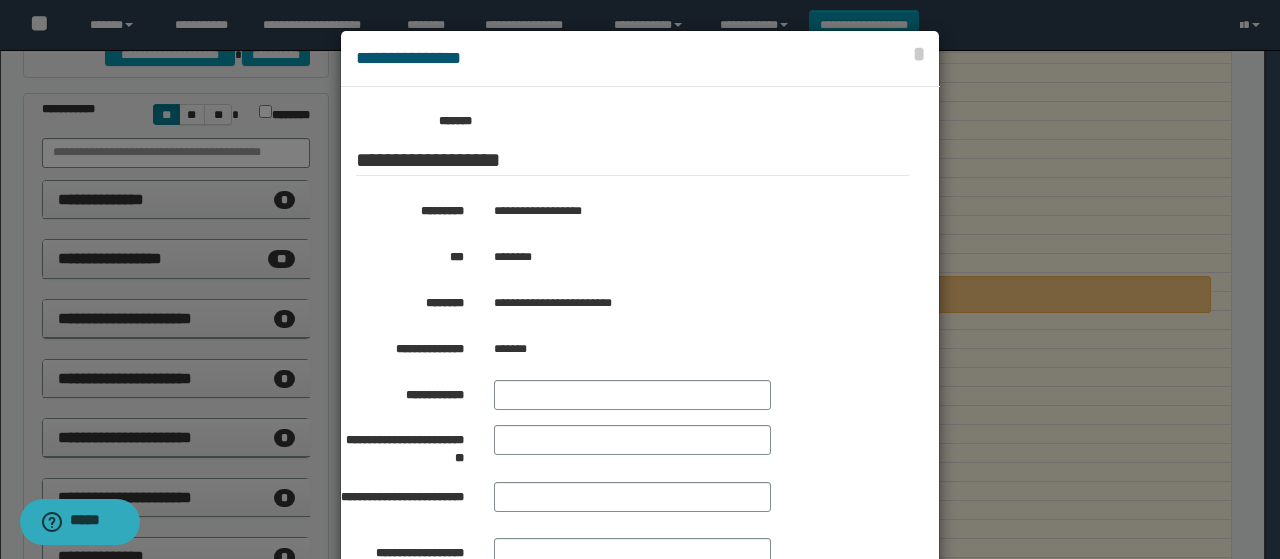scroll, scrollTop: 372, scrollLeft: 0, axis: vertical 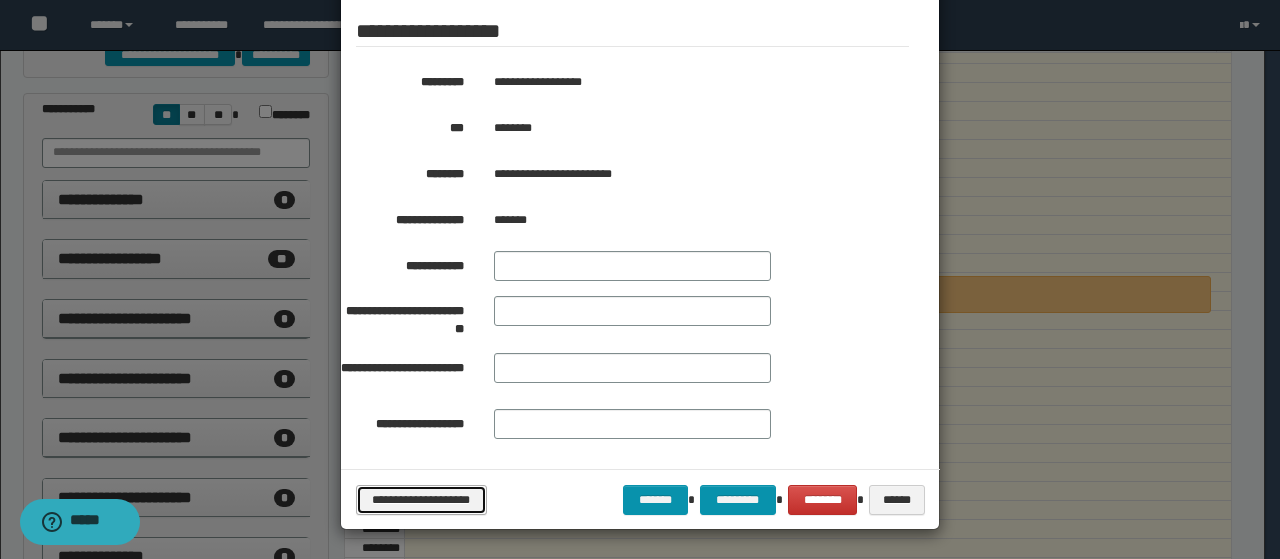 click on "**********" at bounding box center [421, 499] 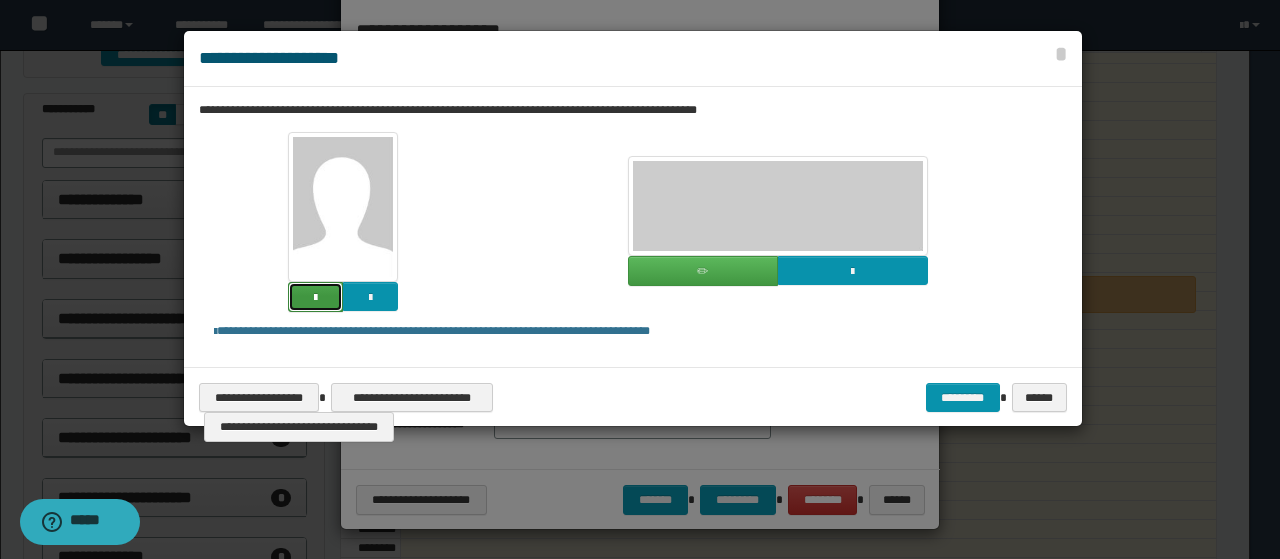 click at bounding box center (315, 297) 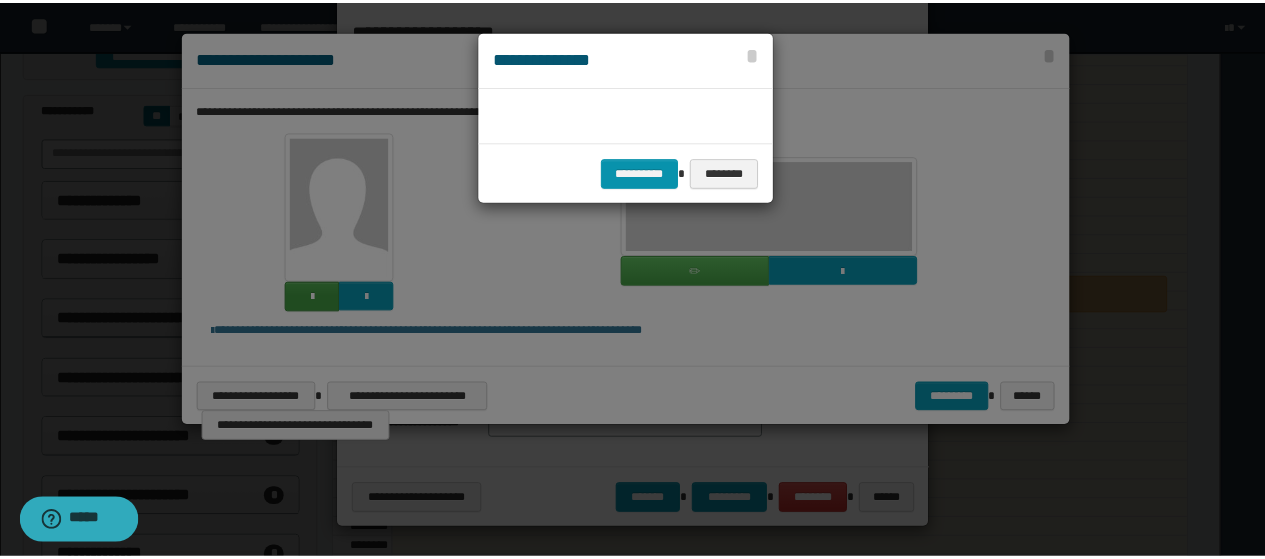 scroll, scrollTop: 45, scrollLeft: 105, axis: both 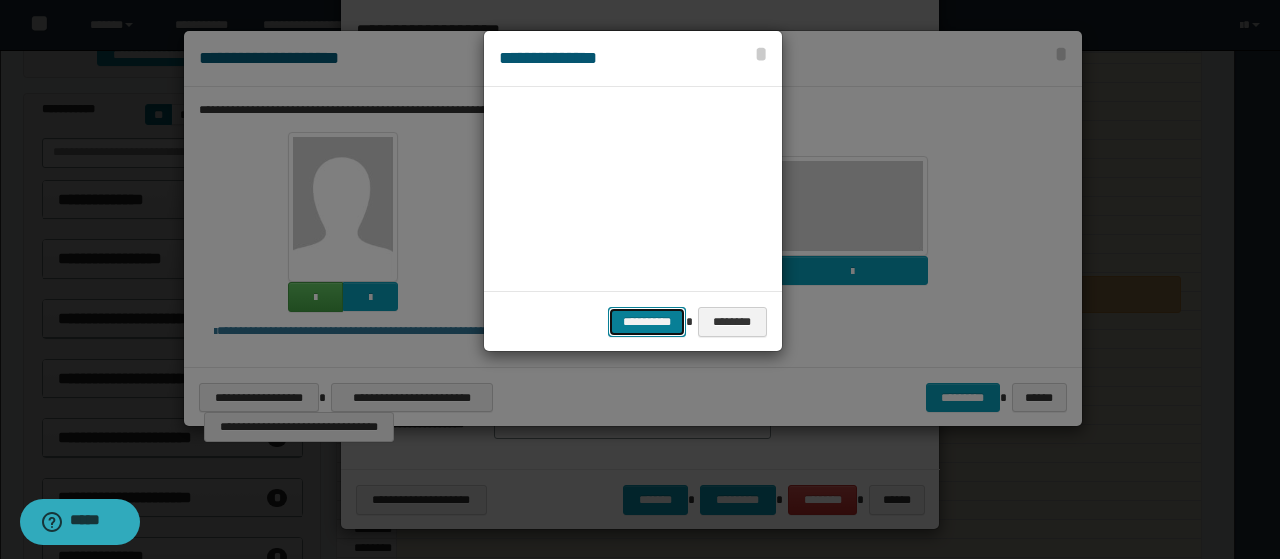 click on "**********" at bounding box center [647, 321] 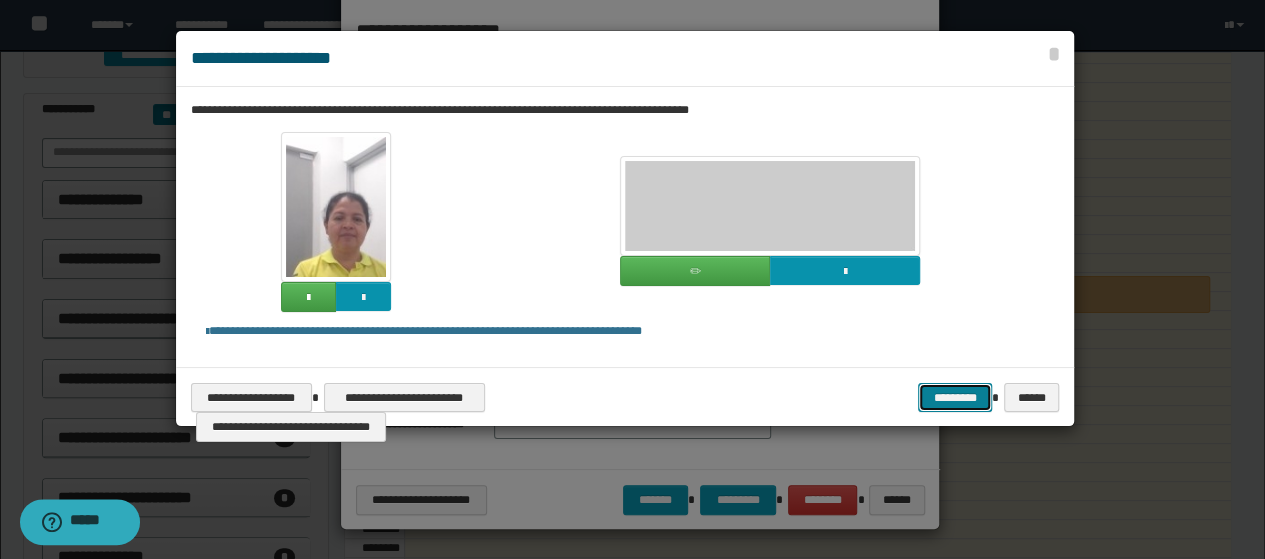 click on "*********" at bounding box center (955, 397) 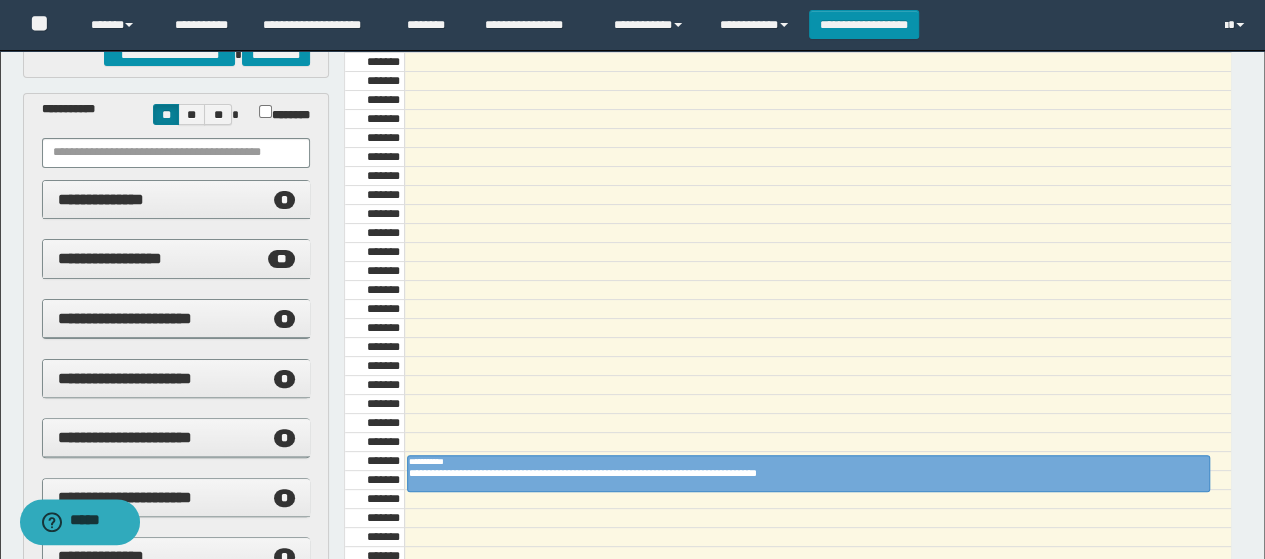 scroll, scrollTop: 473, scrollLeft: 0, axis: vertical 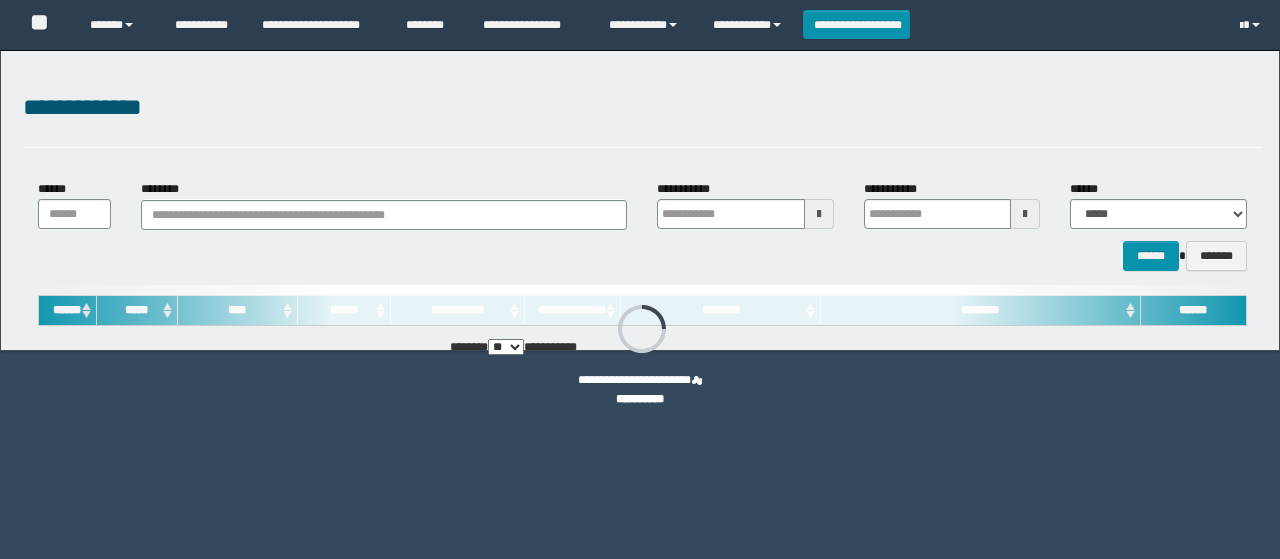 type on "**********" 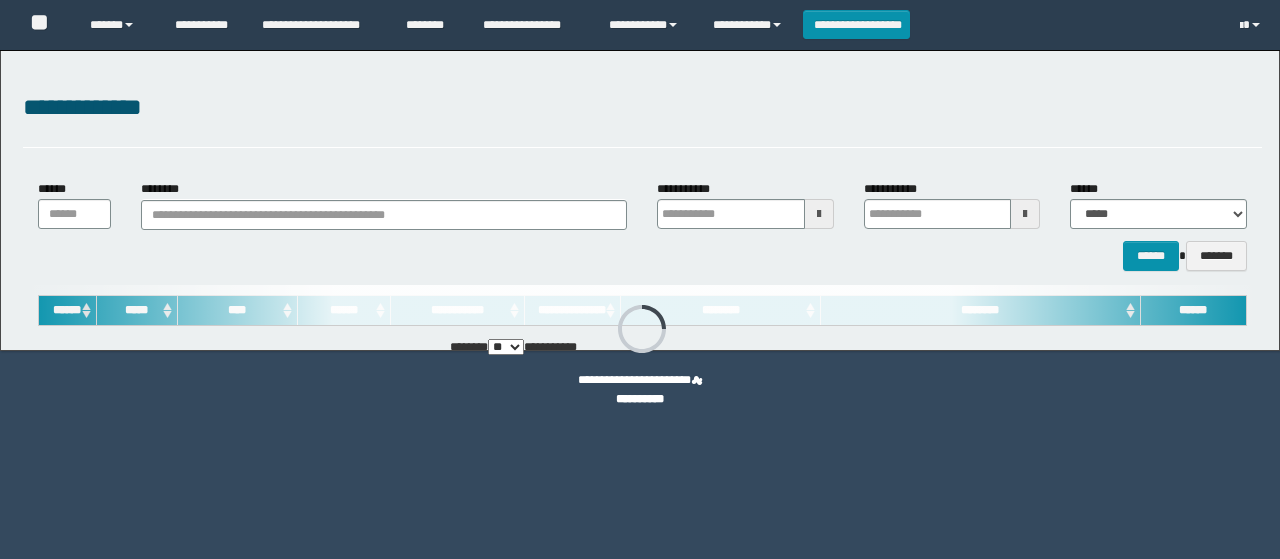 type on "**********" 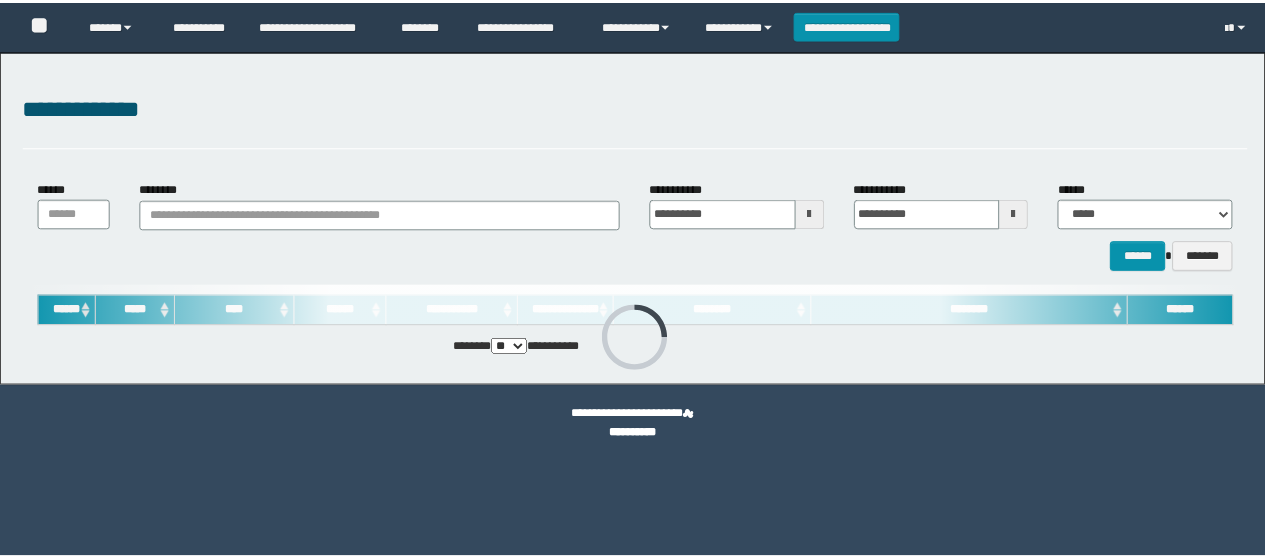 scroll, scrollTop: 0, scrollLeft: 0, axis: both 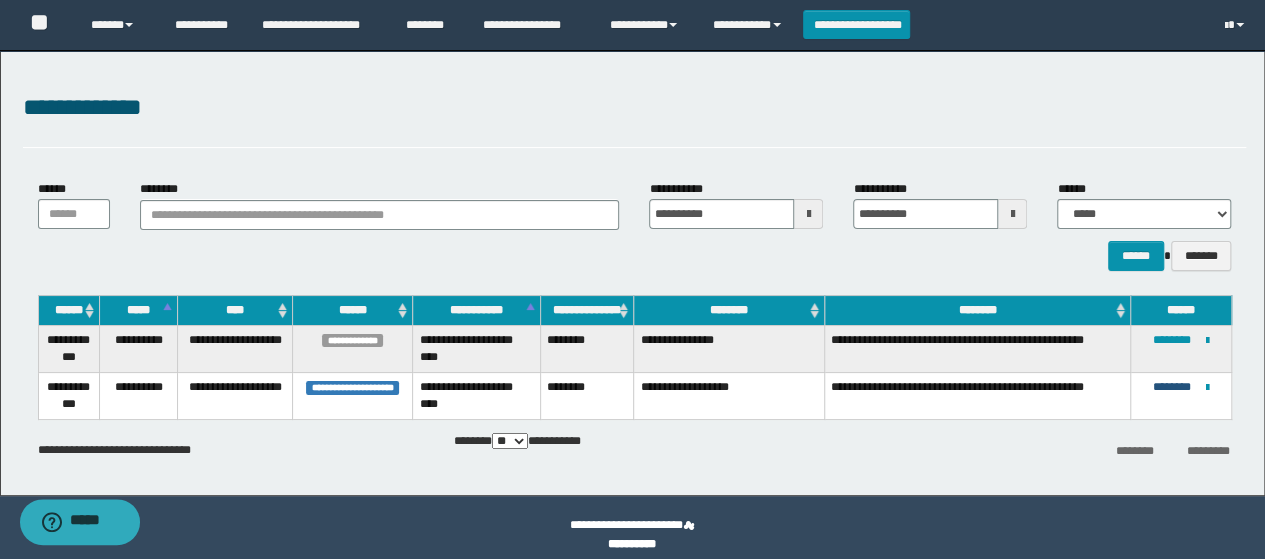 click on "********" at bounding box center [1172, 387] 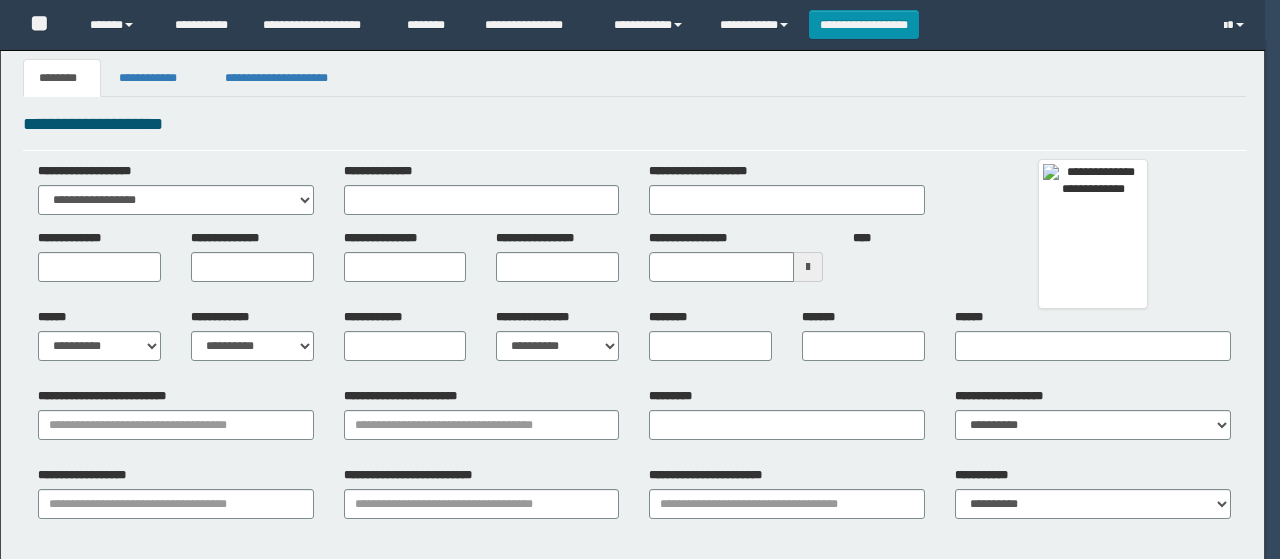 scroll, scrollTop: 0, scrollLeft: 0, axis: both 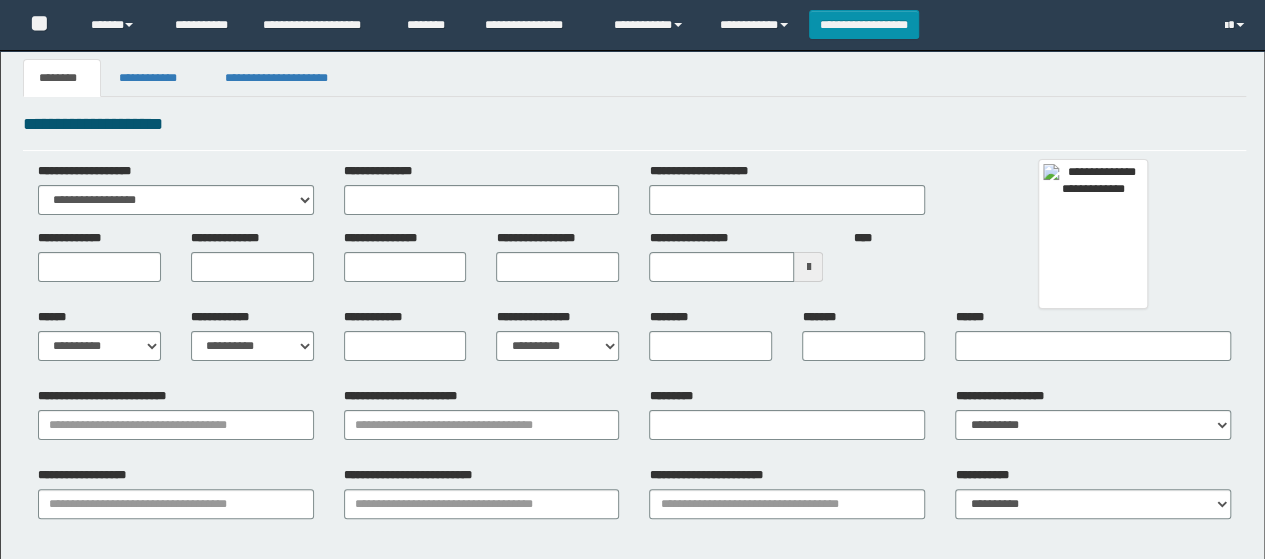 type 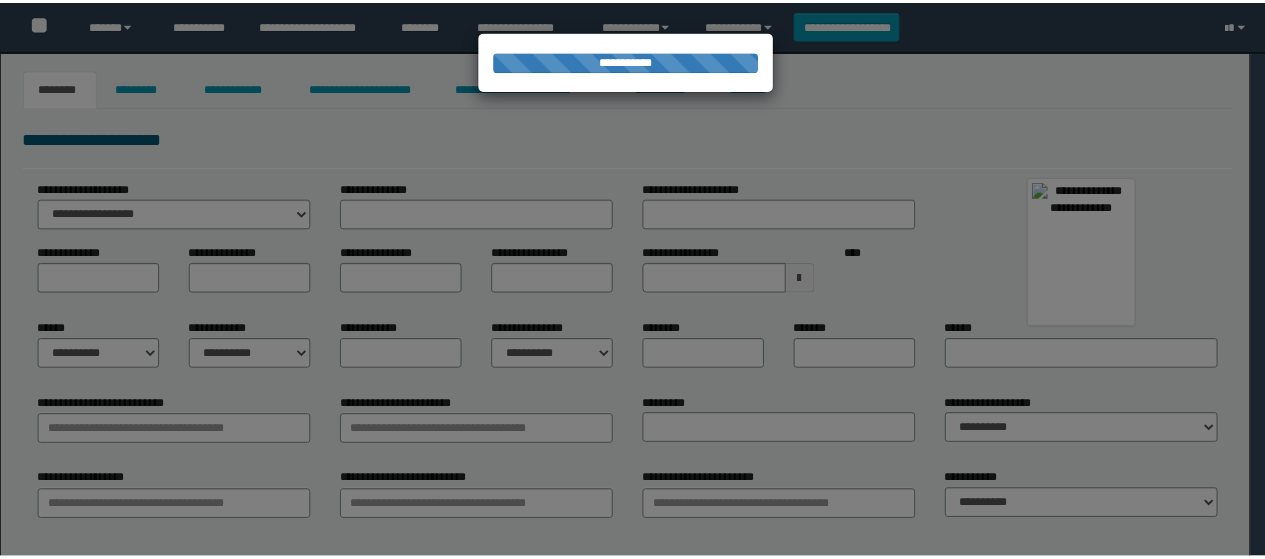 scroll, scrollTop: 0, scrollLeft: 0, axis: both 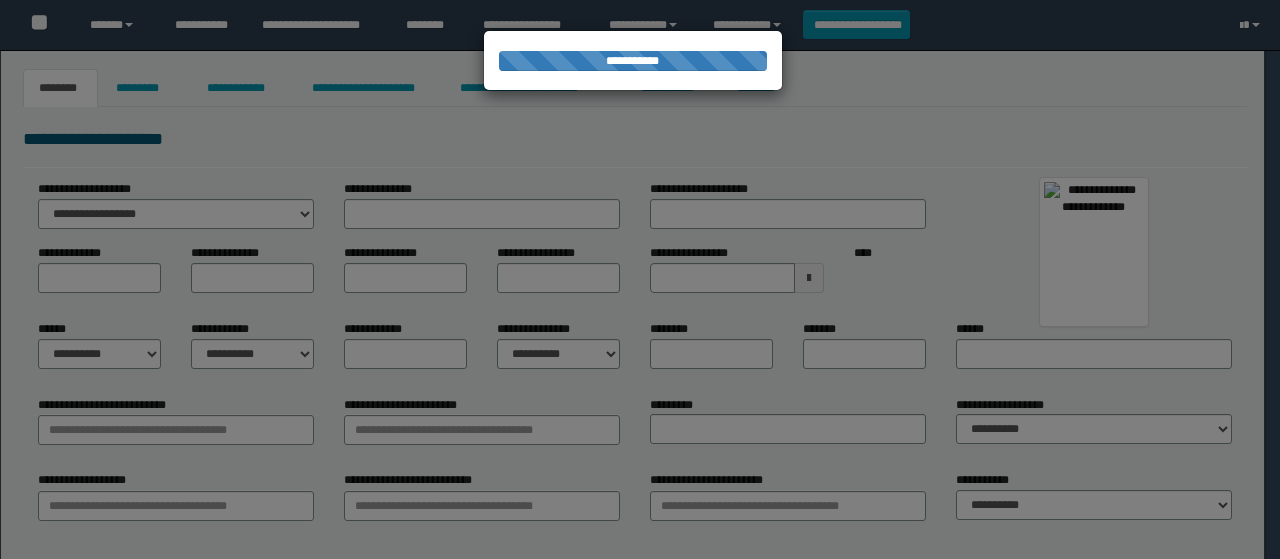 type on "********" 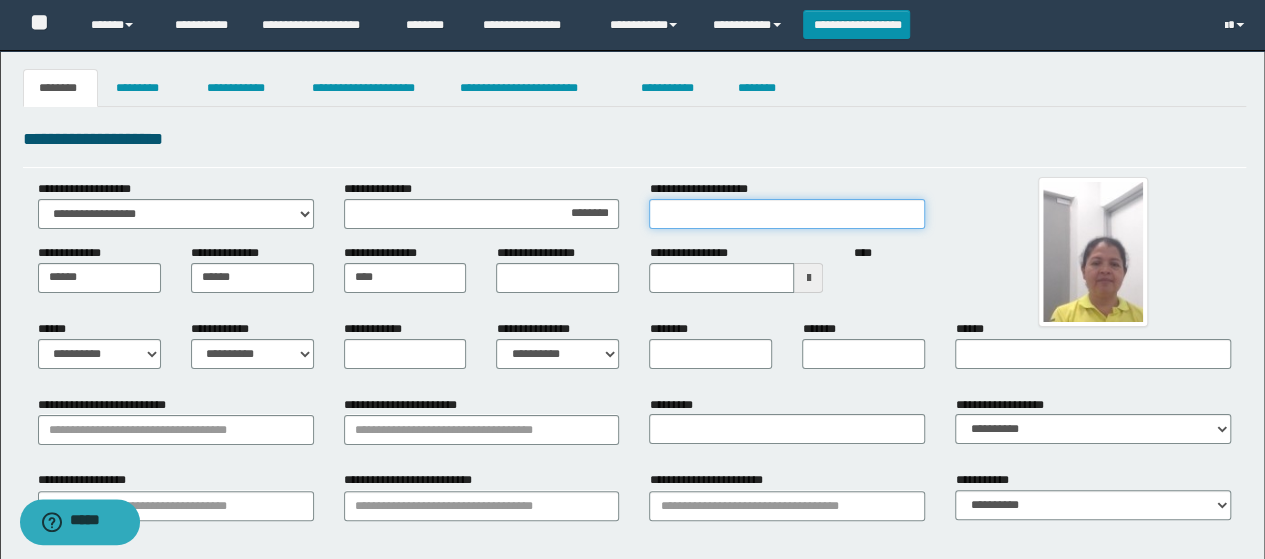 click on "**********" at bounding box center (787, 214) 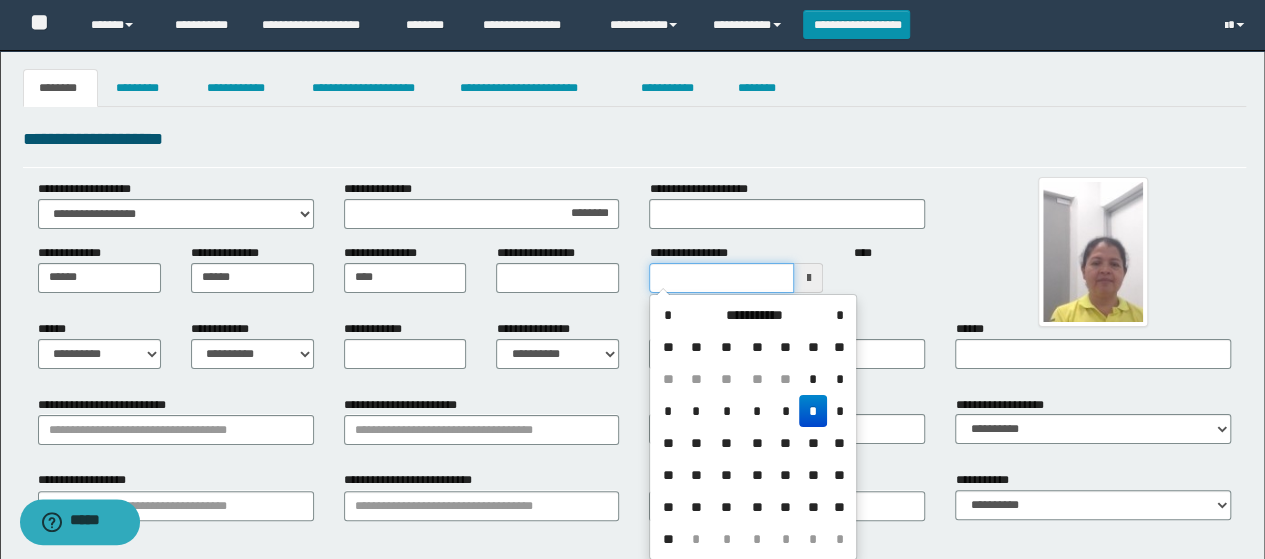 click on "**********" at bounding box center (721, 278) 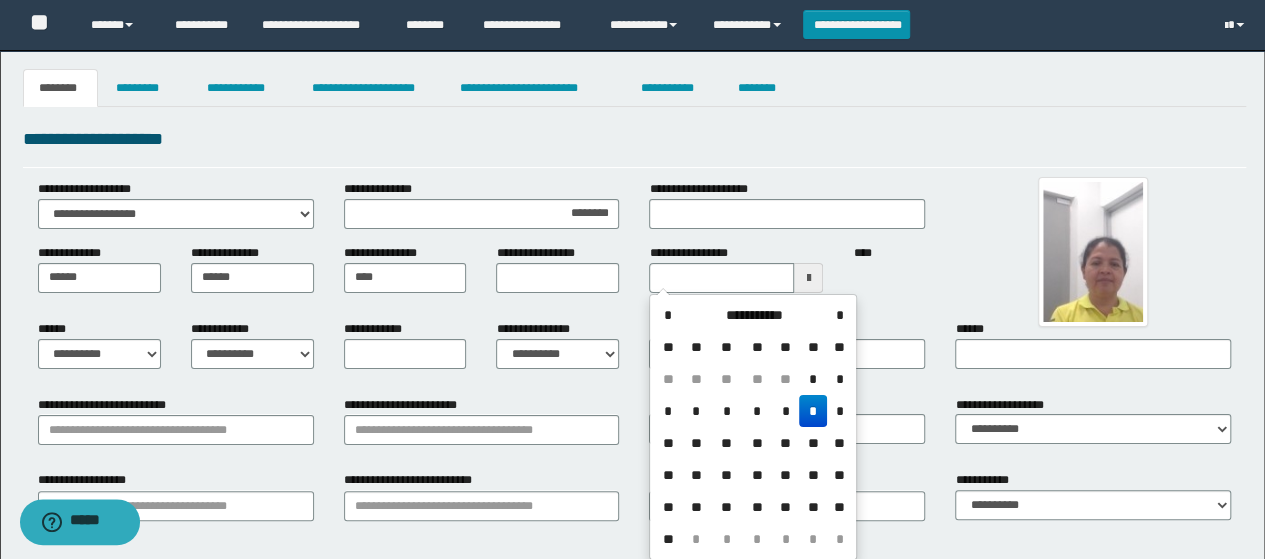 drag, startPoint x: 675, startPoint y: 493, endPoint x: 613, endPoint y: 331, distance: 173.45892 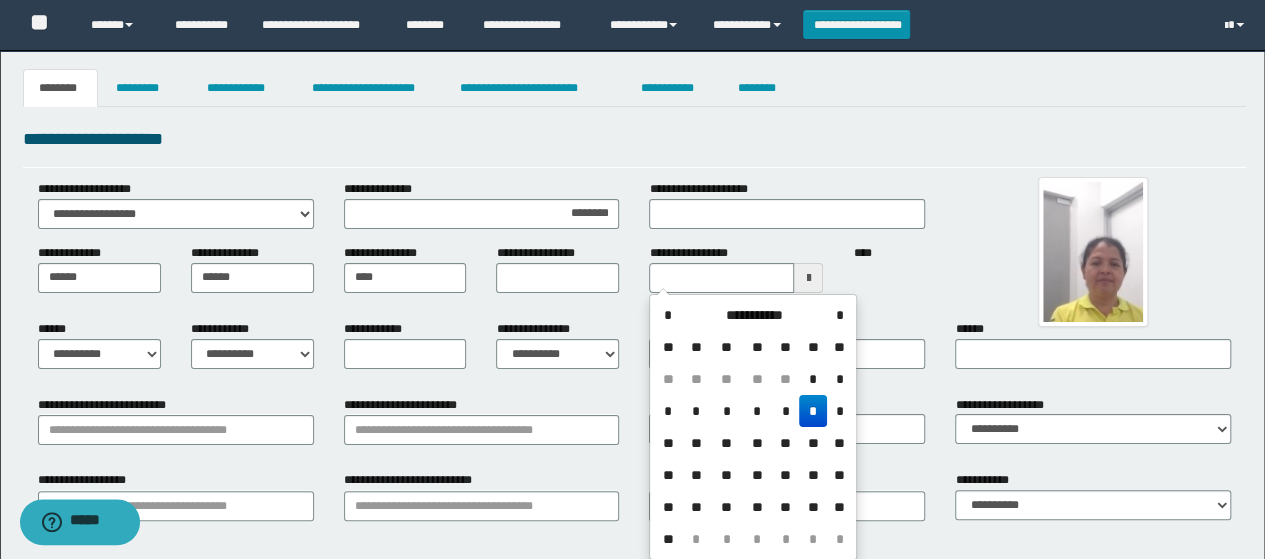 click on "**********" at bounding box center (632, 279) 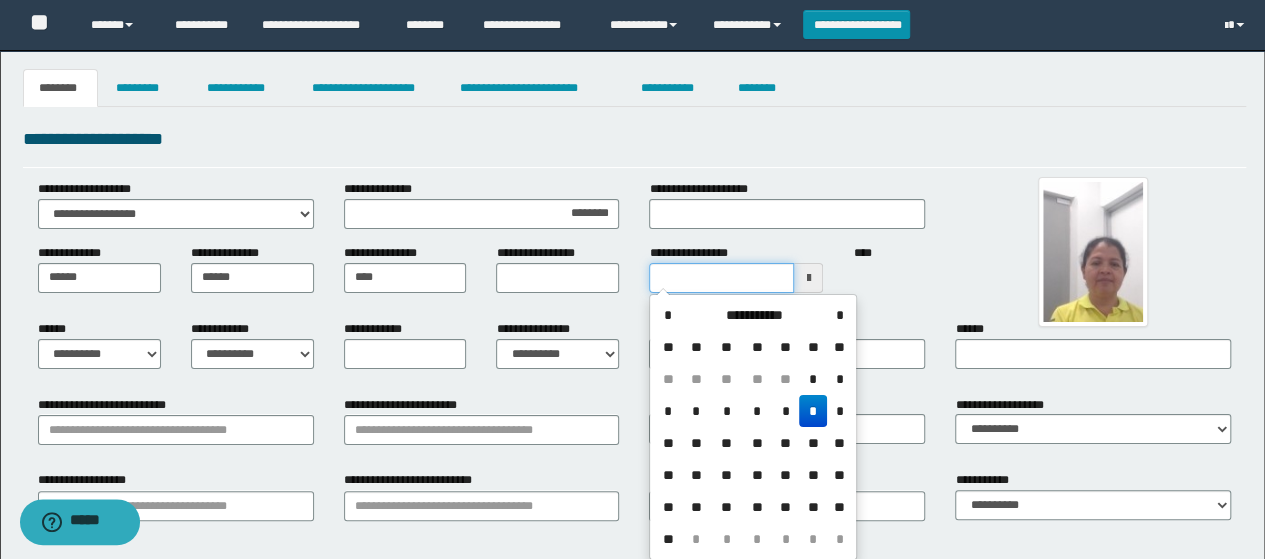 click on "**********" at bounding box center (721, 278) 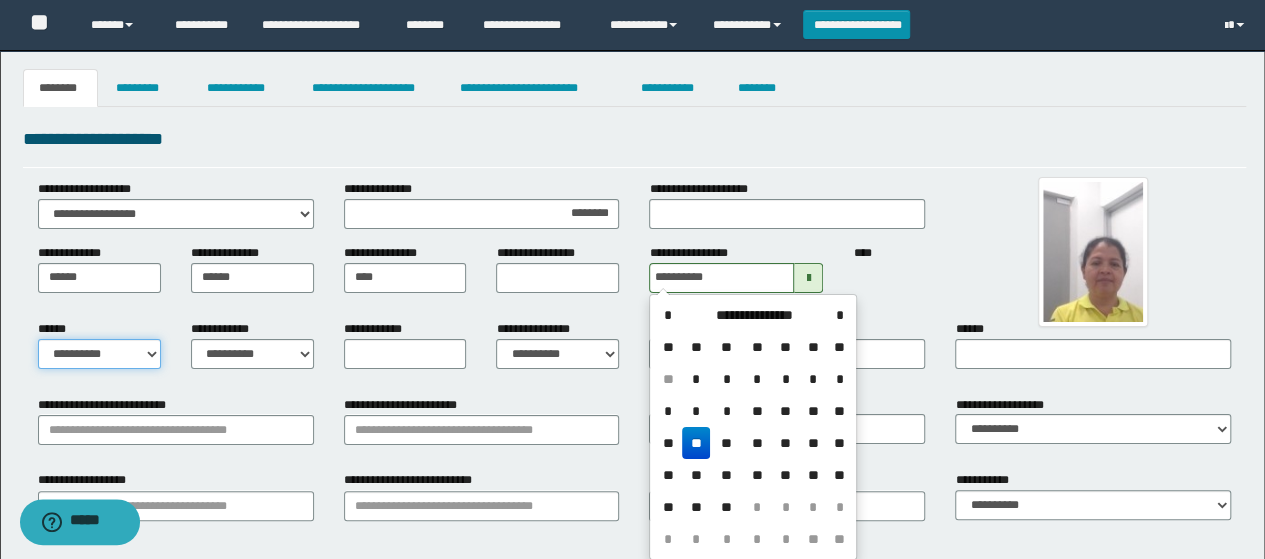 type on "**********" 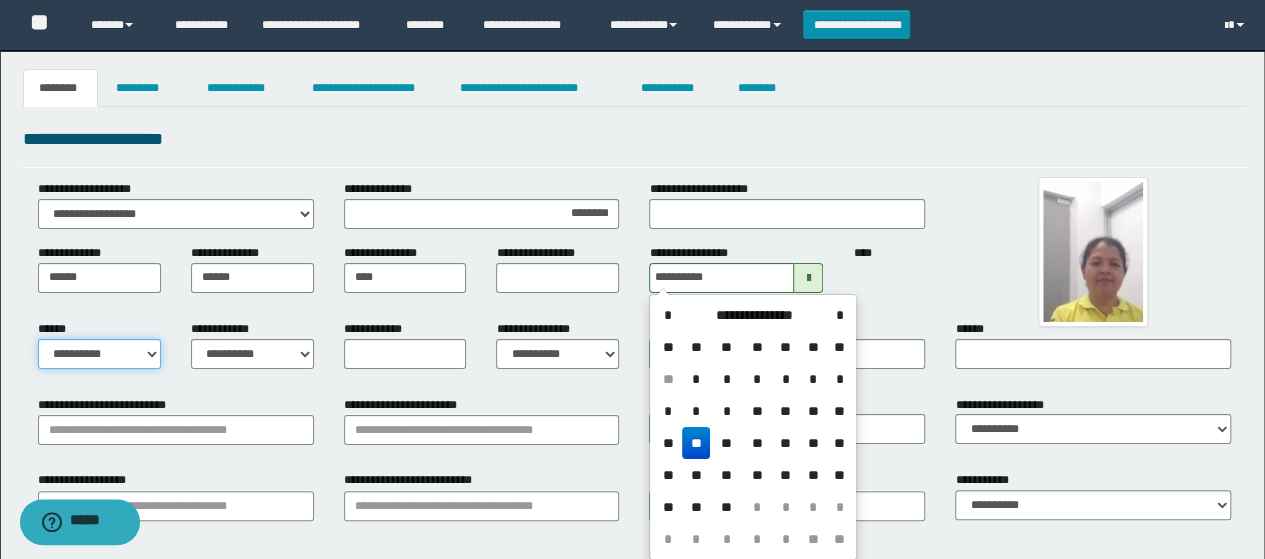 click on "**********" at bounding box center [99, 354] 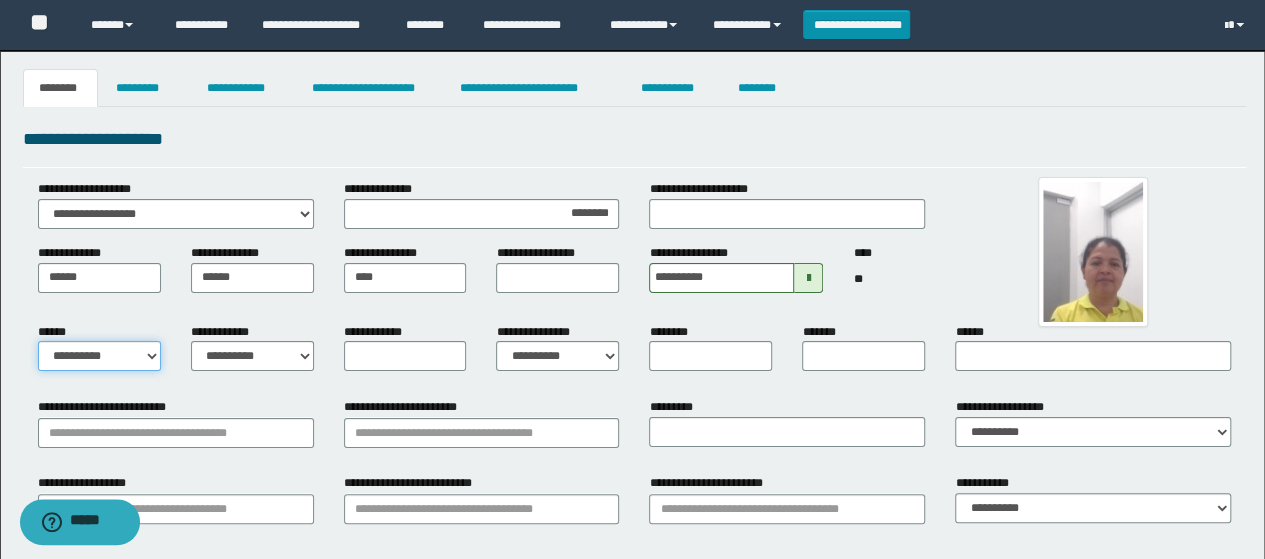 select on "*" 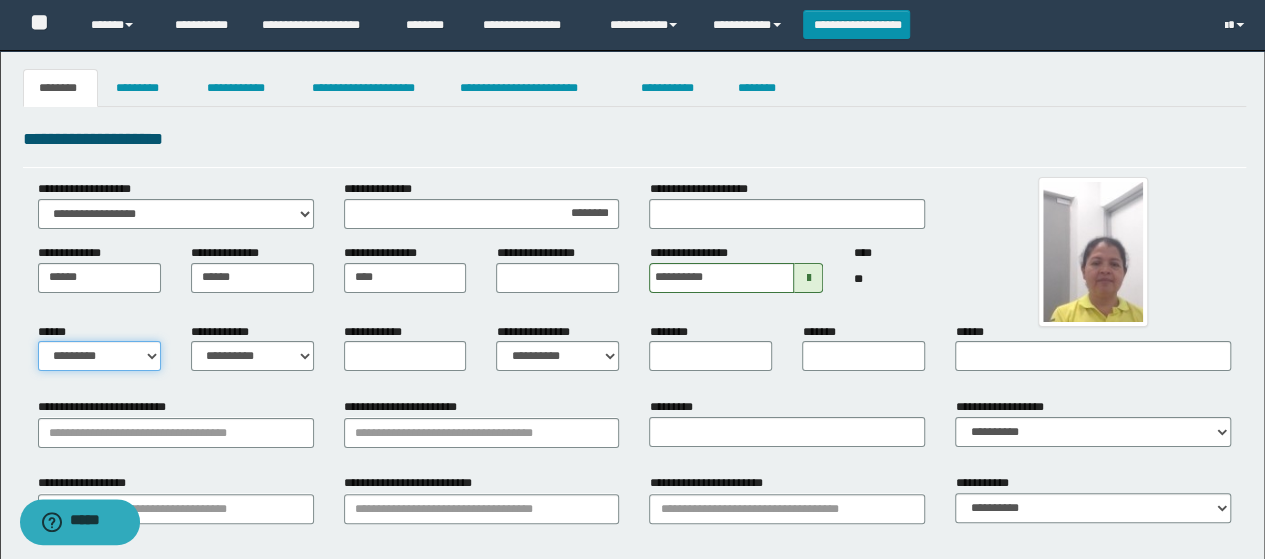 click on "**********" at bounding box center (99, 356) 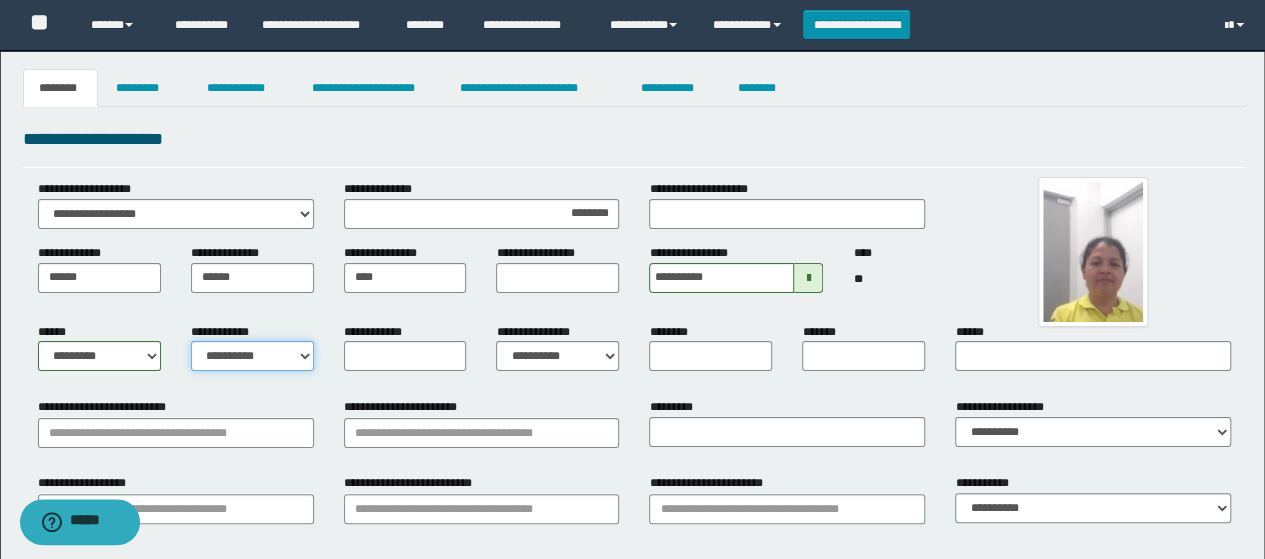 click on "**********" at bounding box center (252, 356) 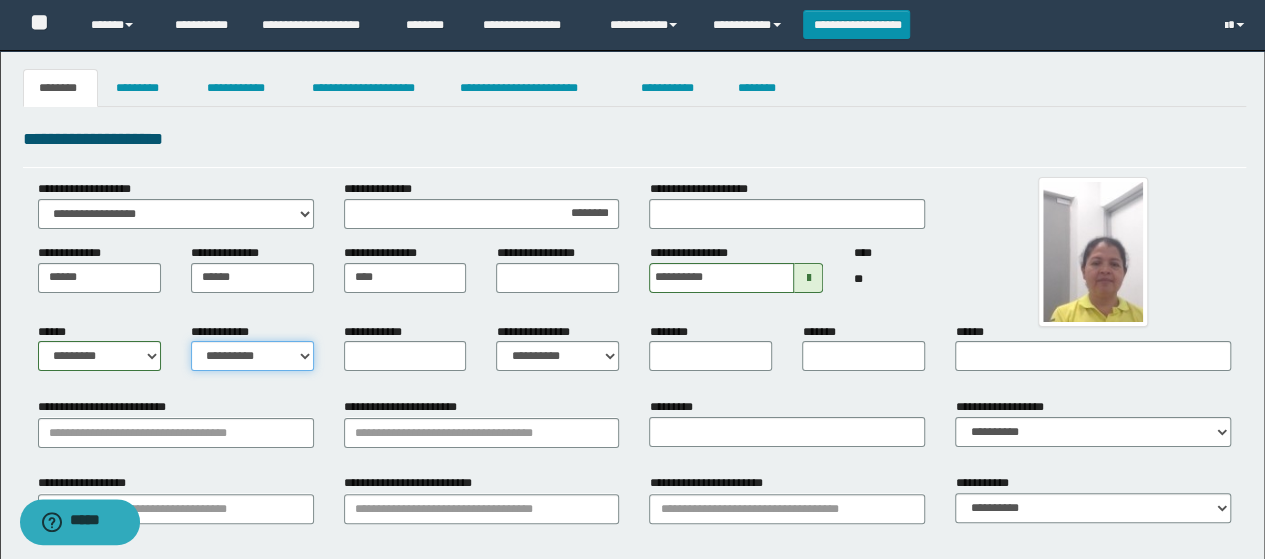 select on "*" 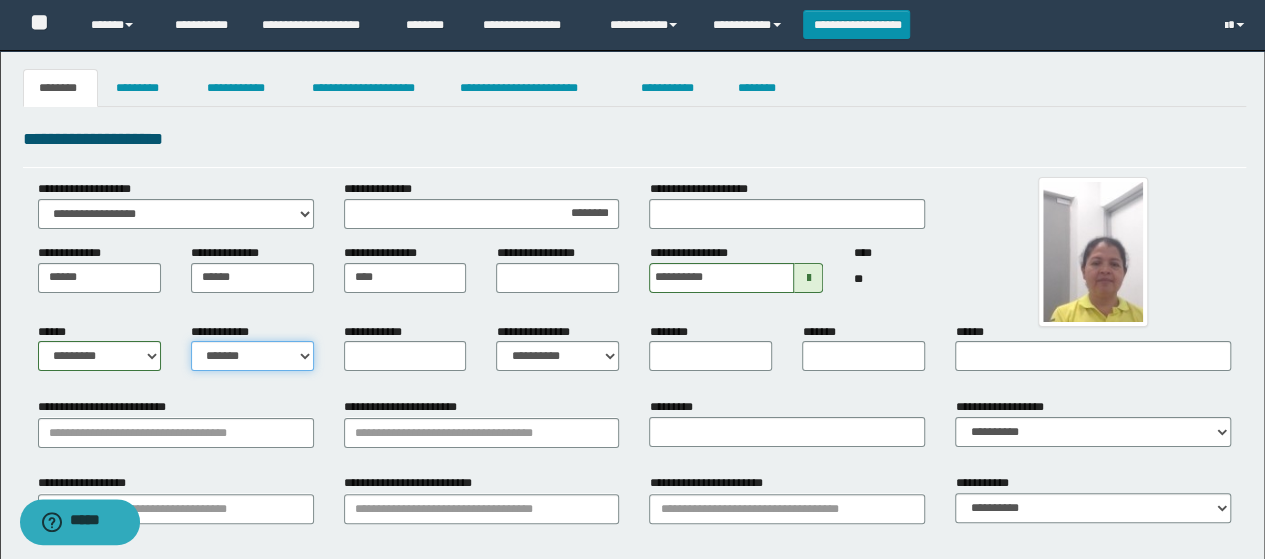 click on "**********" at bounding box center (252, 356) 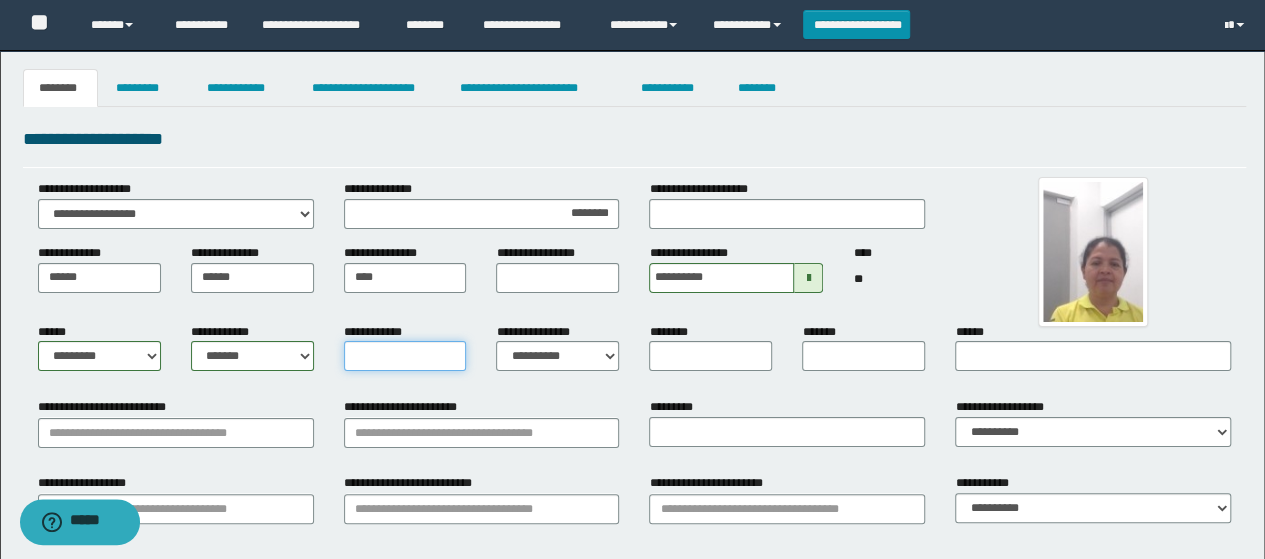 click on "**********" at bounding box center [405, 356] 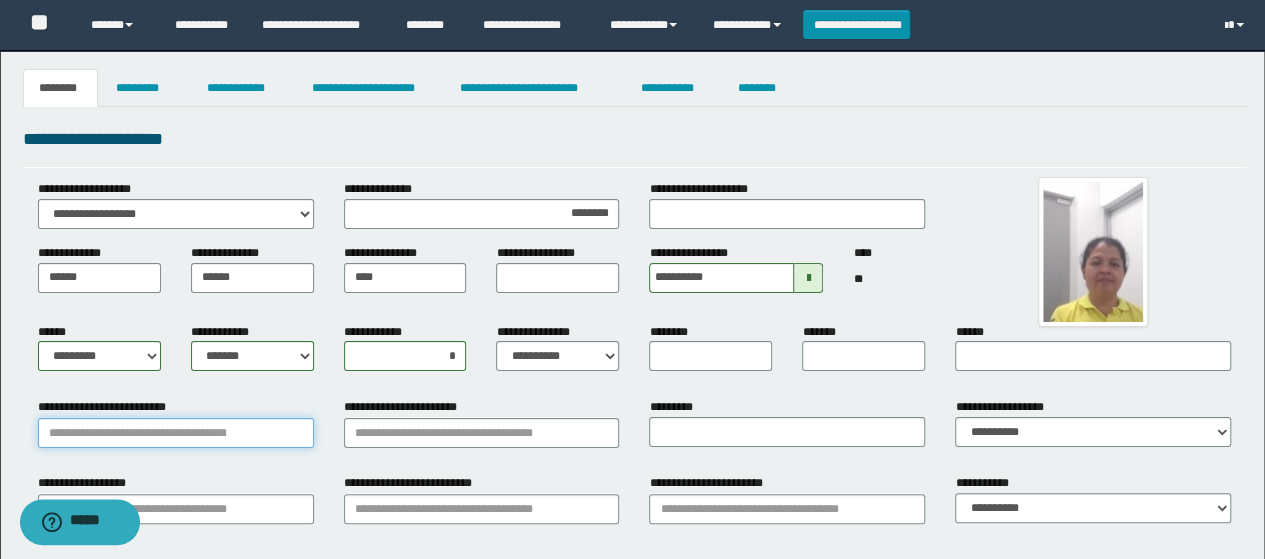 click on "**********" at bounding box center [176, 433] 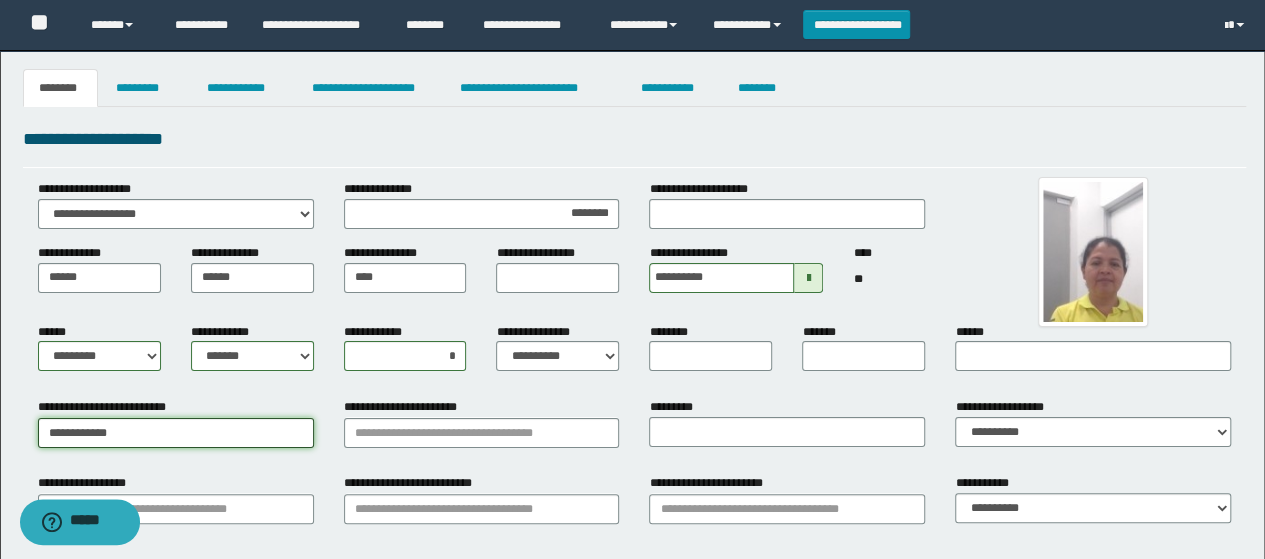 type on "**********" 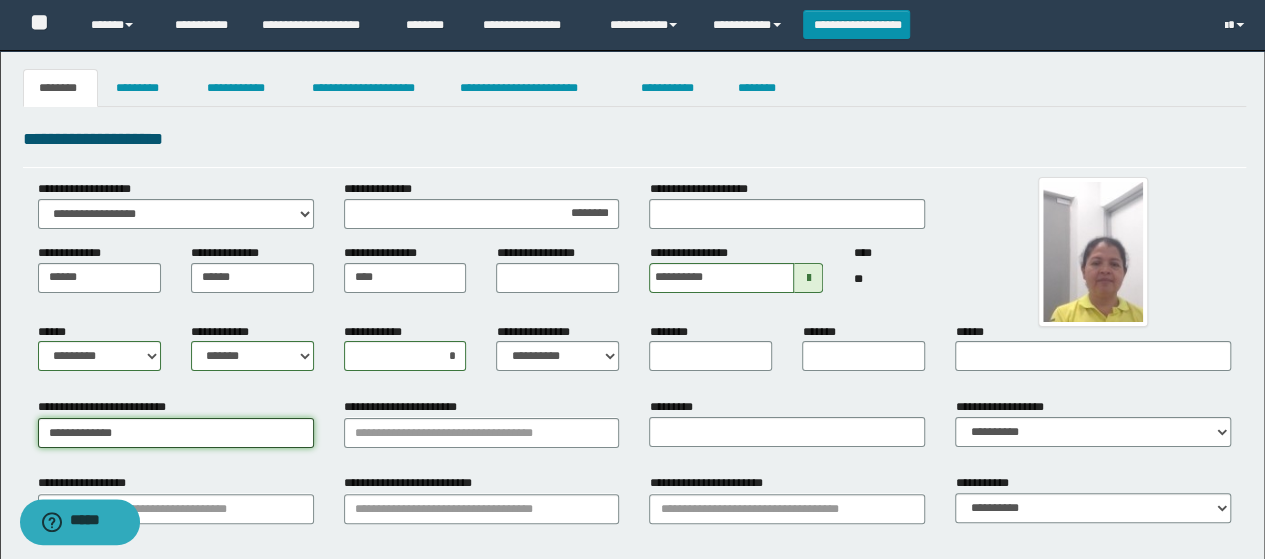 type on "**********" 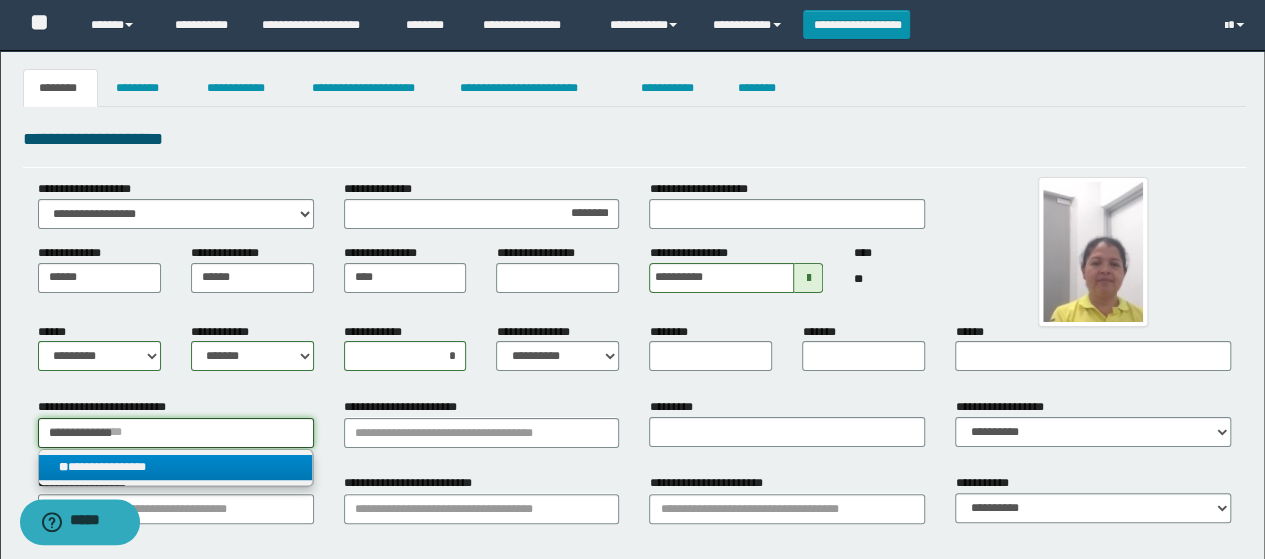 type on "**********" 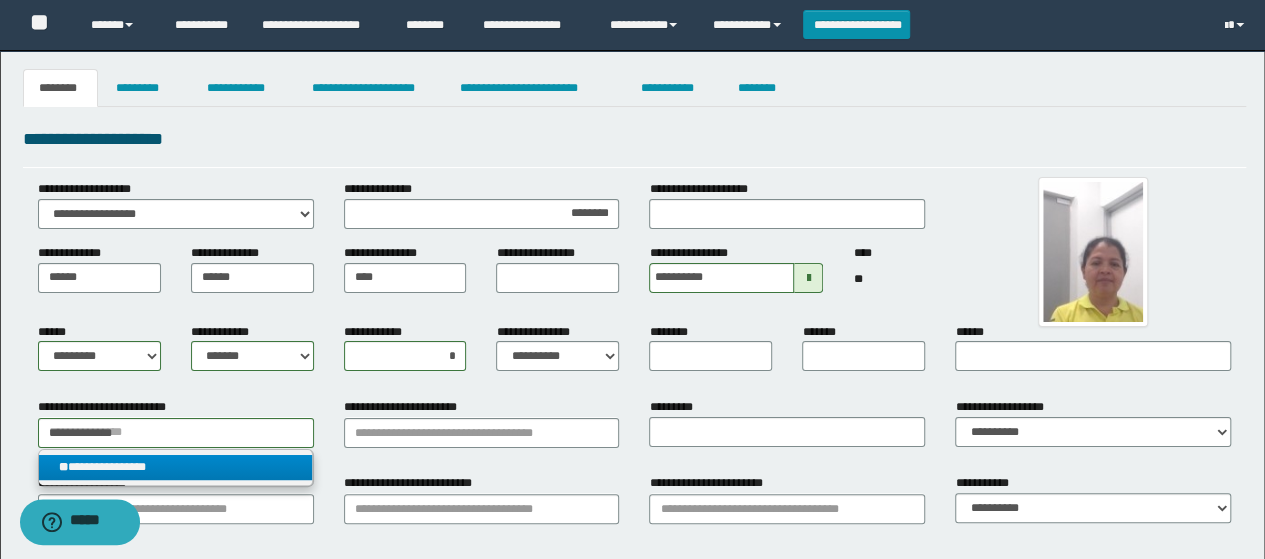 click on "**********" at bounding box center (175, 467) 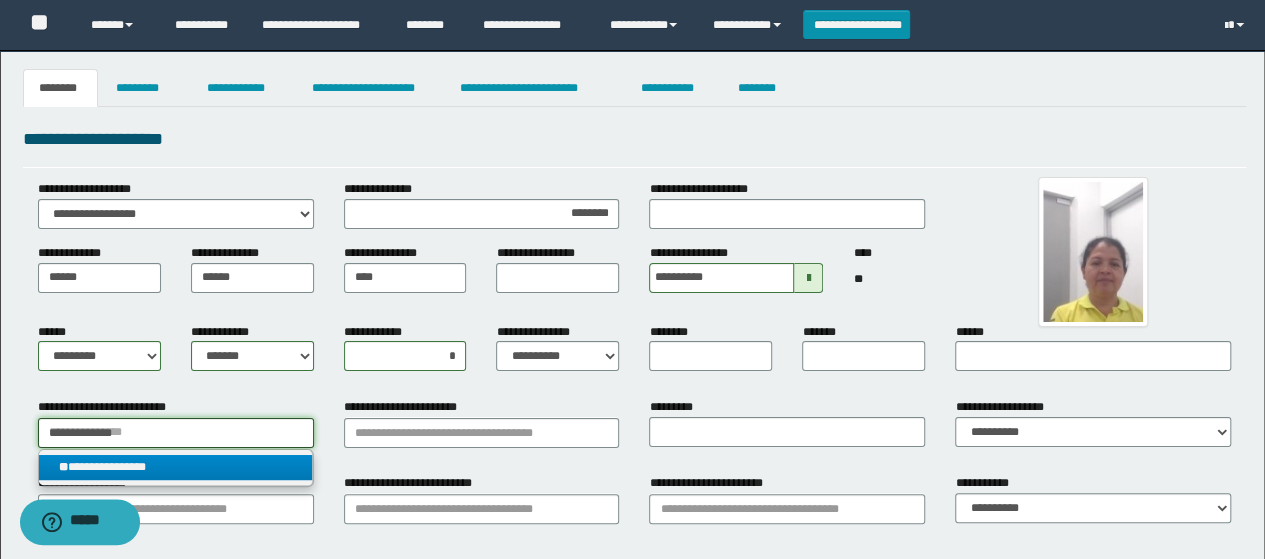 type 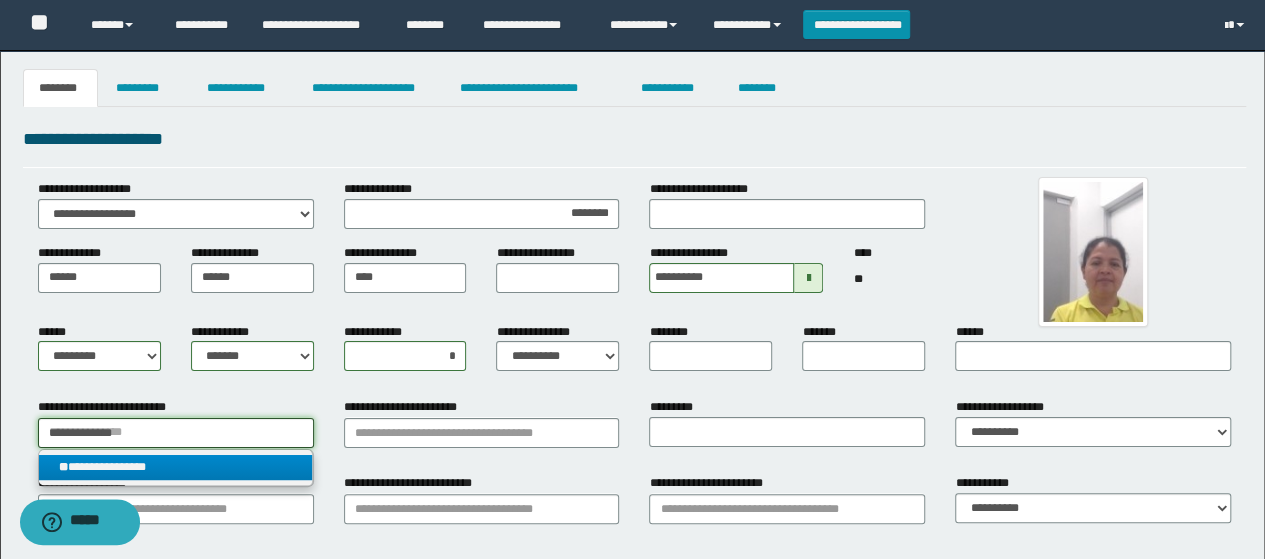 type on "**********" 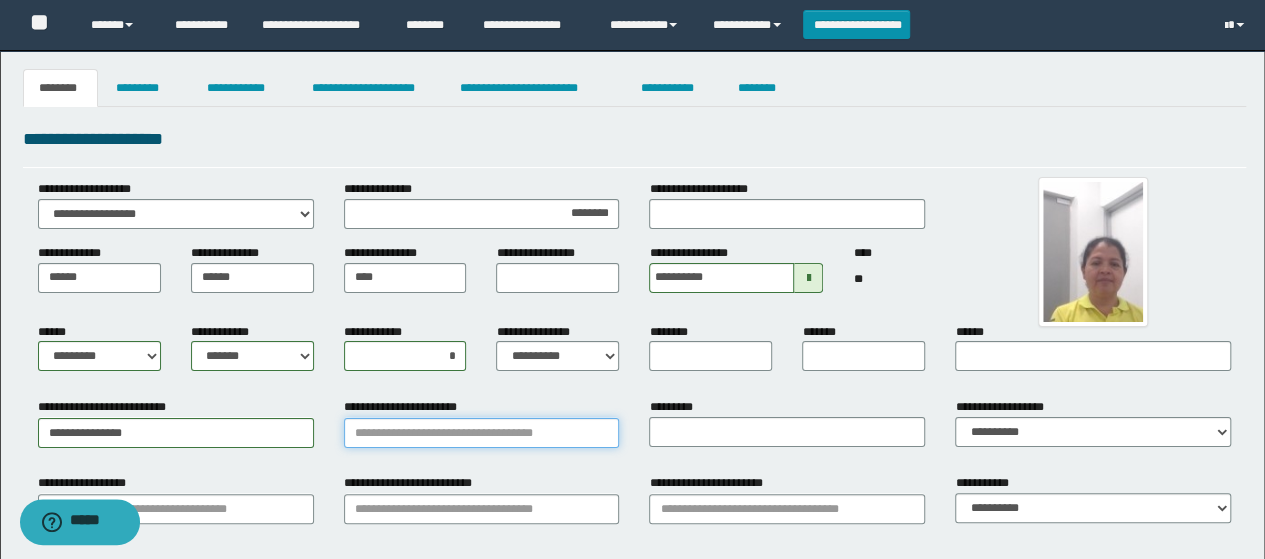 click on "**********" at bounding box center (482, 433) 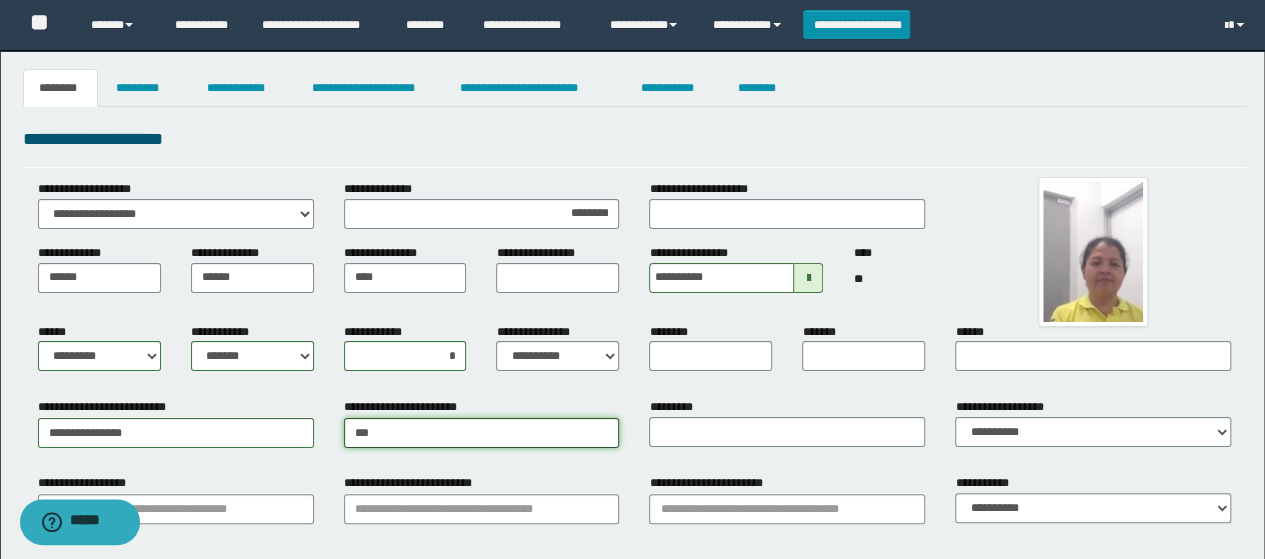 type on "****" 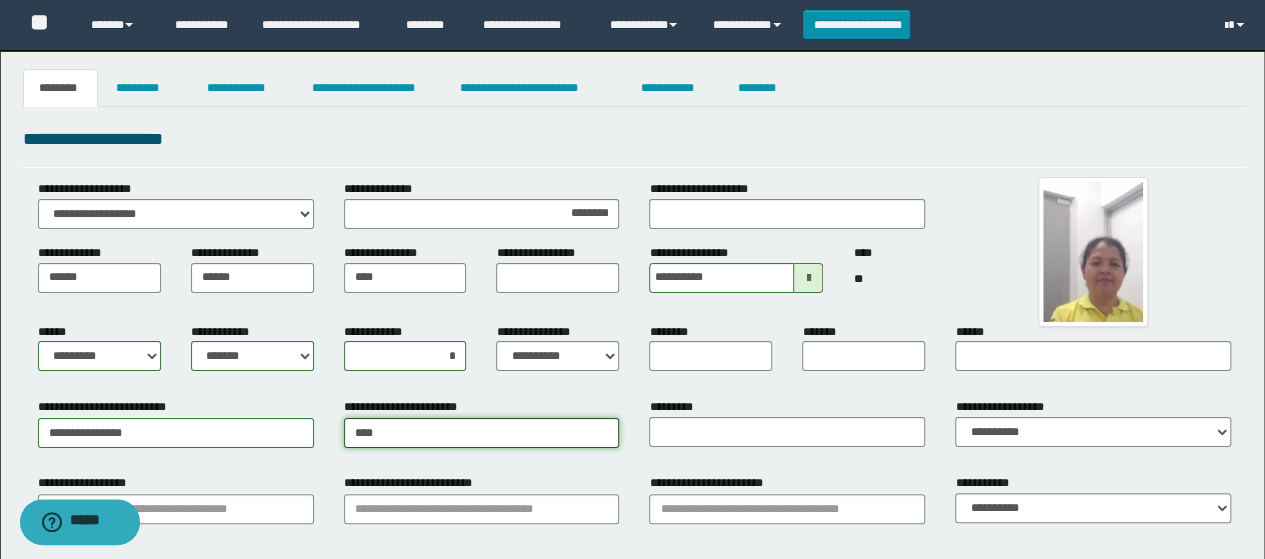 type on "****" 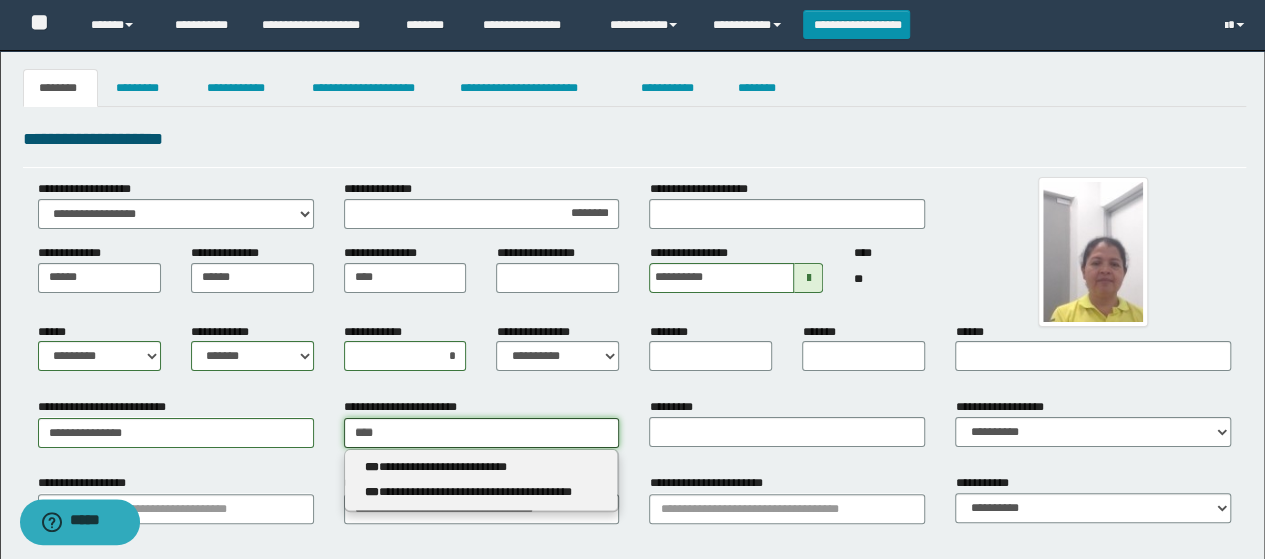 type 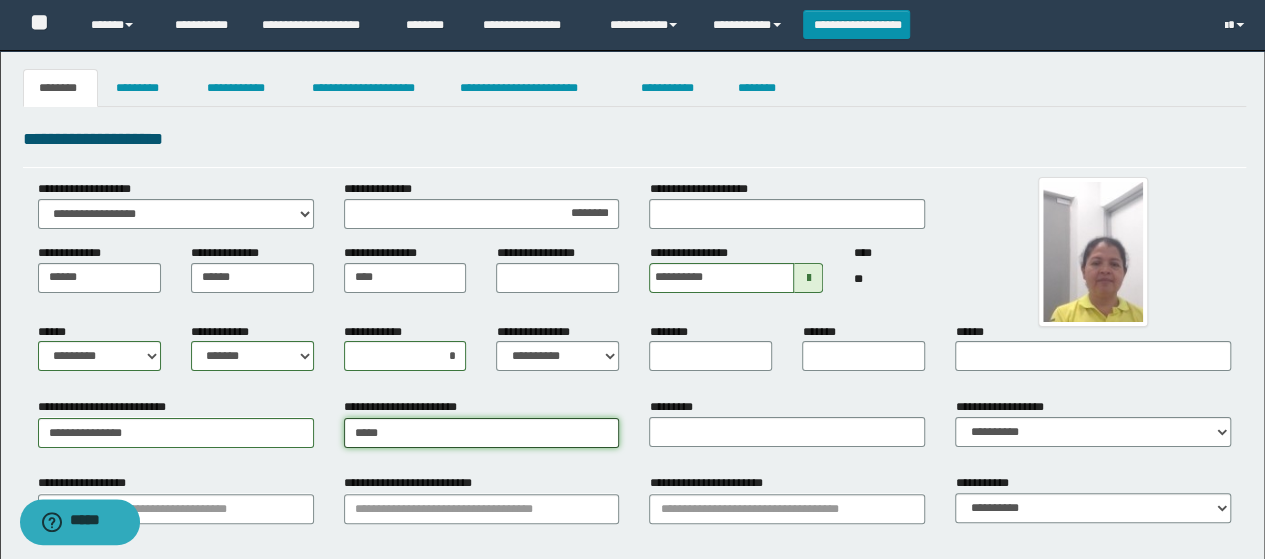 type on "****" 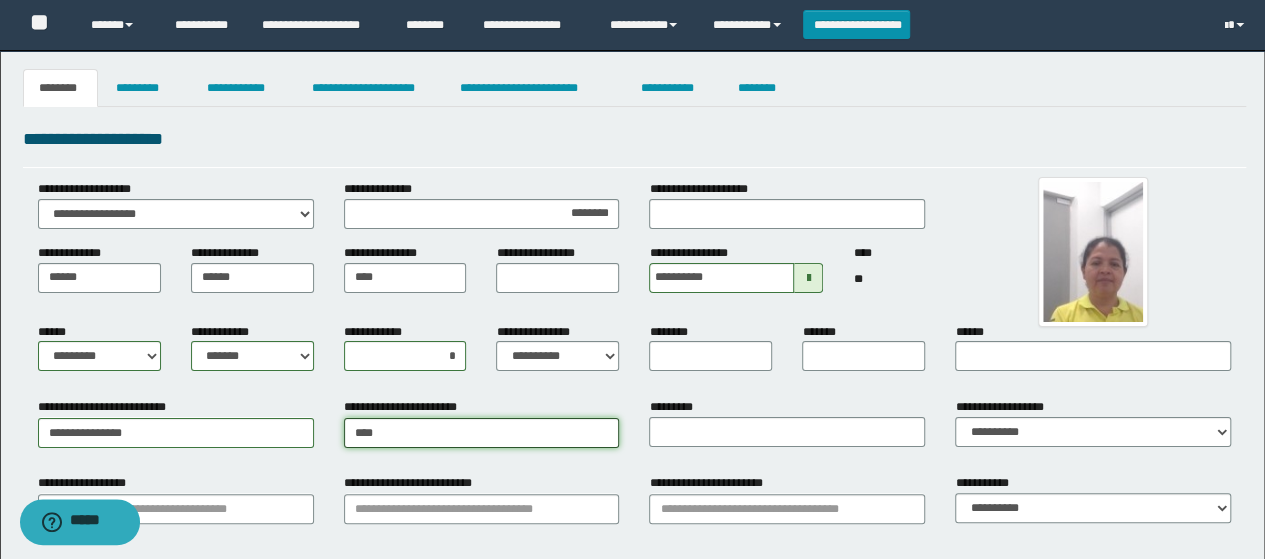 type on "****" 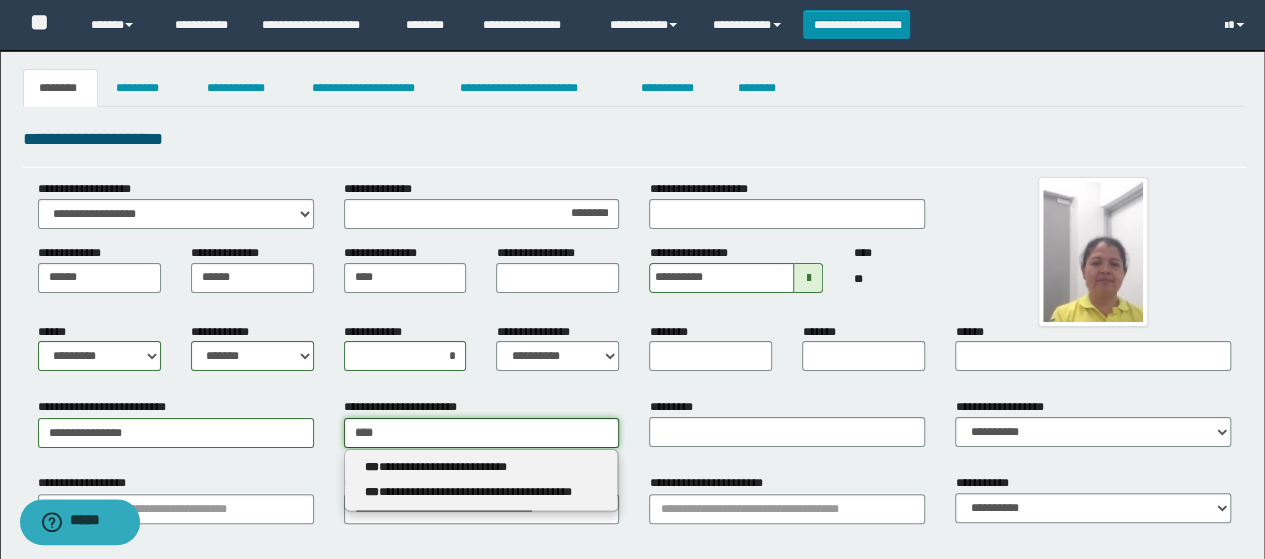type 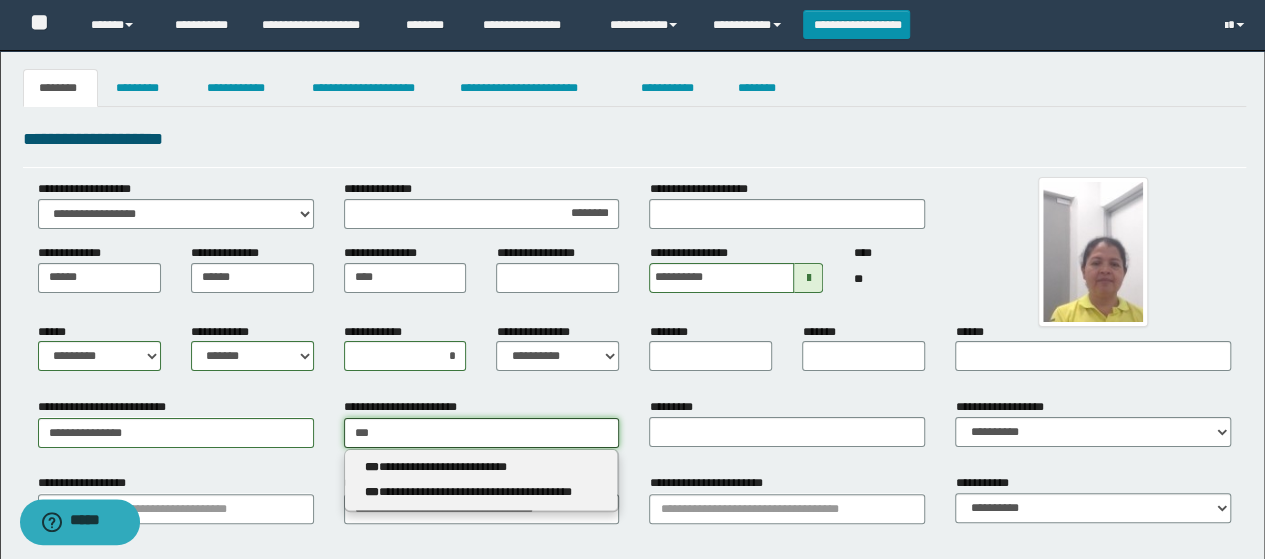 type on "***" 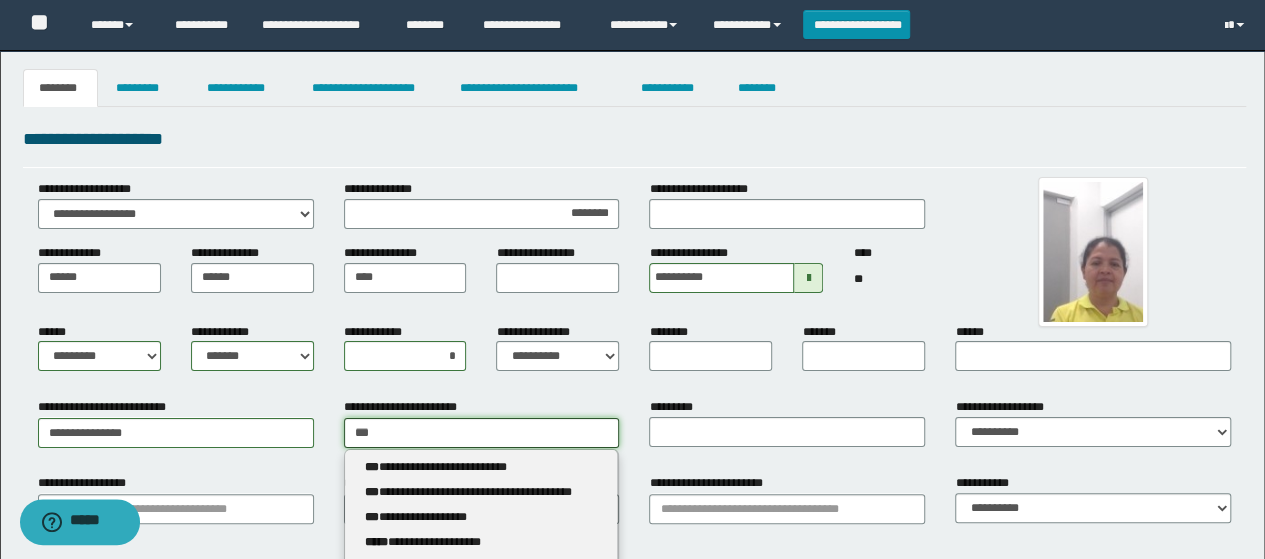 type 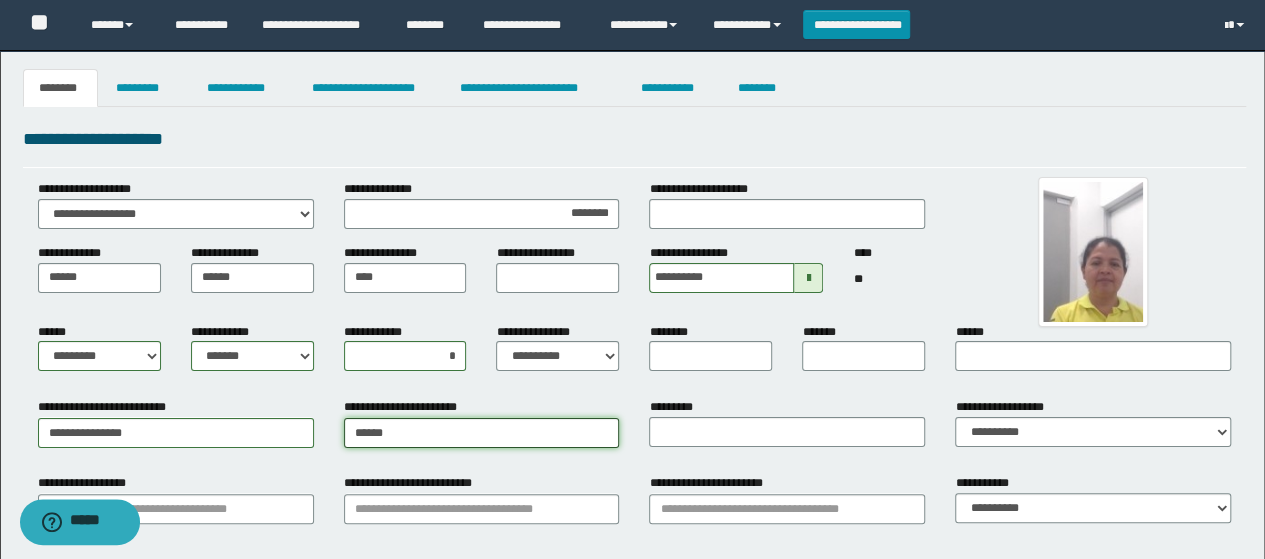 type on "*******" 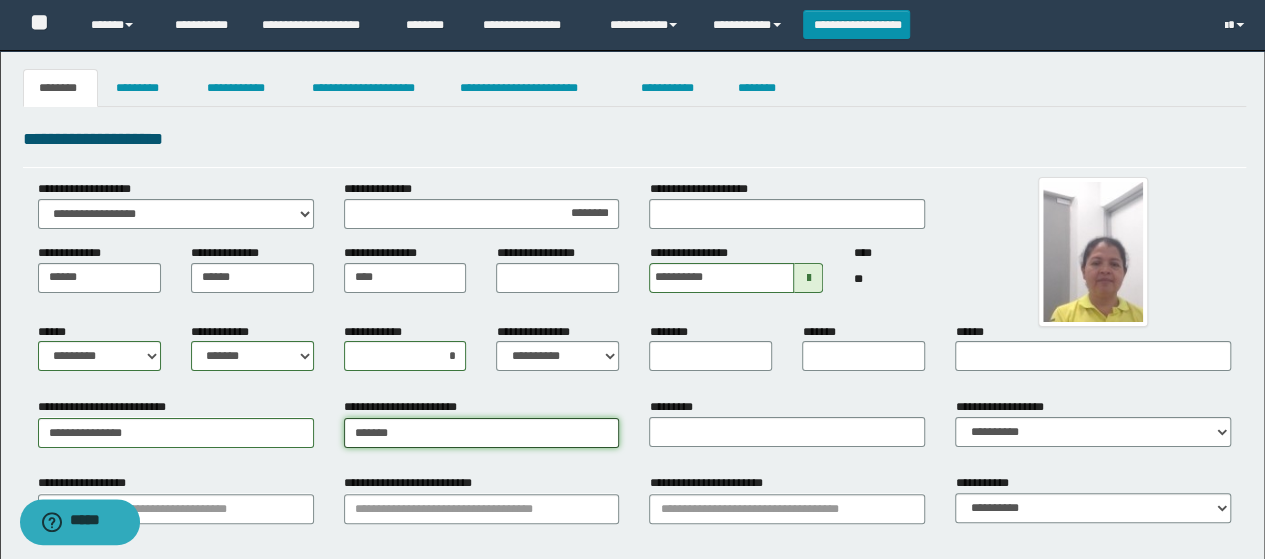 type on "*******" 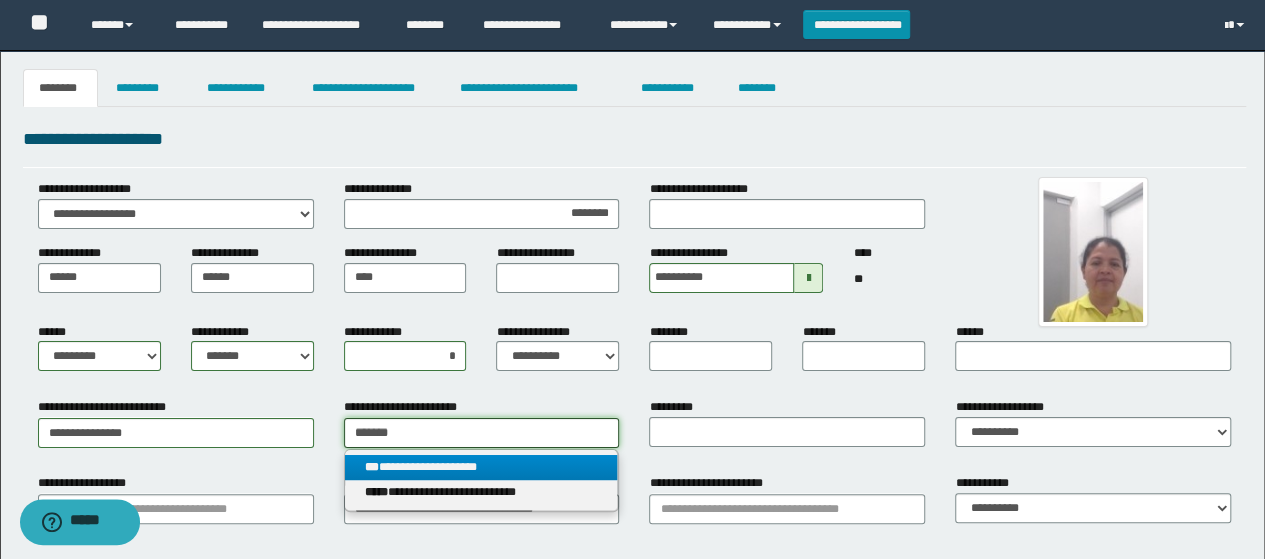 type on "*******" 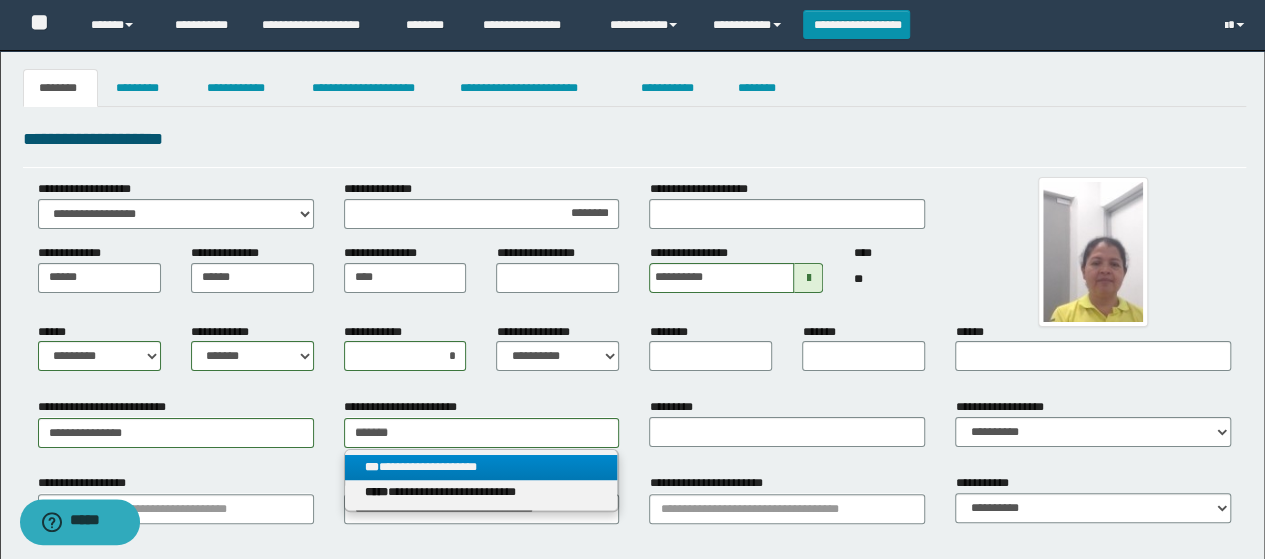 click on "**********" at bounding box center (481, 467) 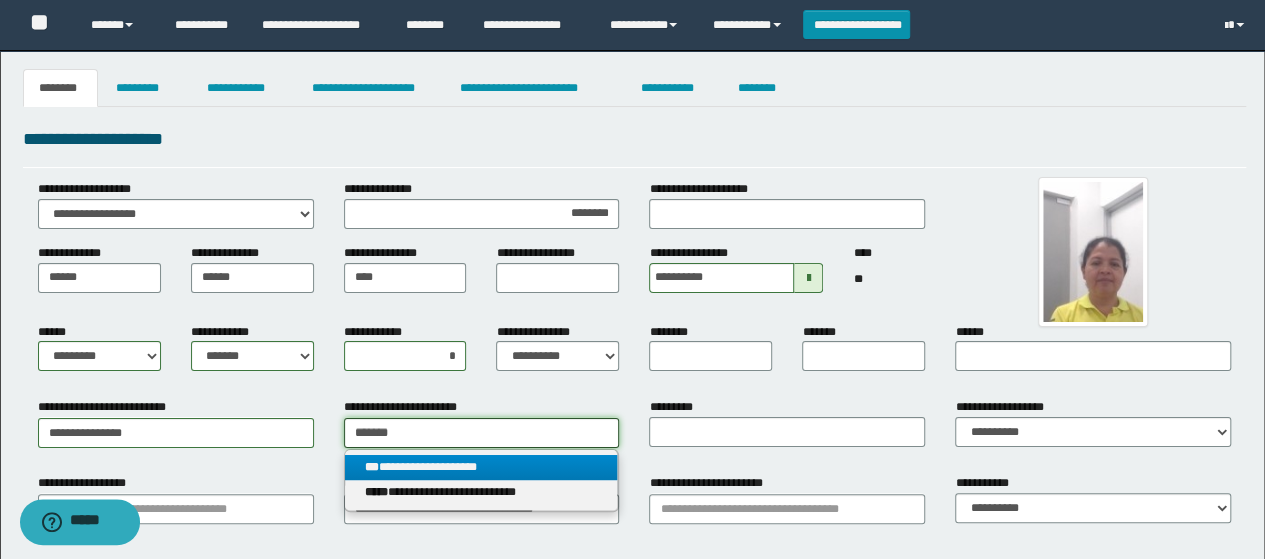 type 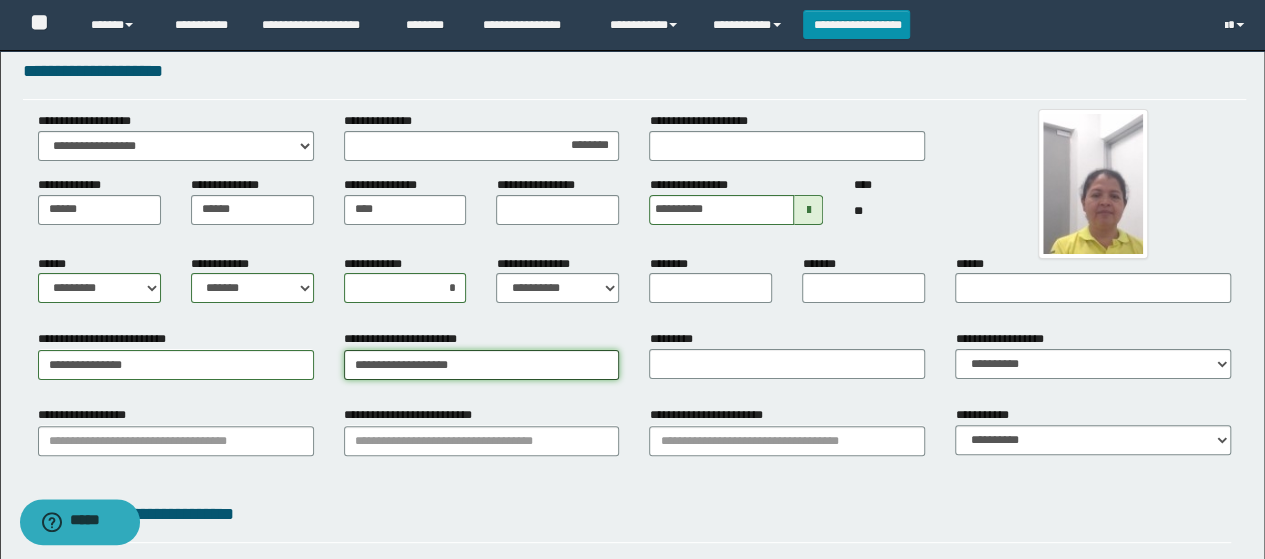 scroll, scrollTop: 100, scrollLeft: 0, axis: vertical 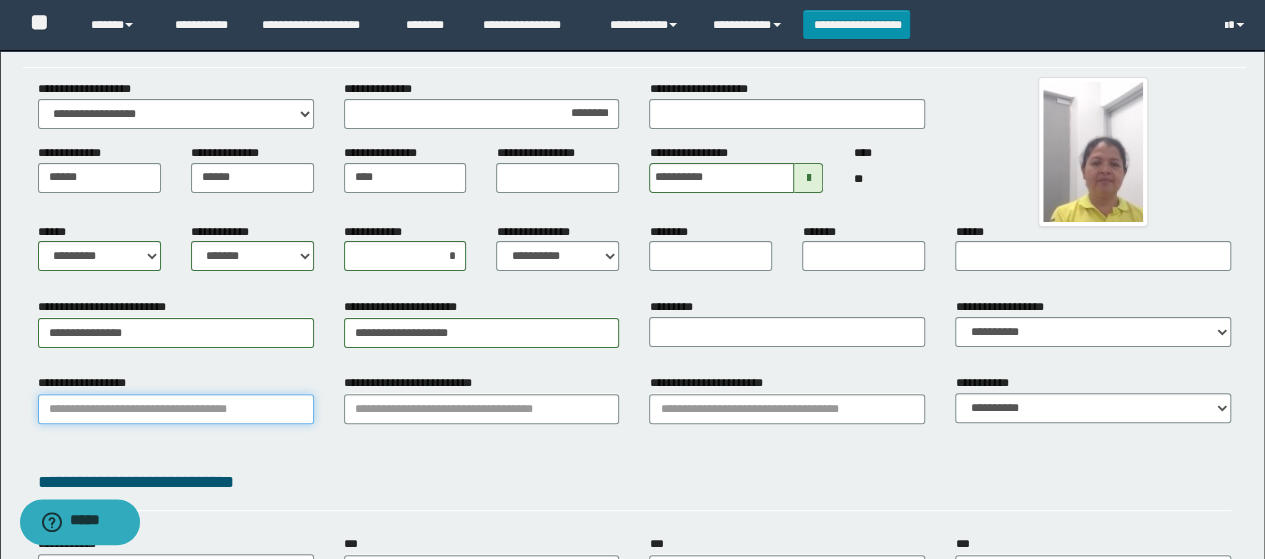 click on "**********" at bounding box center (176, 409) 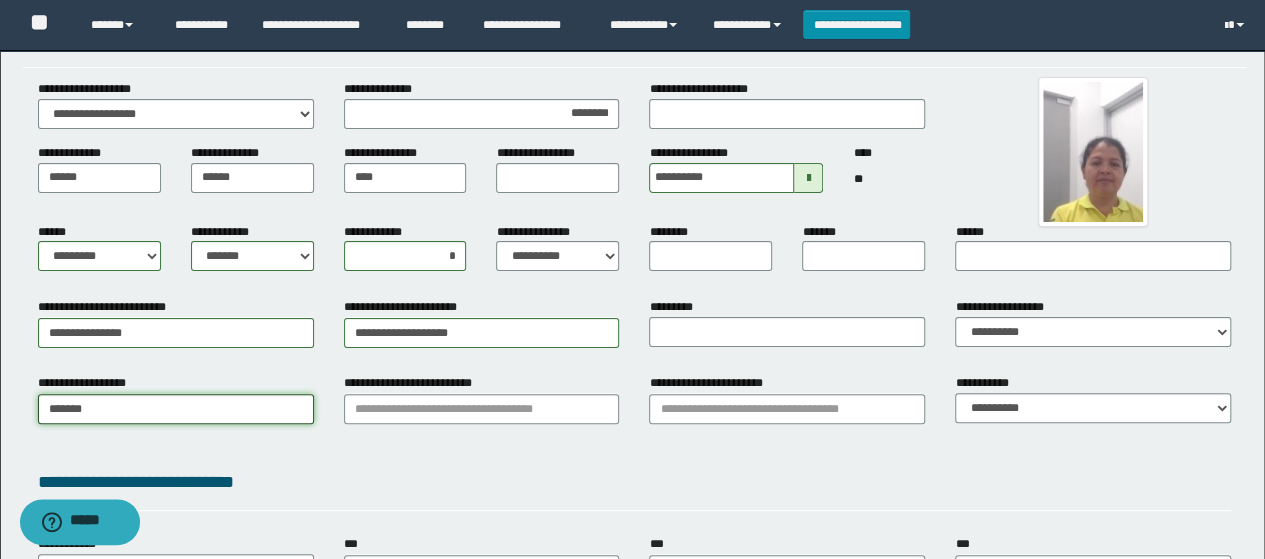 type on "********" 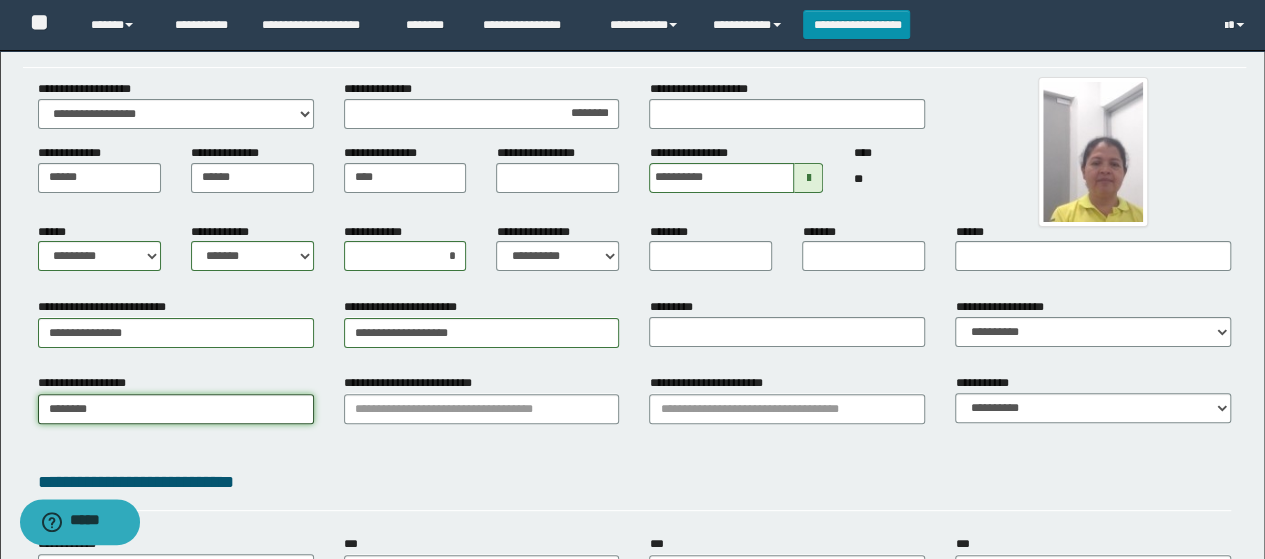 type on "********" 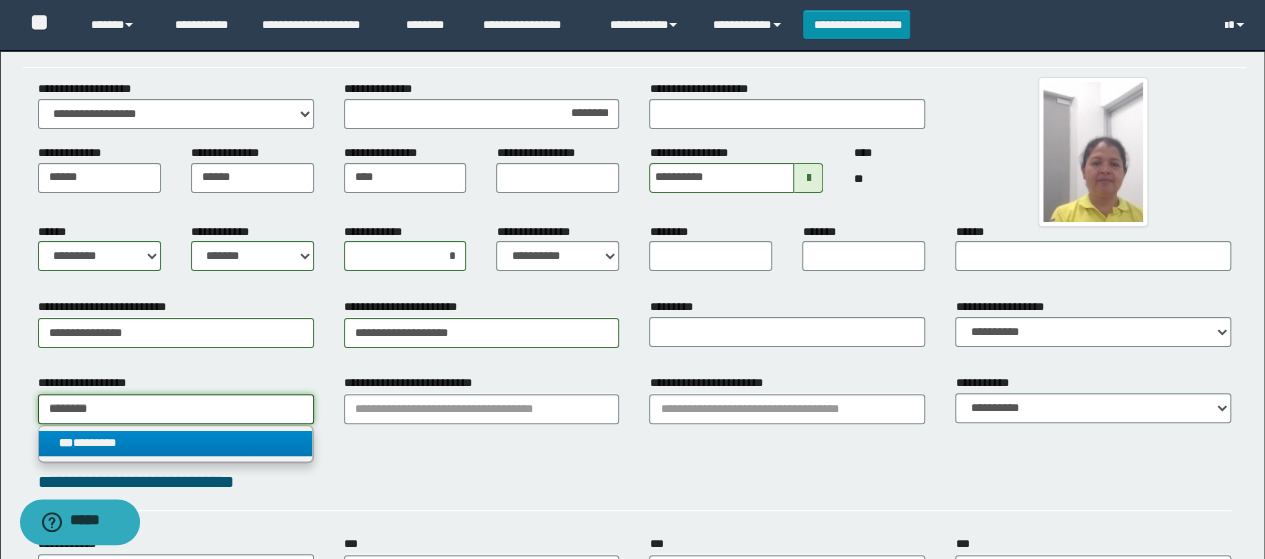 type on "********" 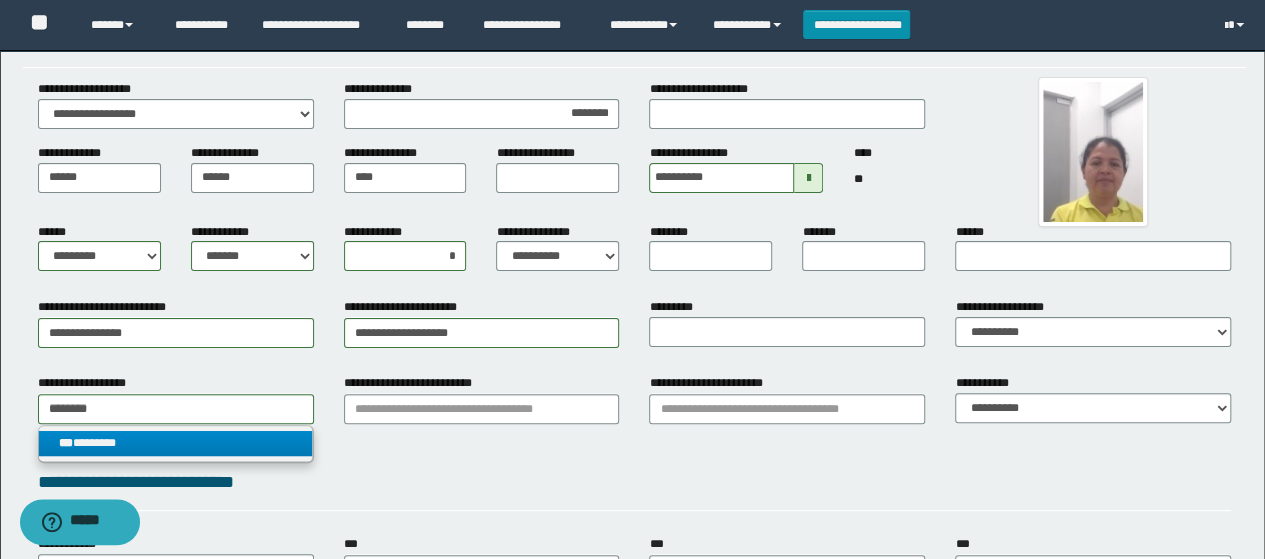 click on "*** ********" at bounding box center [175, 443] 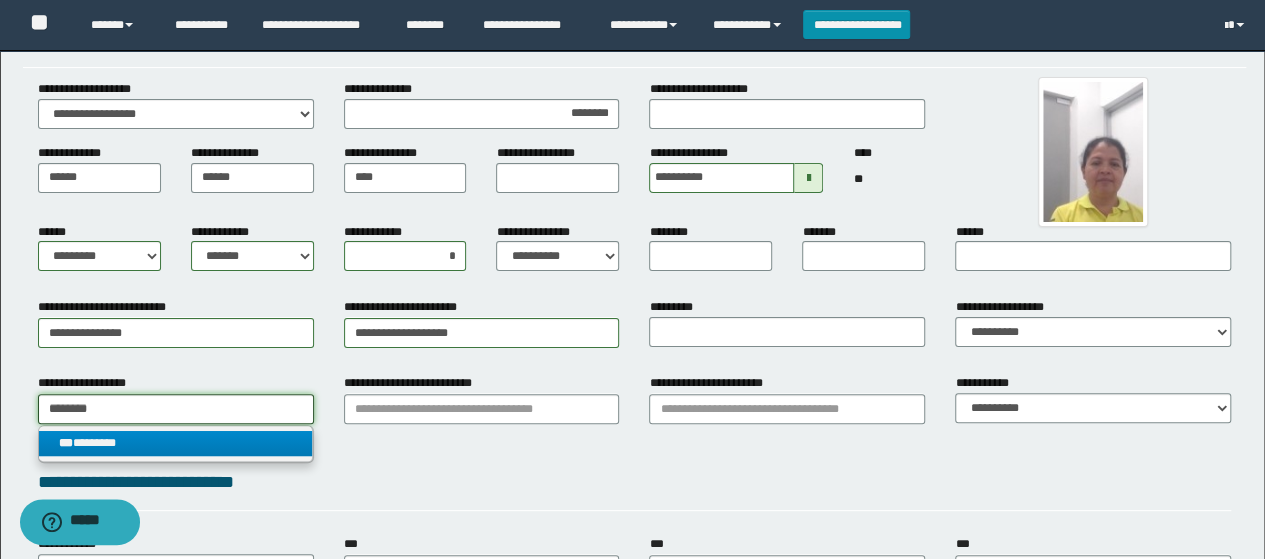 type 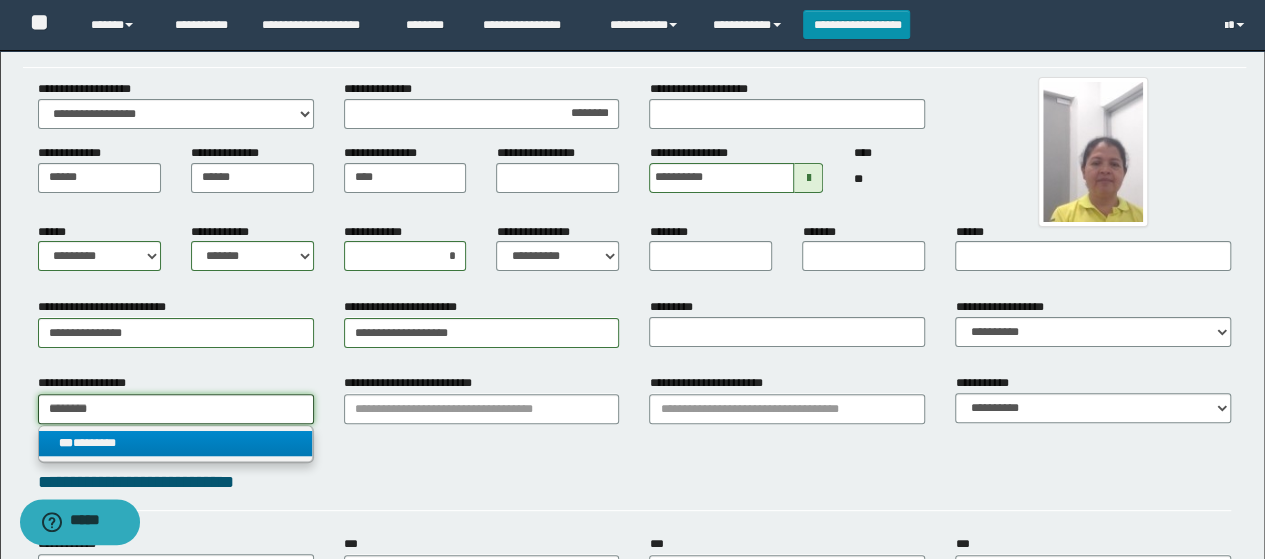 type on "********" 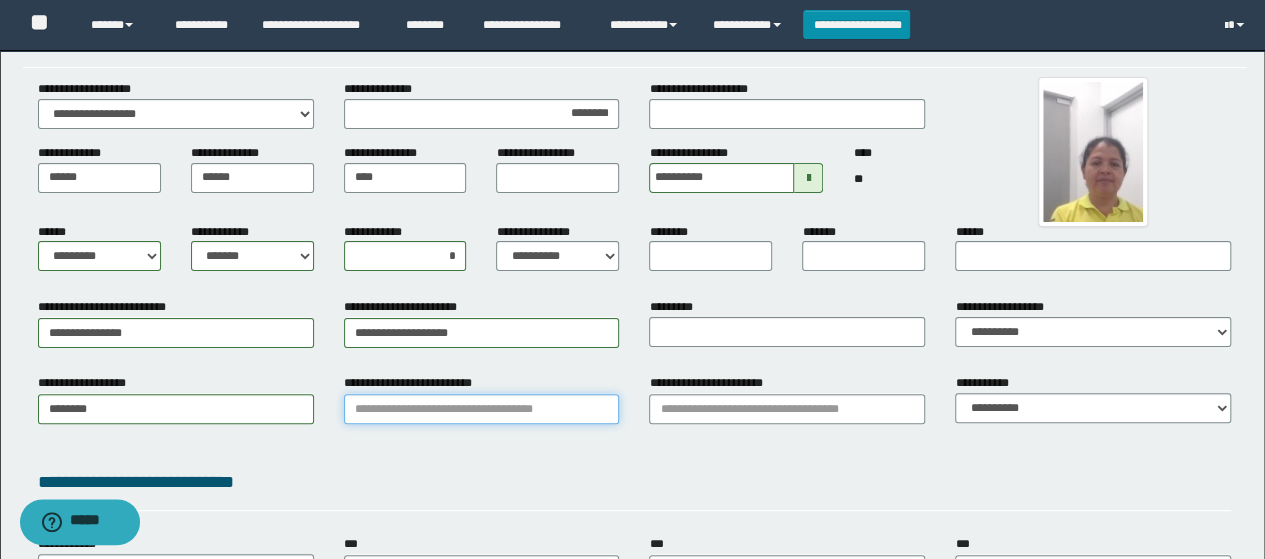 click on "**********" at bounding box center (482, 409) 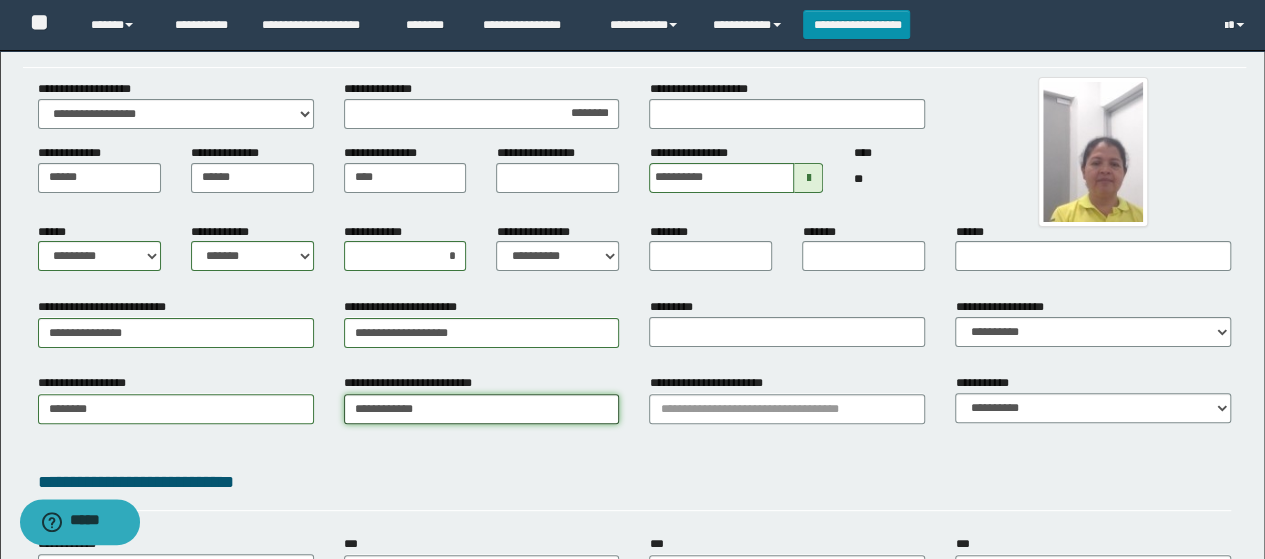 type on "**********" 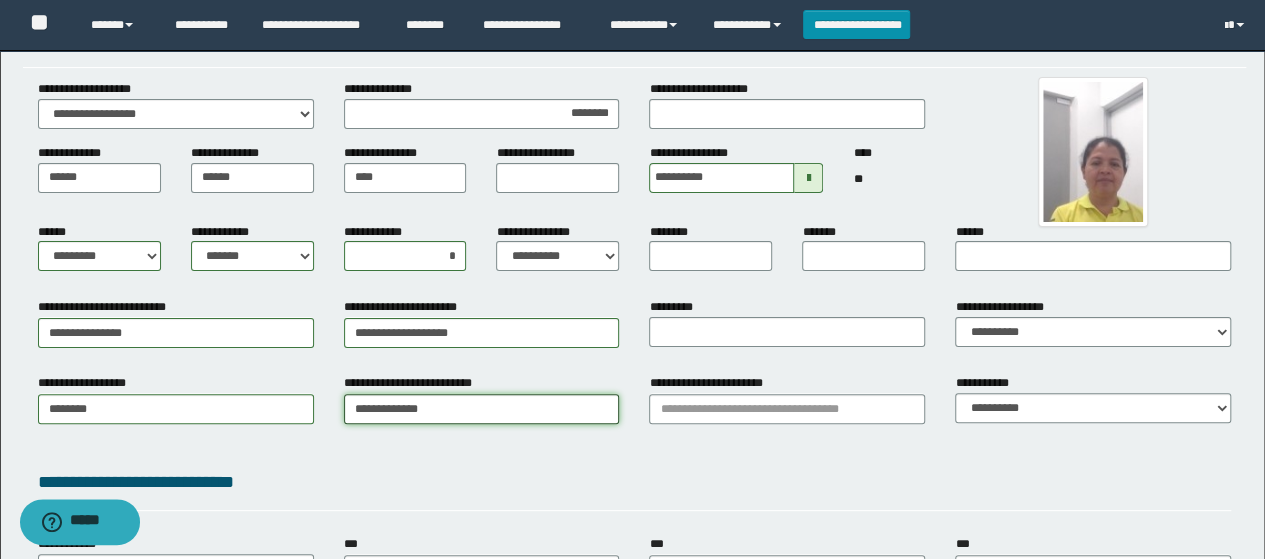 type on "**********" 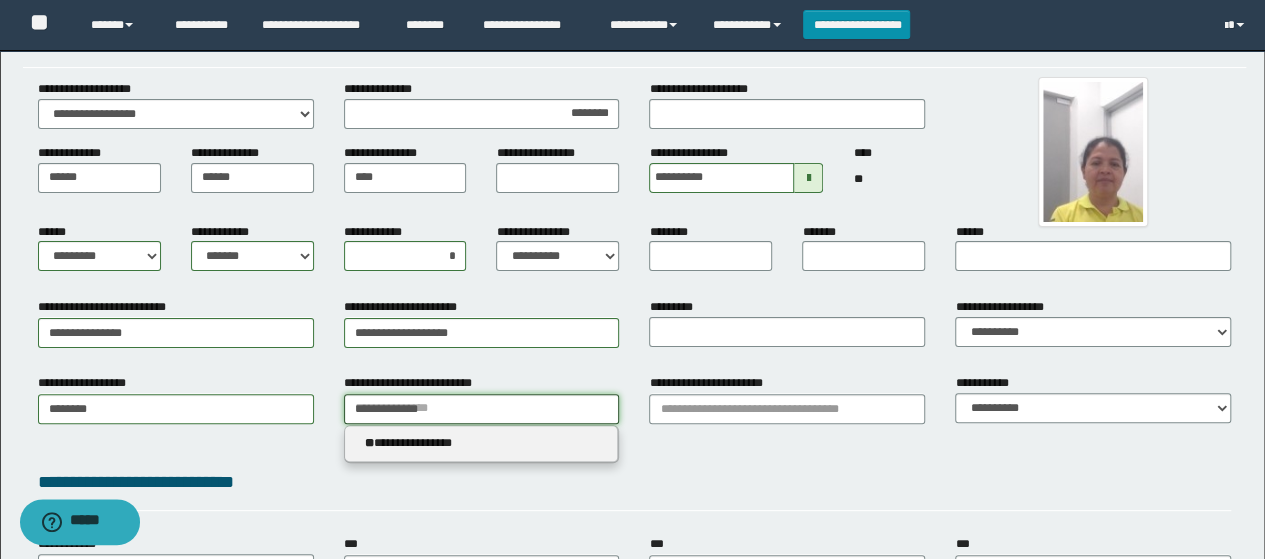 type 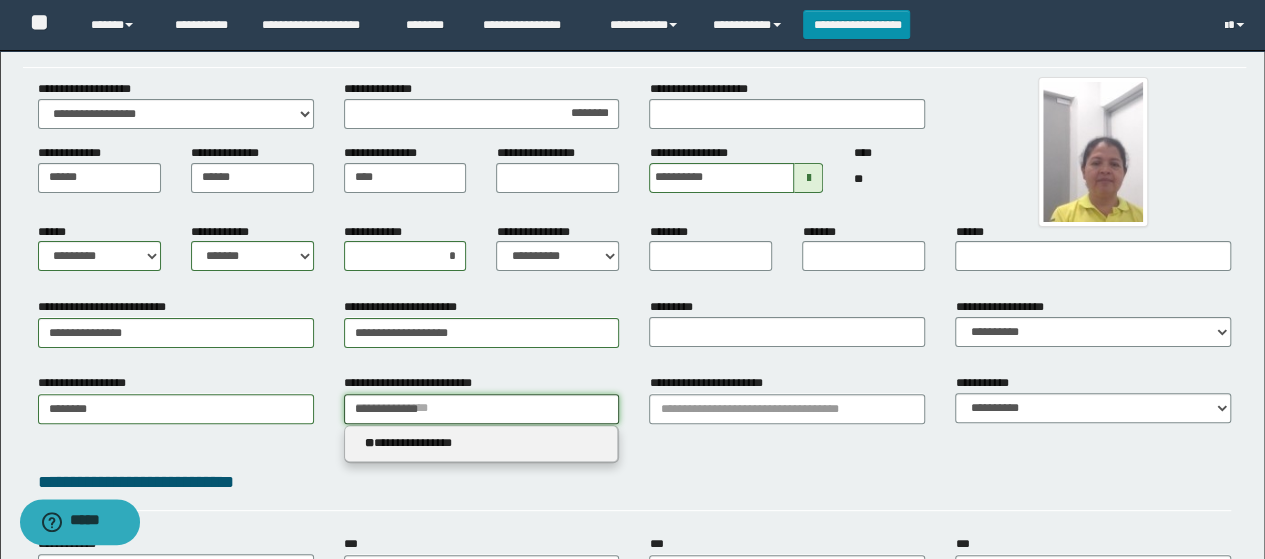 type on "**********" 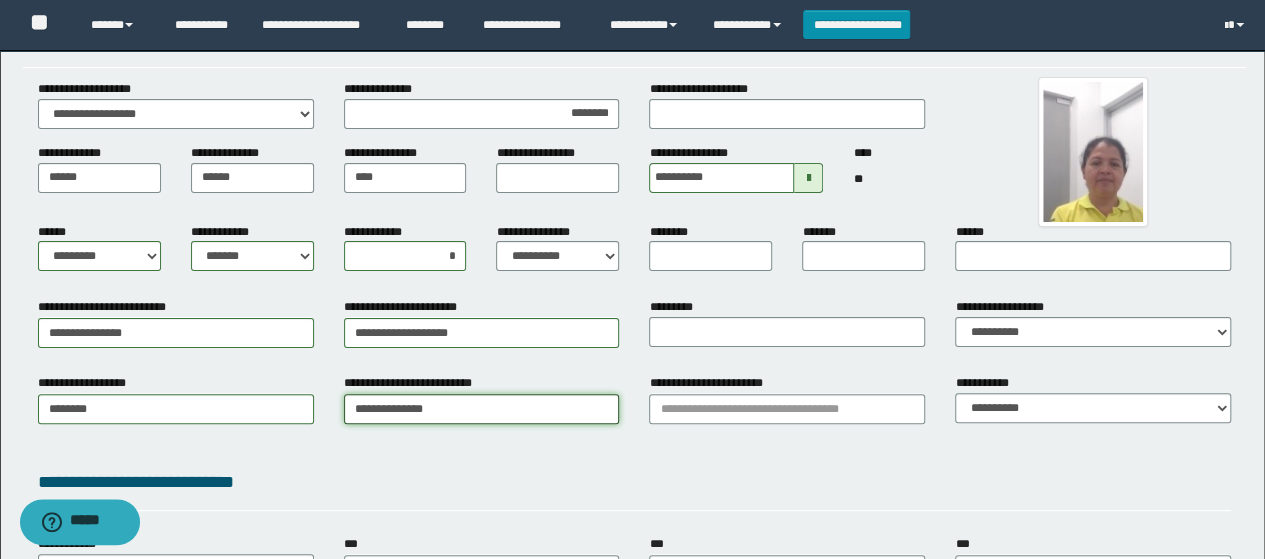 type on "**********" 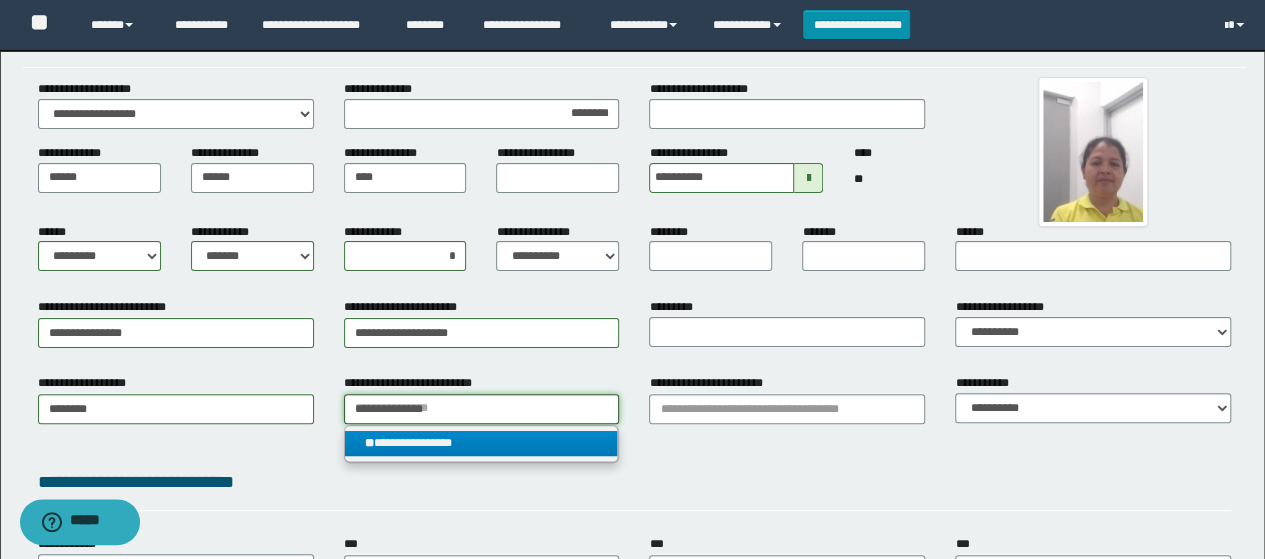 type on "**********" 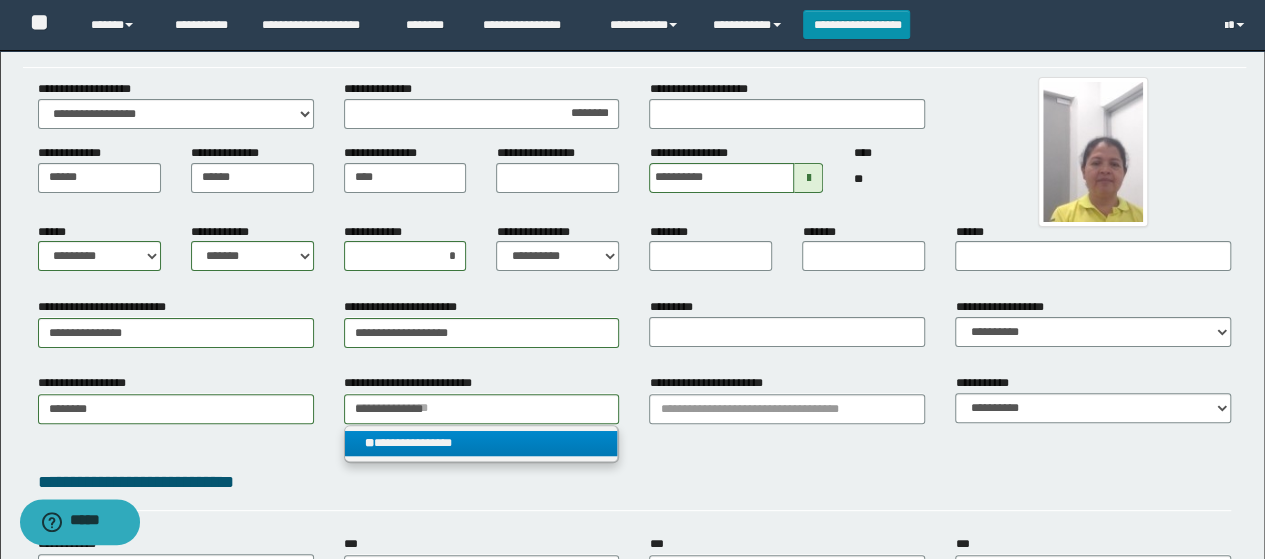 click on "**********" at bounding box center (481, 443) 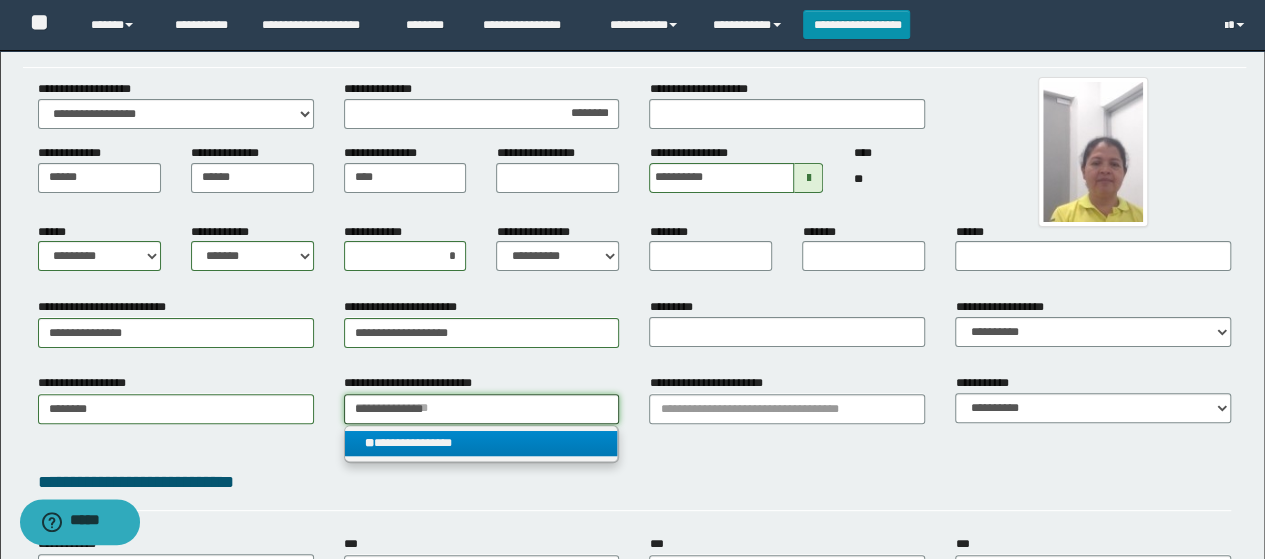 type 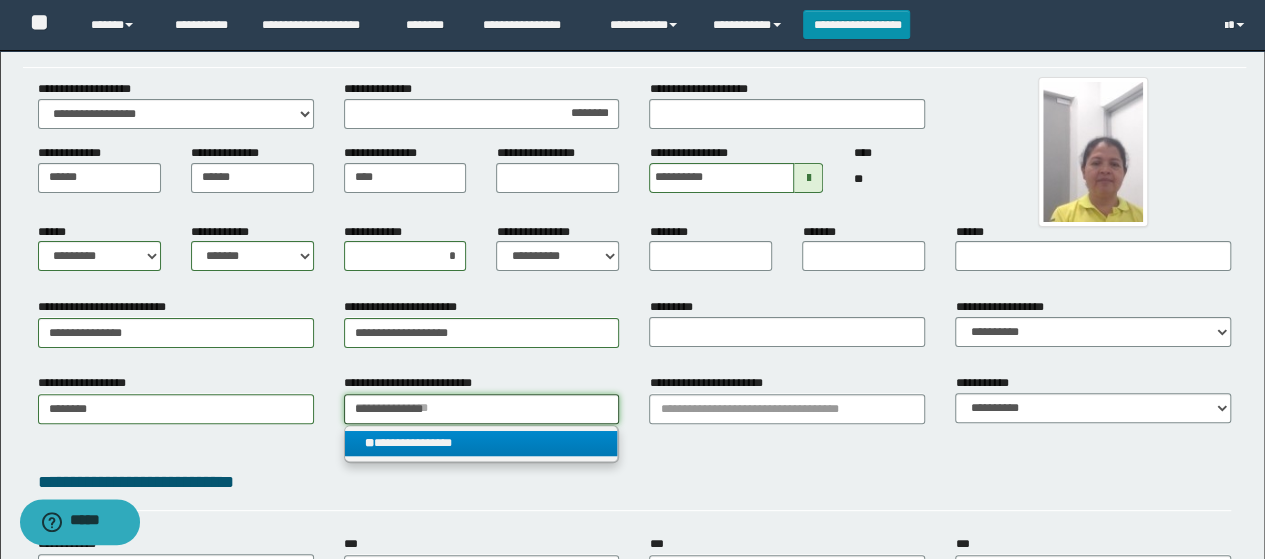 type on "**********" 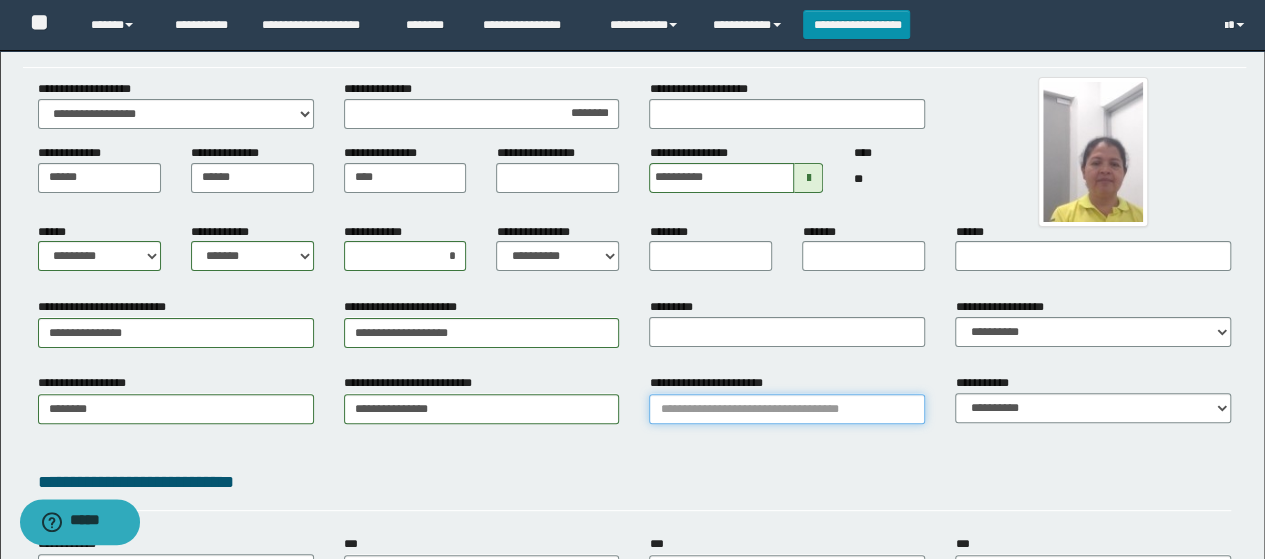 click on "**********" at bounding box center [787, 409] 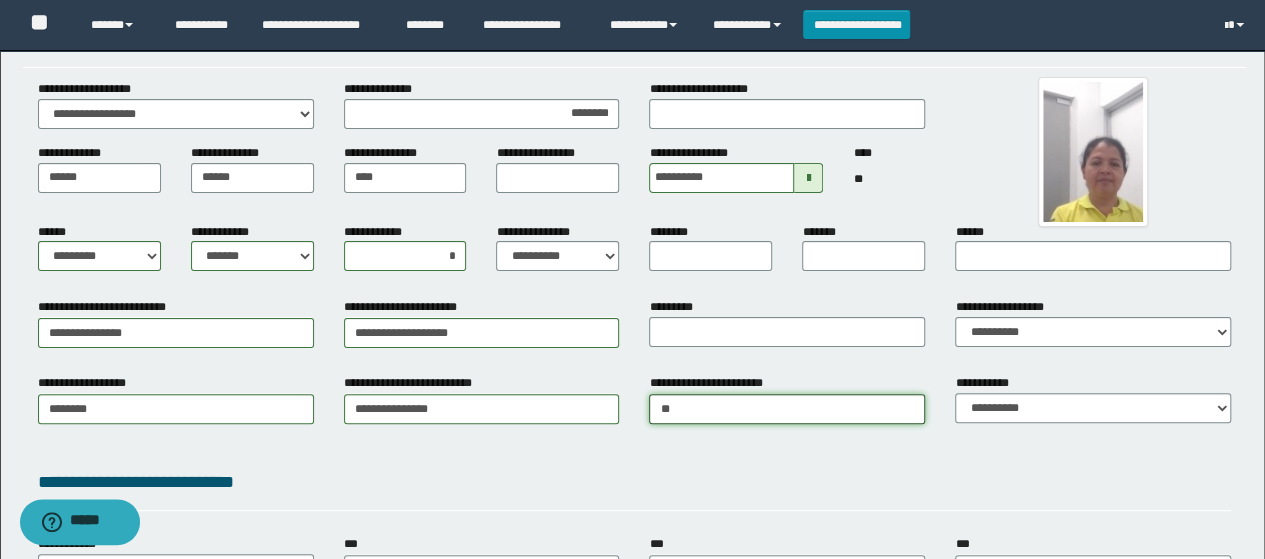 type on "***" 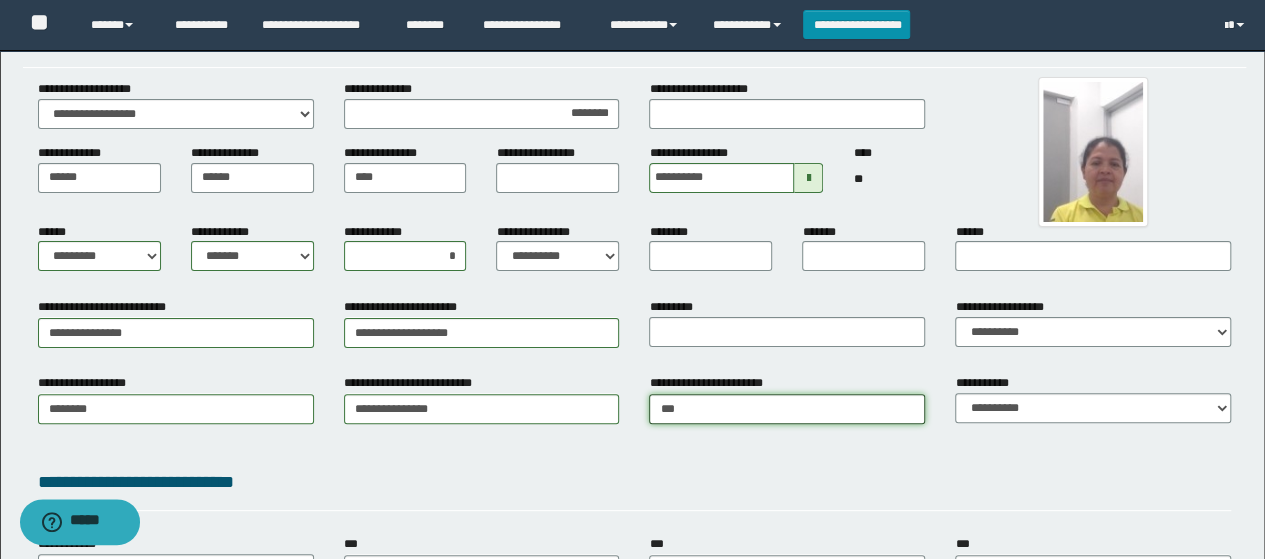 type on "***" 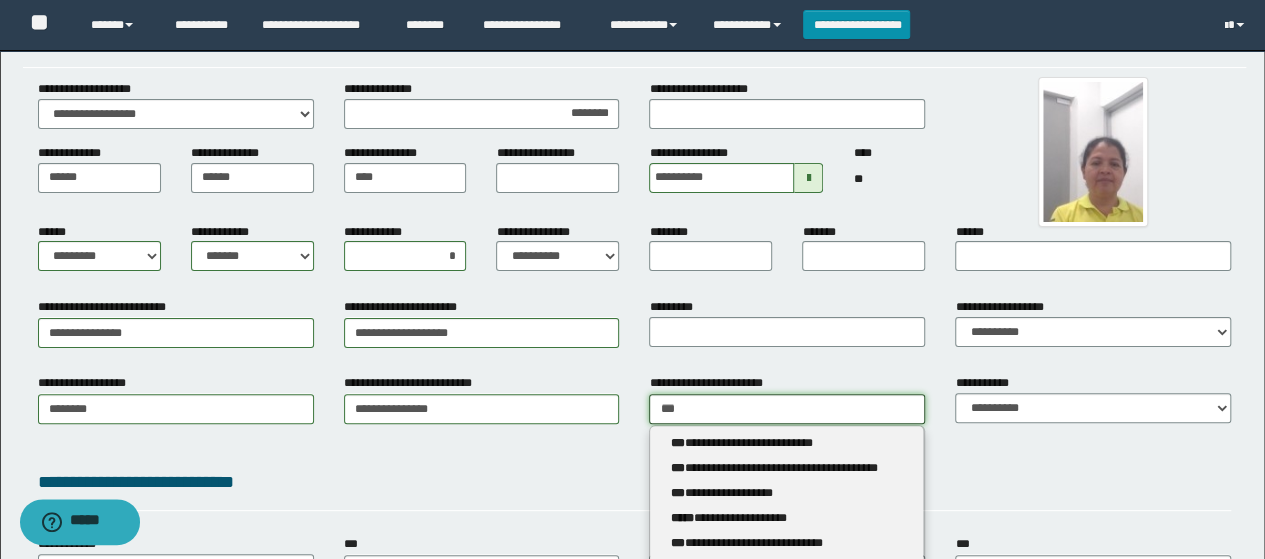 type 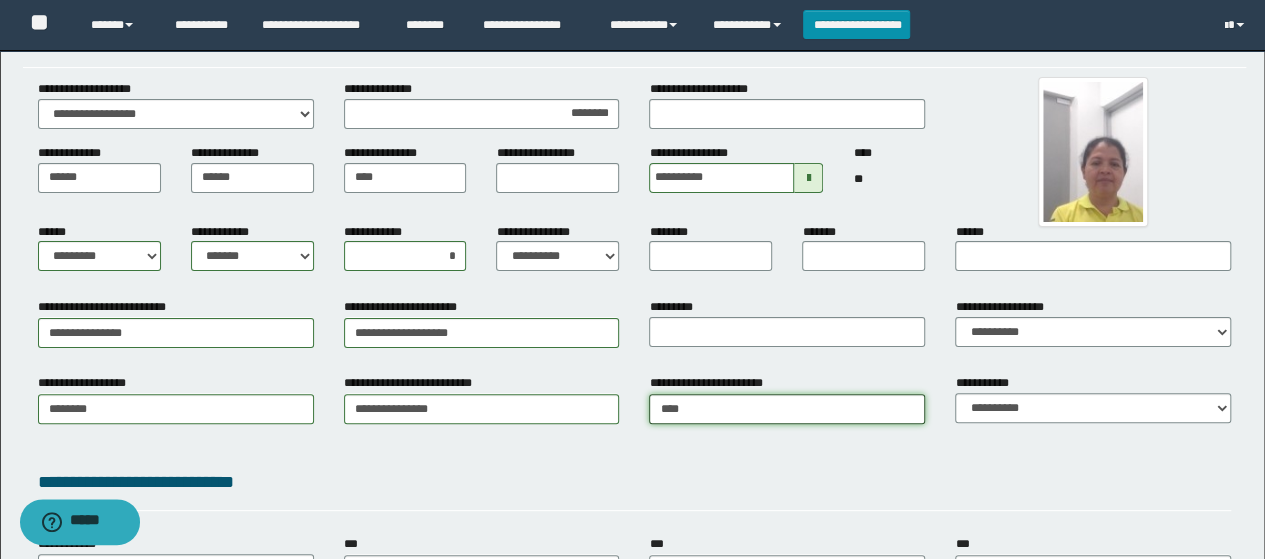 type on "**********" 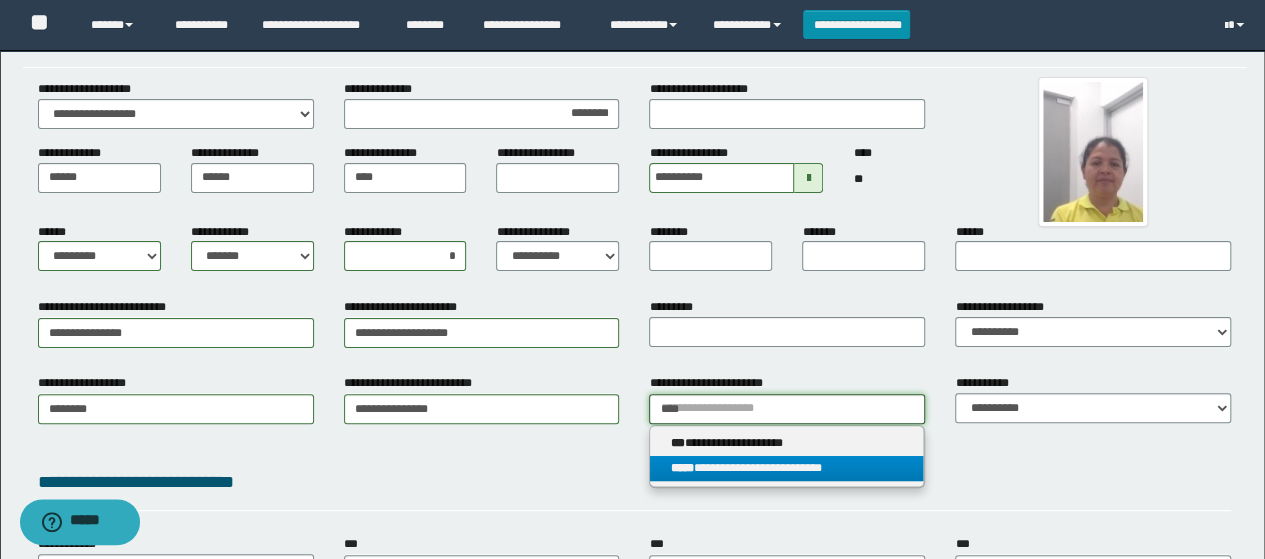 type on "****" 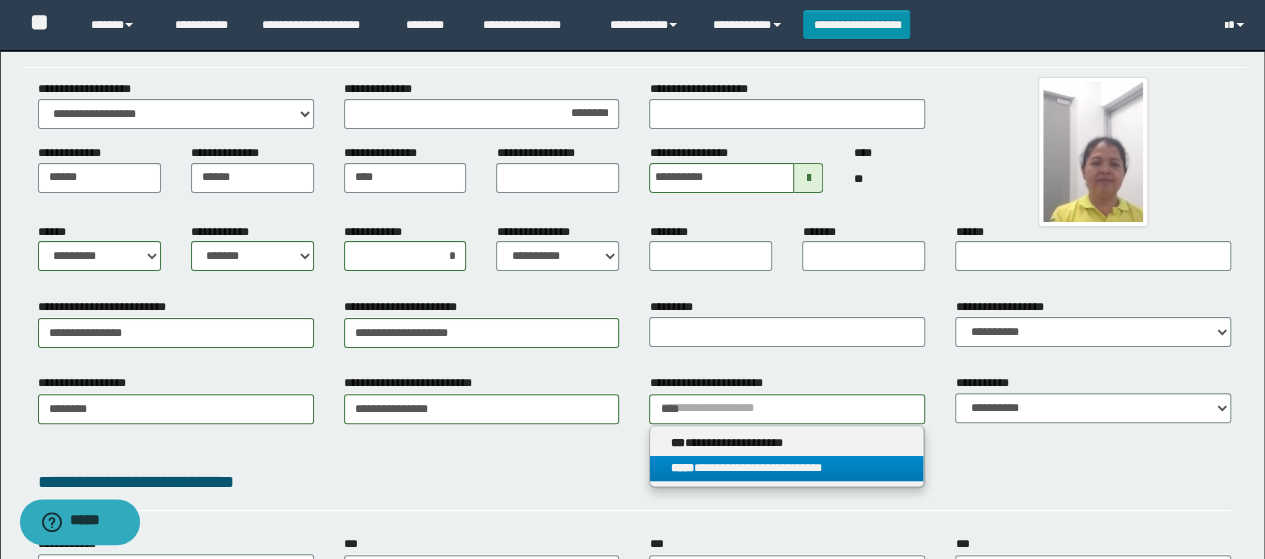 click on "**********" at bounding box center (786, 468) 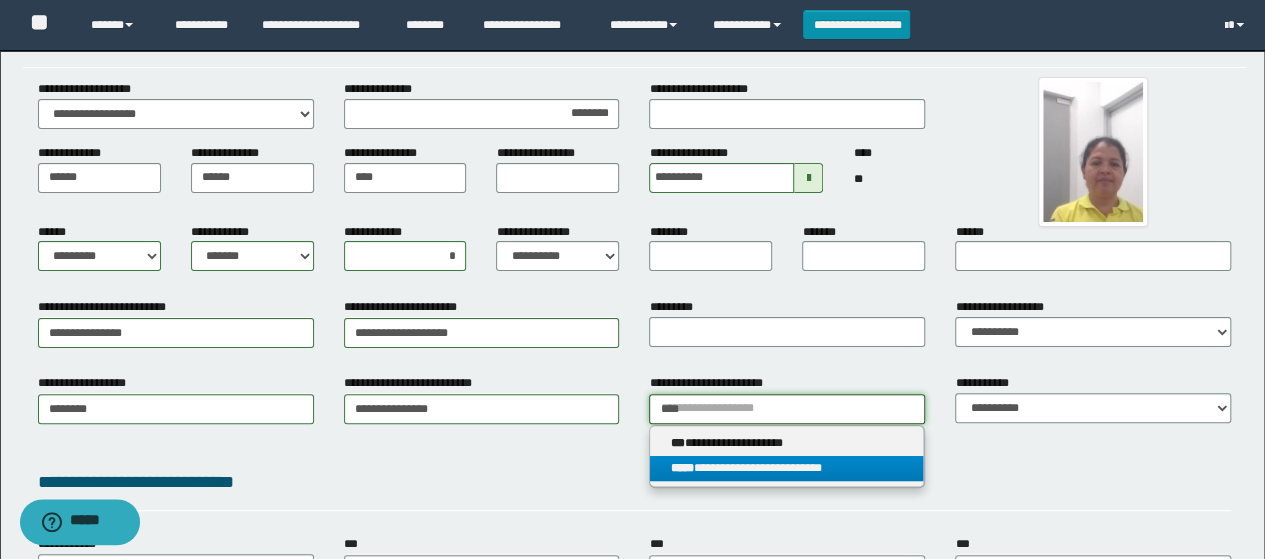 type 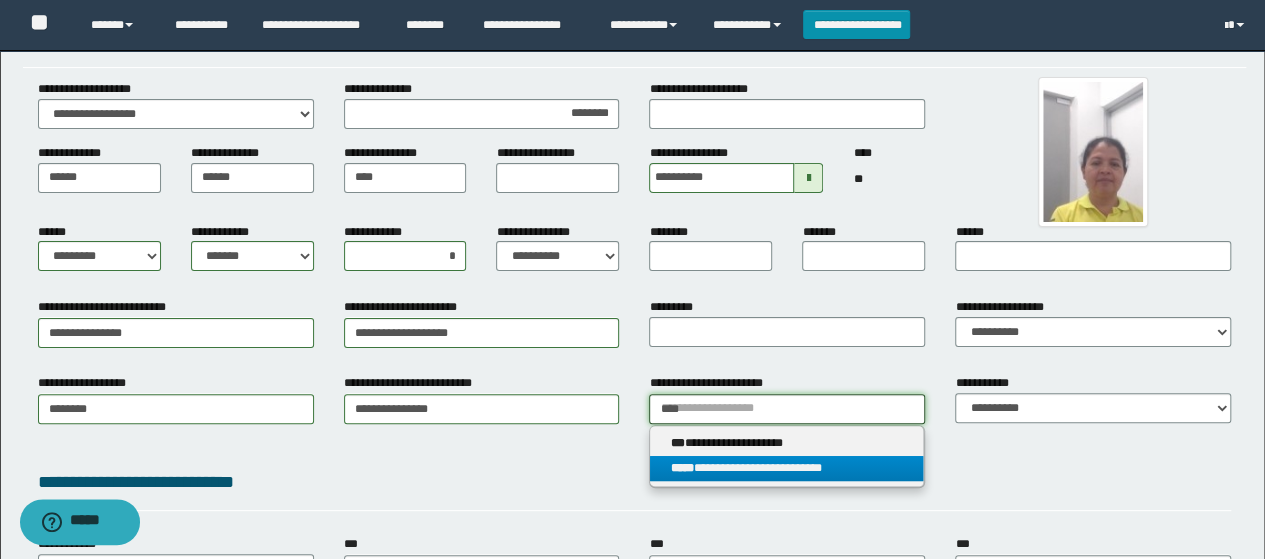 type on "**********" 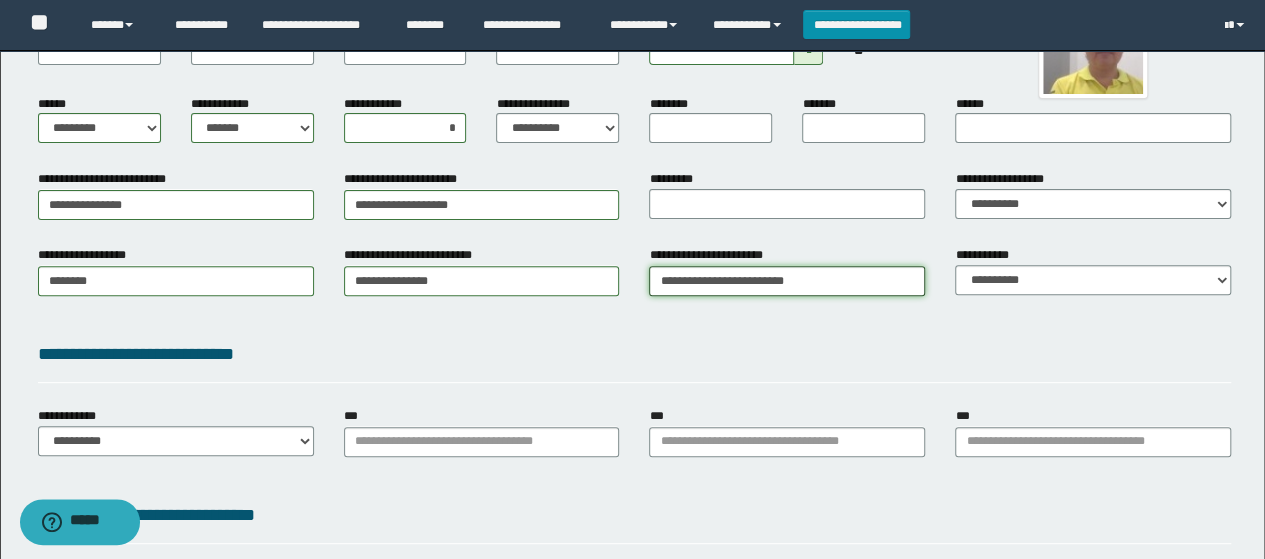 scroll, scrollTop: 300, scrollLeft: 0, axis: vertical 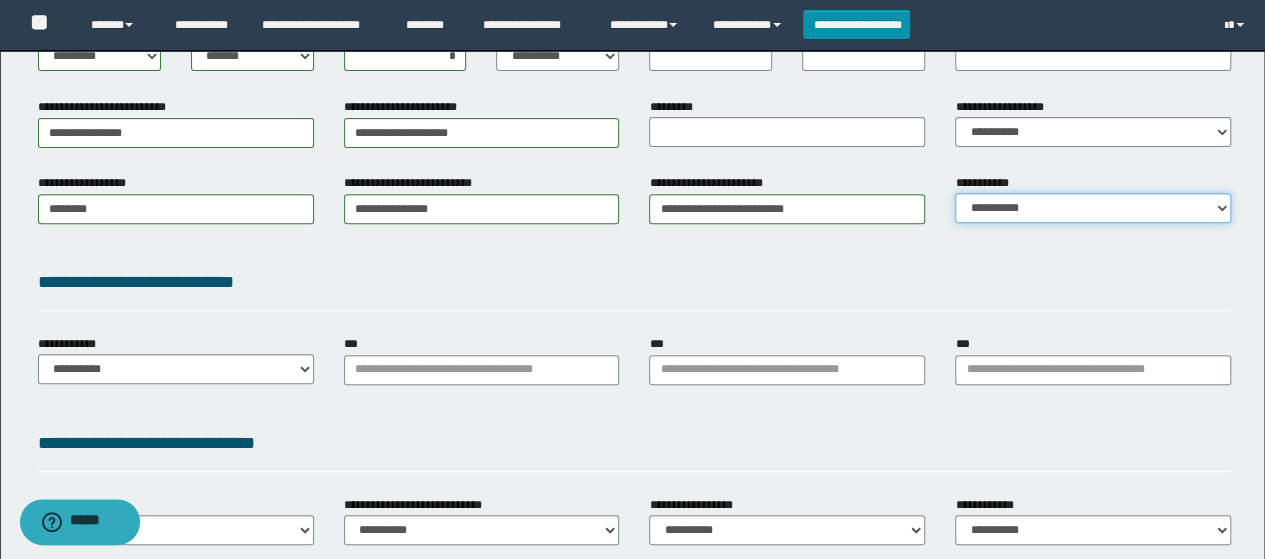 click on "**********" at bounding box center [1093, 208] 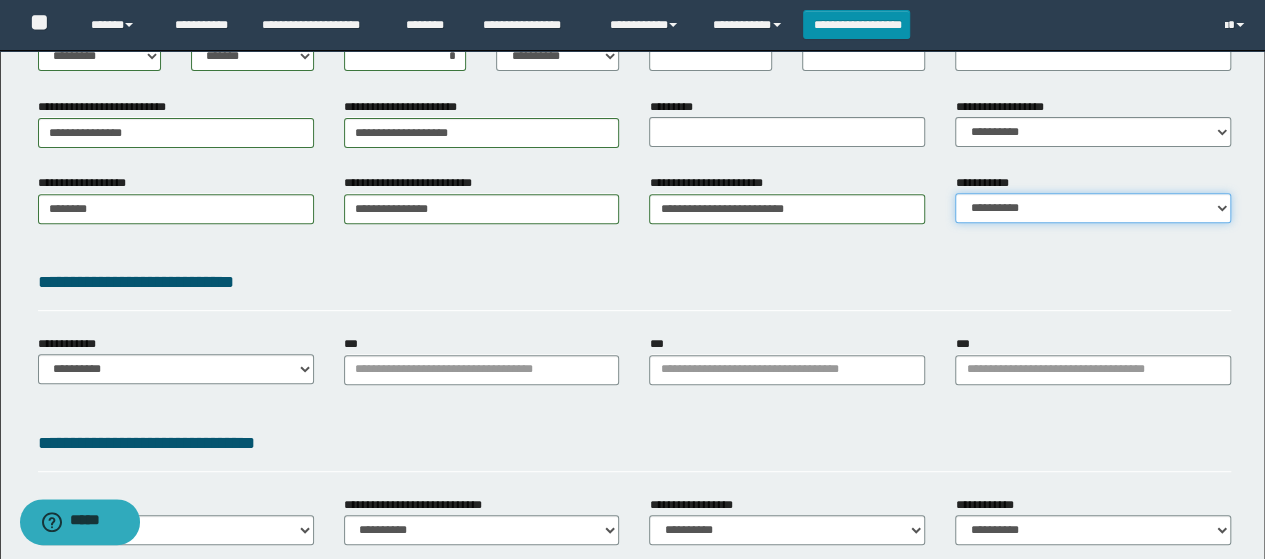 select on "*" 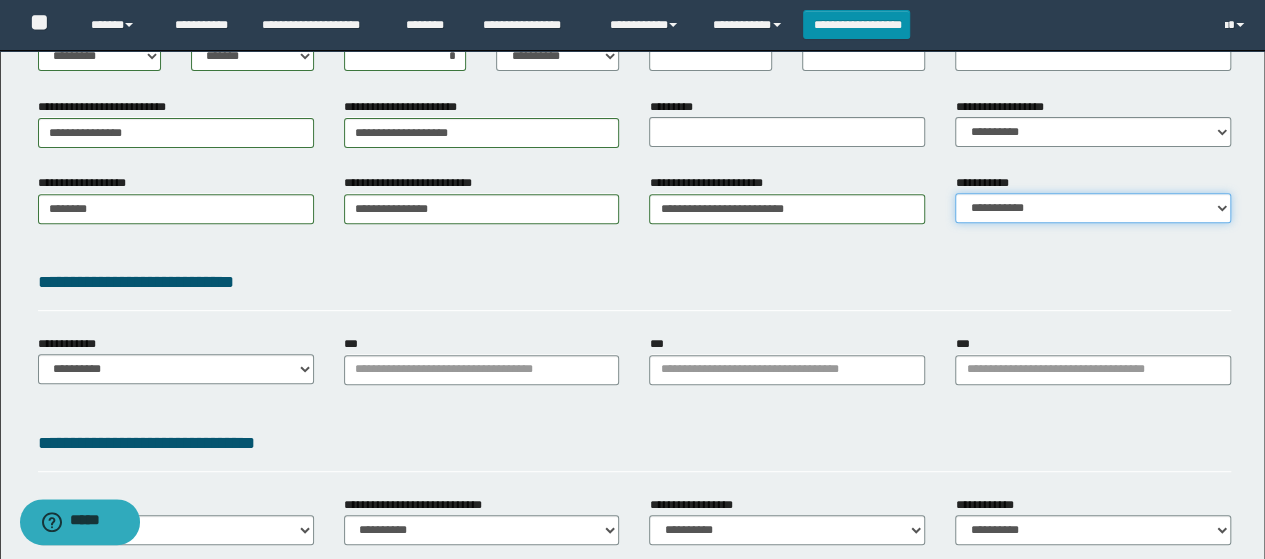 click on "**********" at bounding box center [1093, 208] 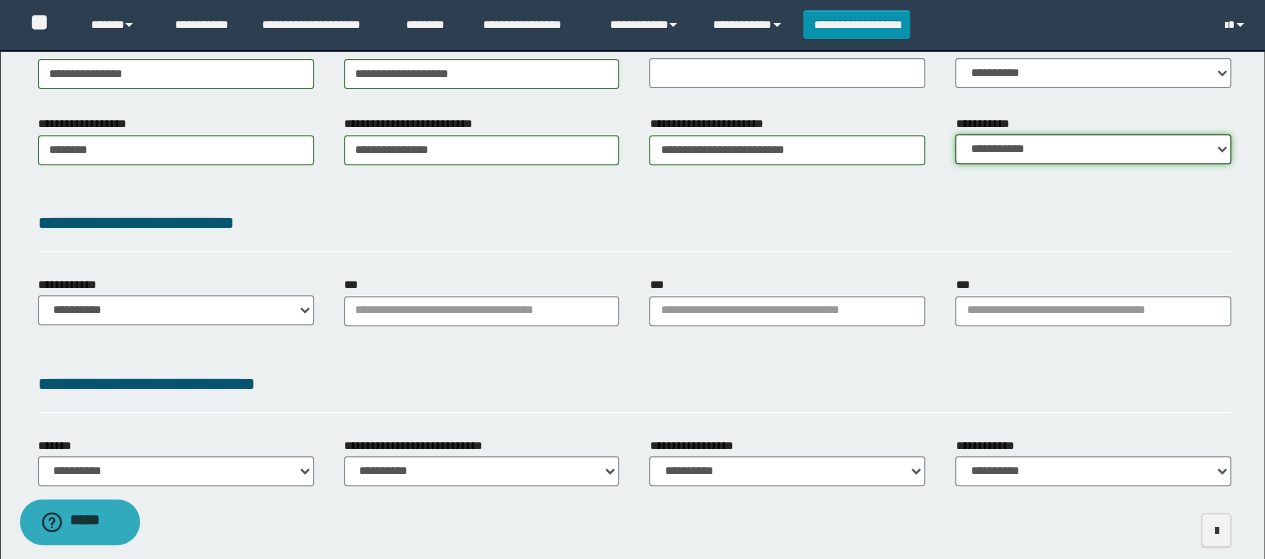 scroll, scrollTop: 400, scrollLeft: 0, axis: vertical 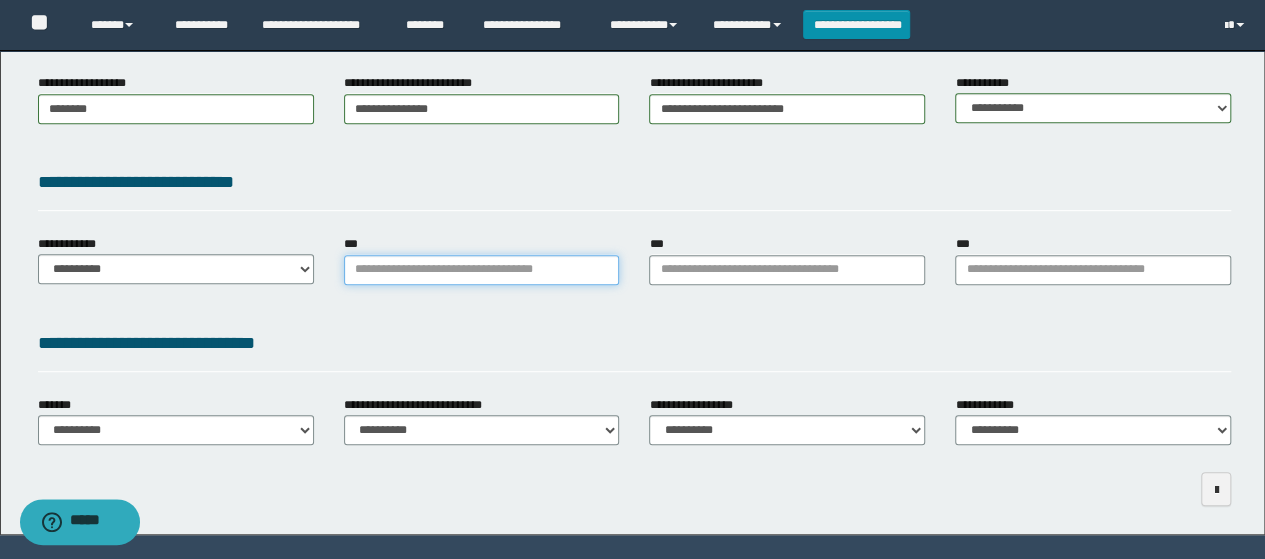 click on "***" at bounding box center [482, 270] 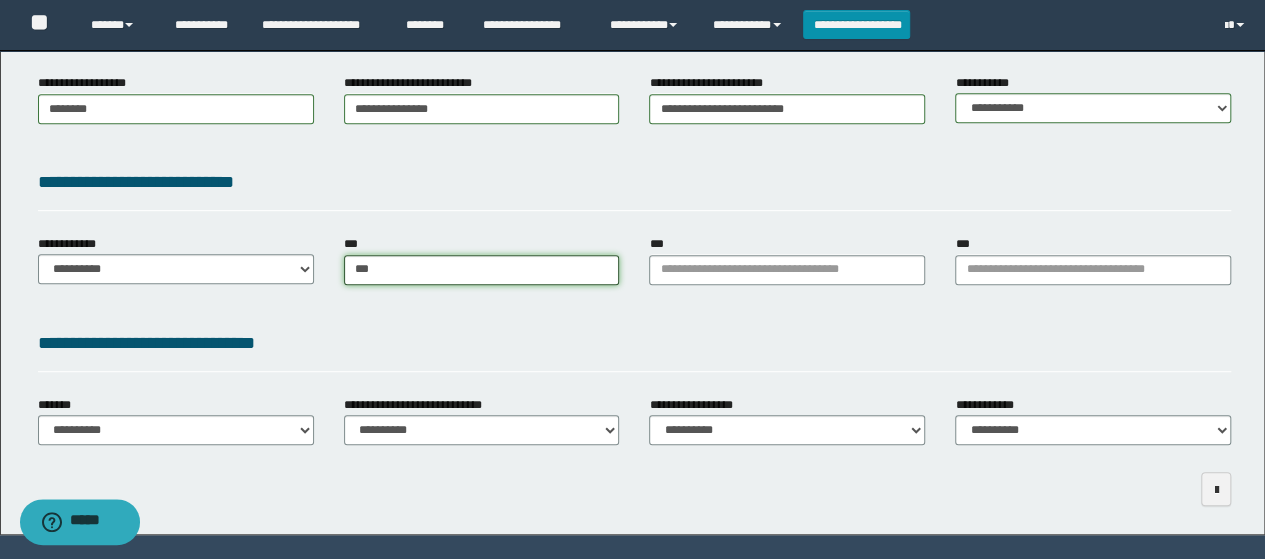 type on "****" 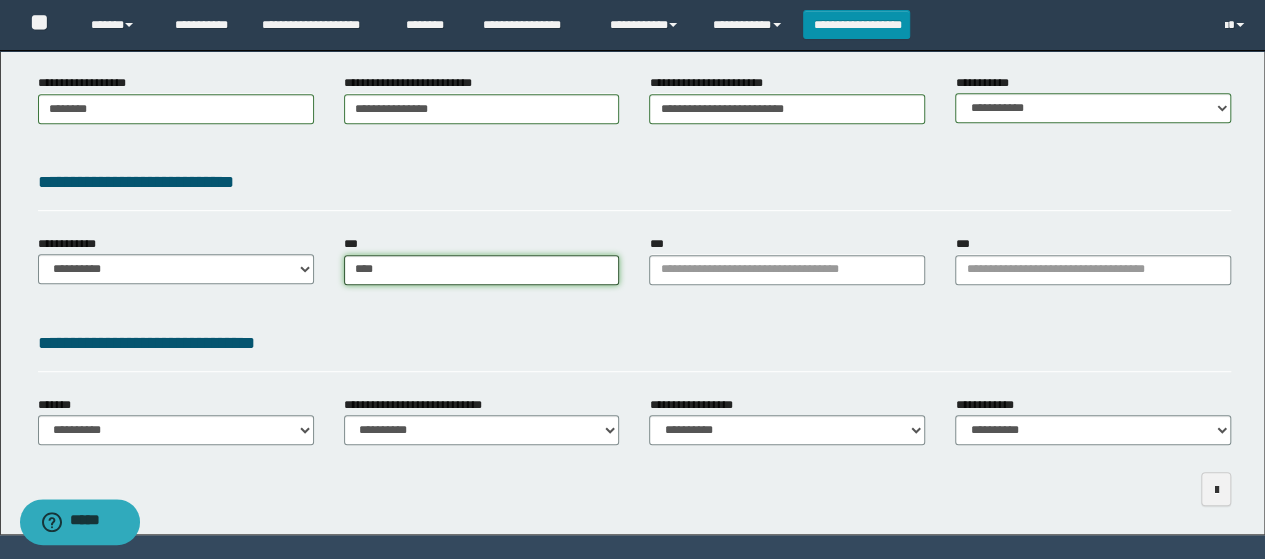 type on "****" 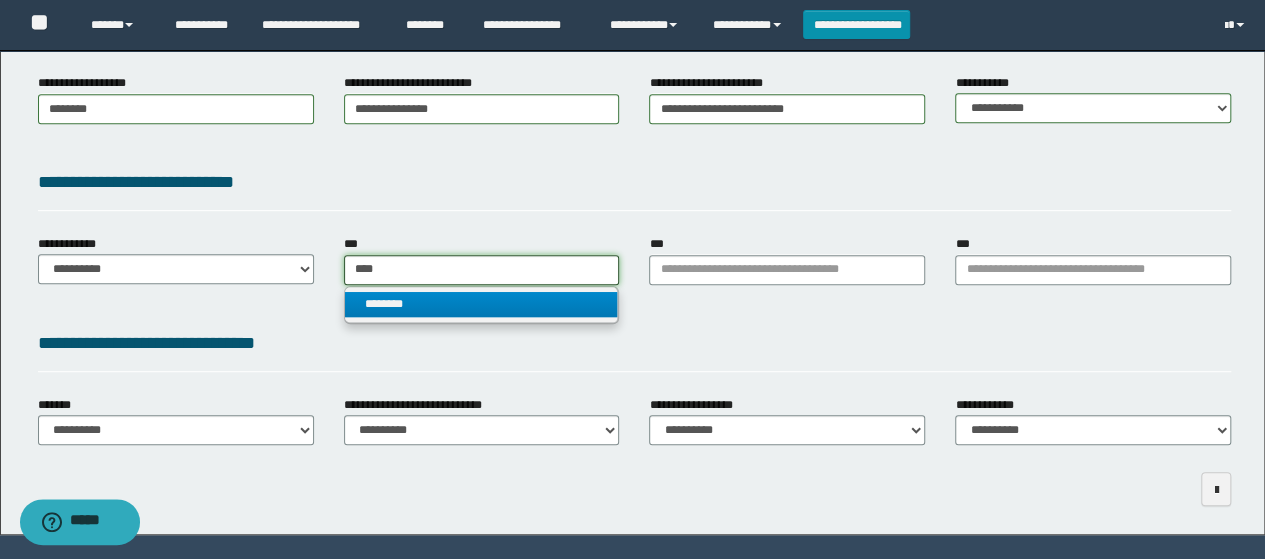 type on "****" 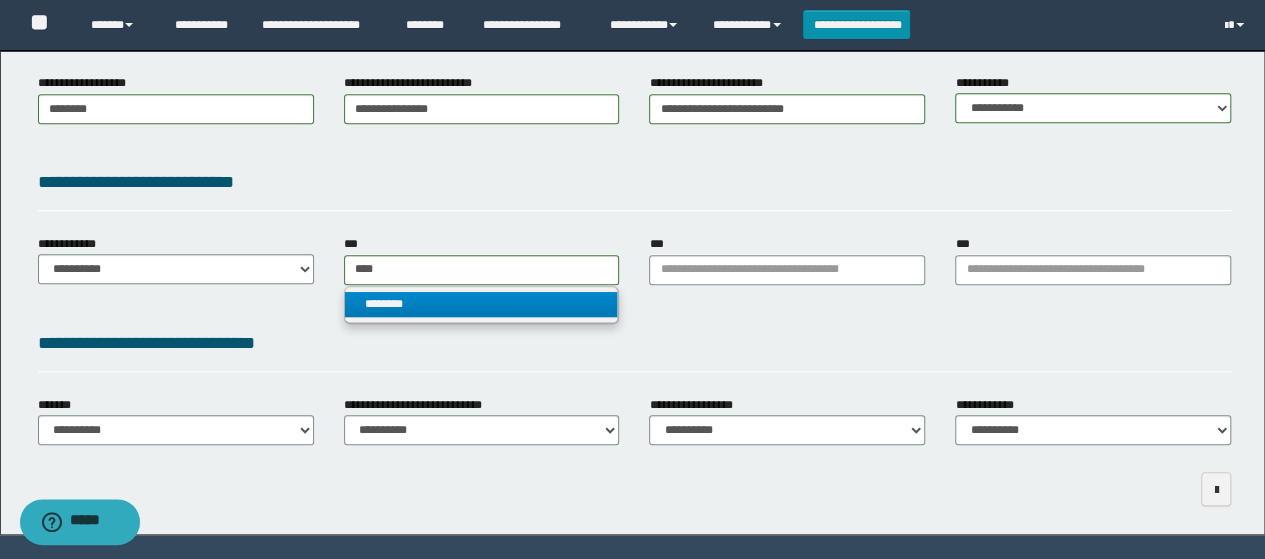 click on "********" at bounding box center [481, 304] 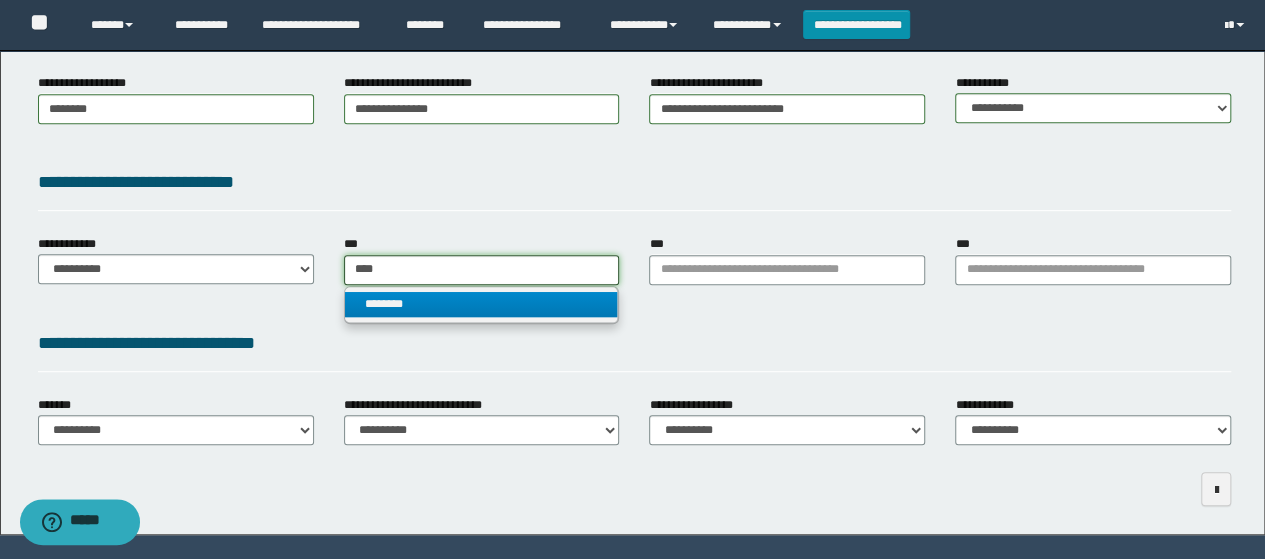 type 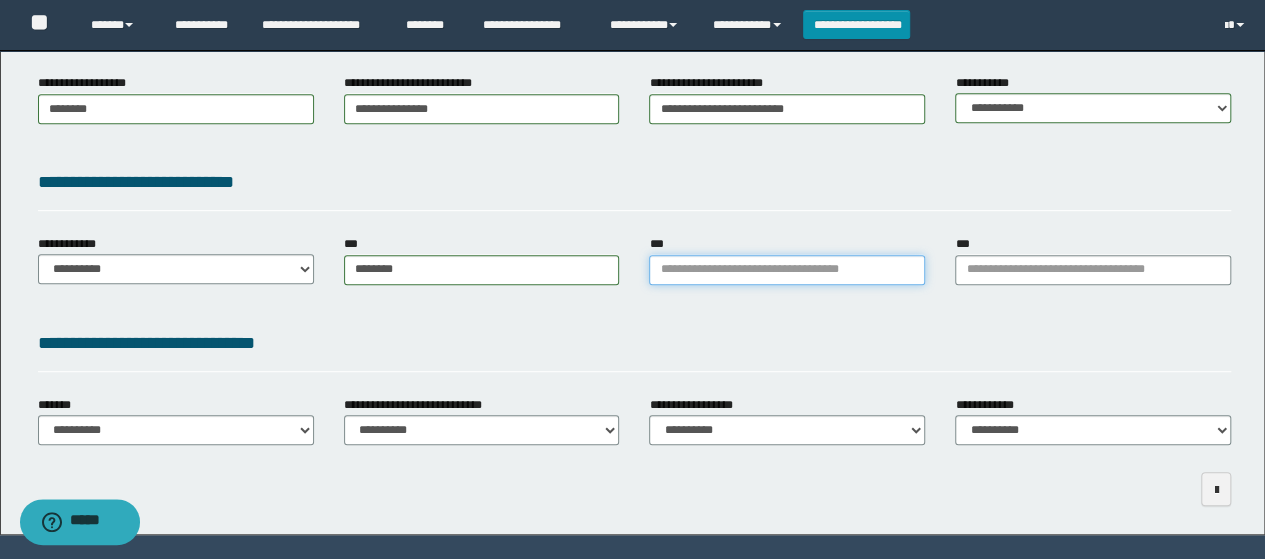 click on "***" at bounding box center (787, 270) 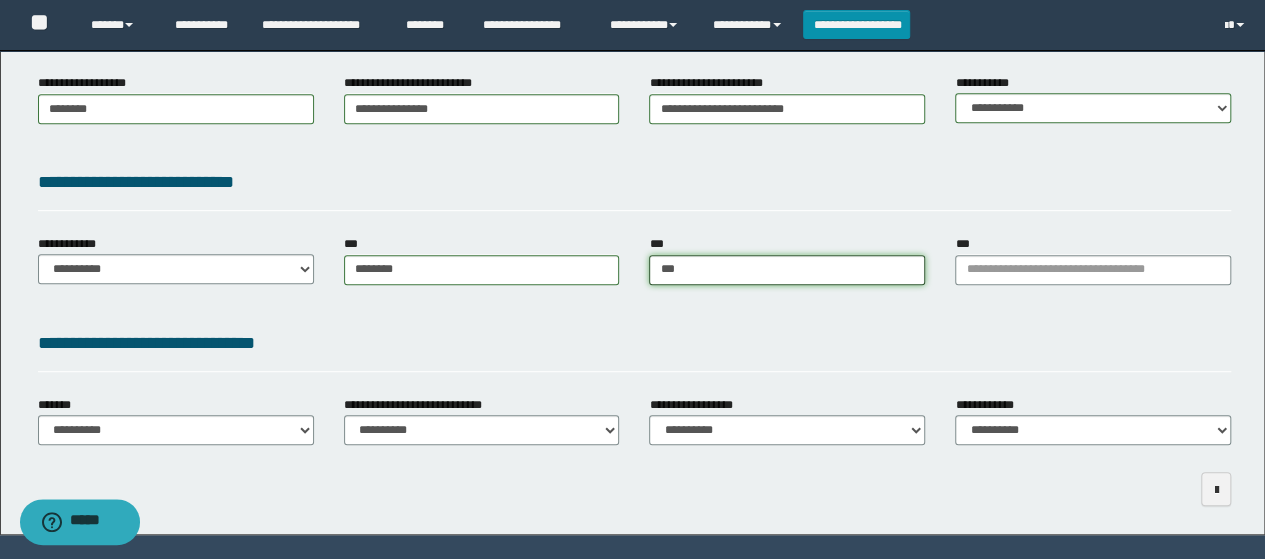 type on "****" 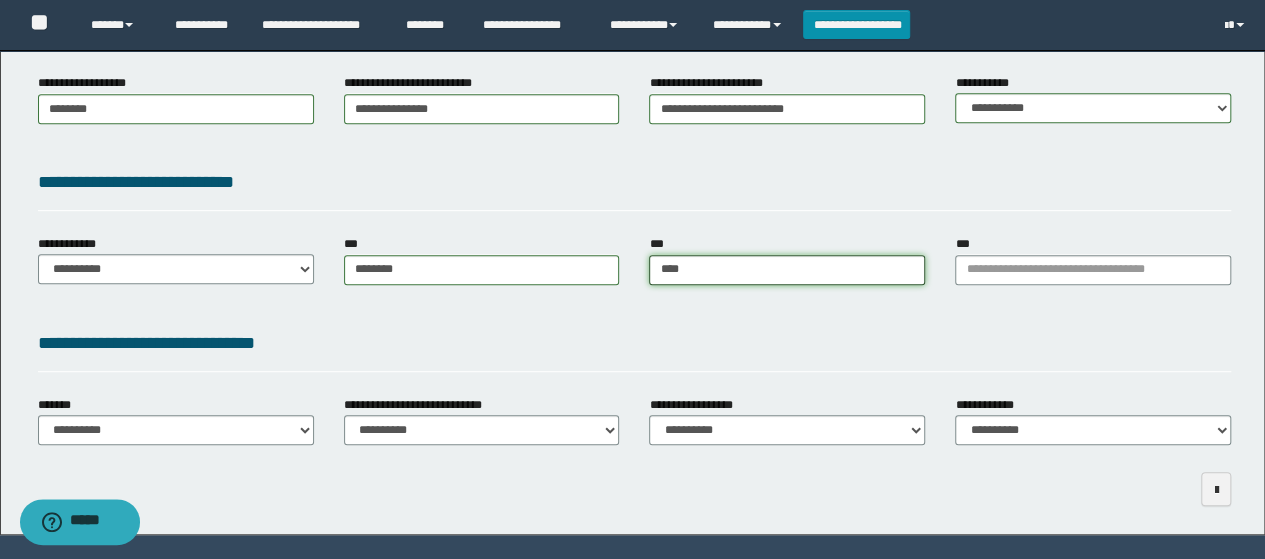 type on "**********" 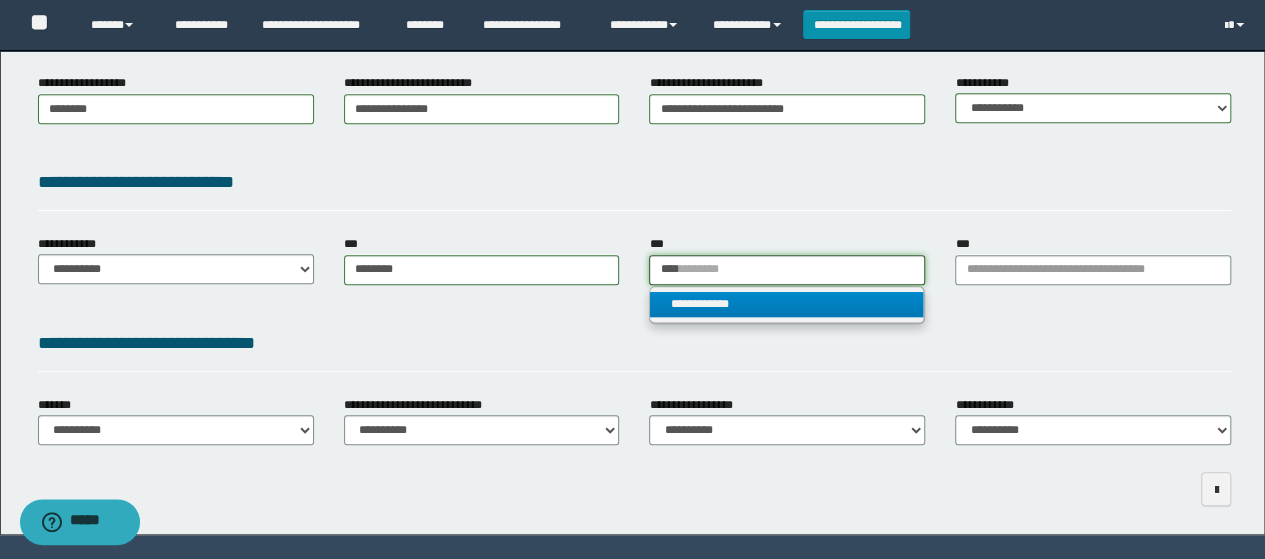 type on "****" 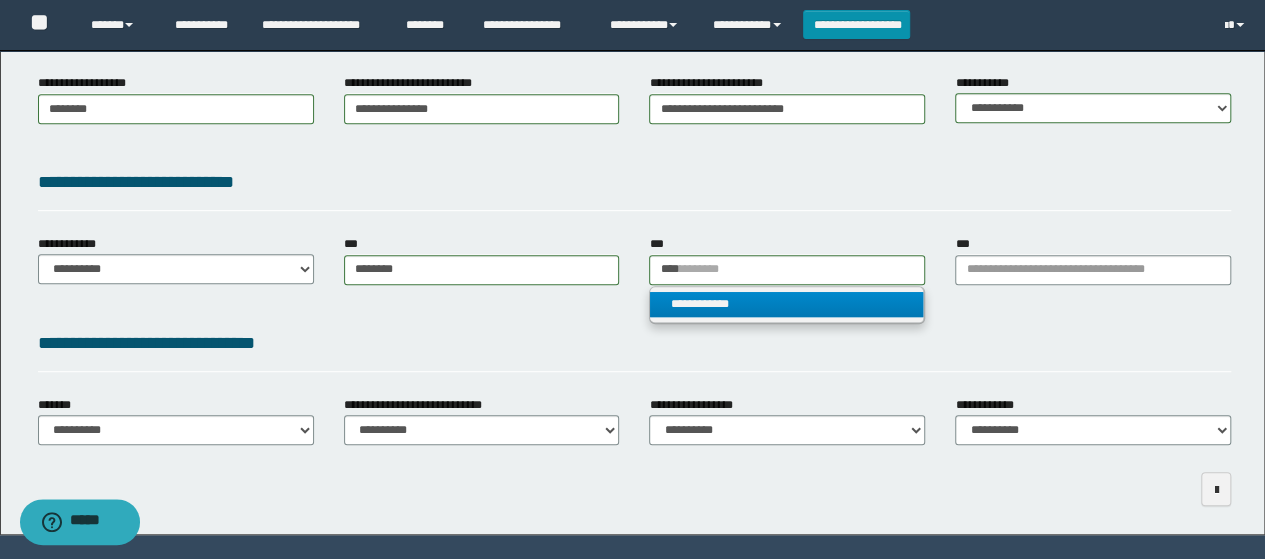 click on "**********" at bounding box center [786, 304] 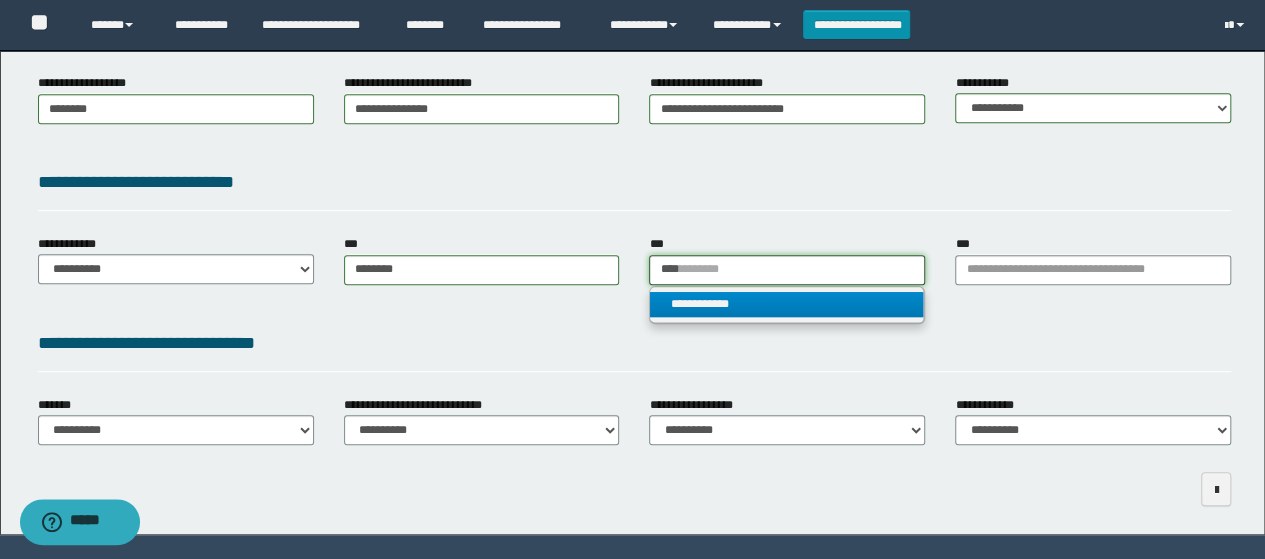 type 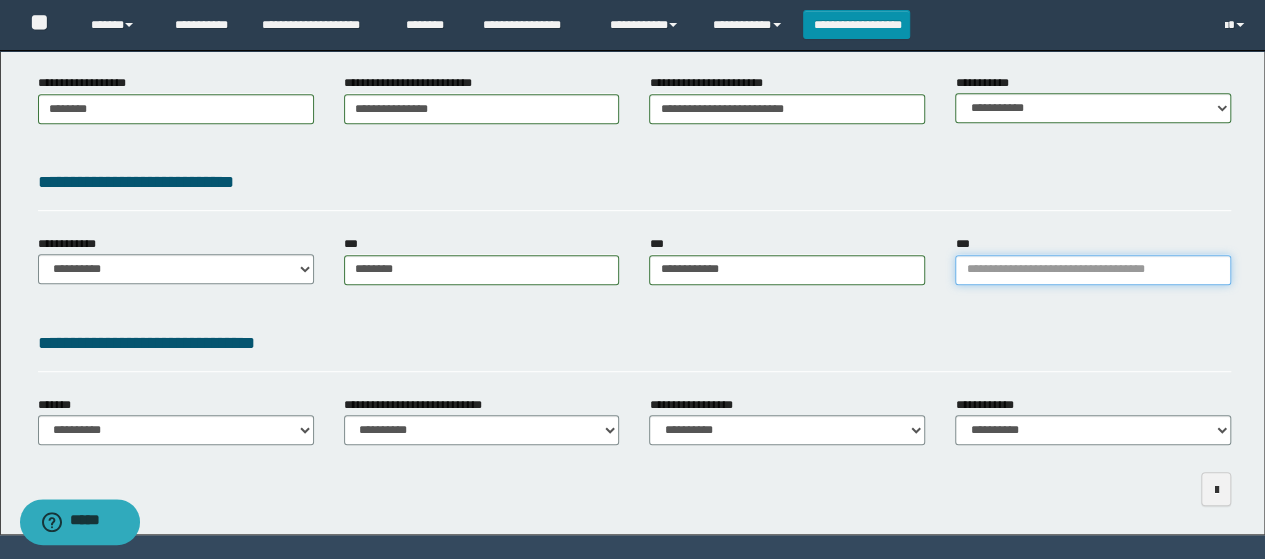 click on "***" at bounding box center [1093, 270] 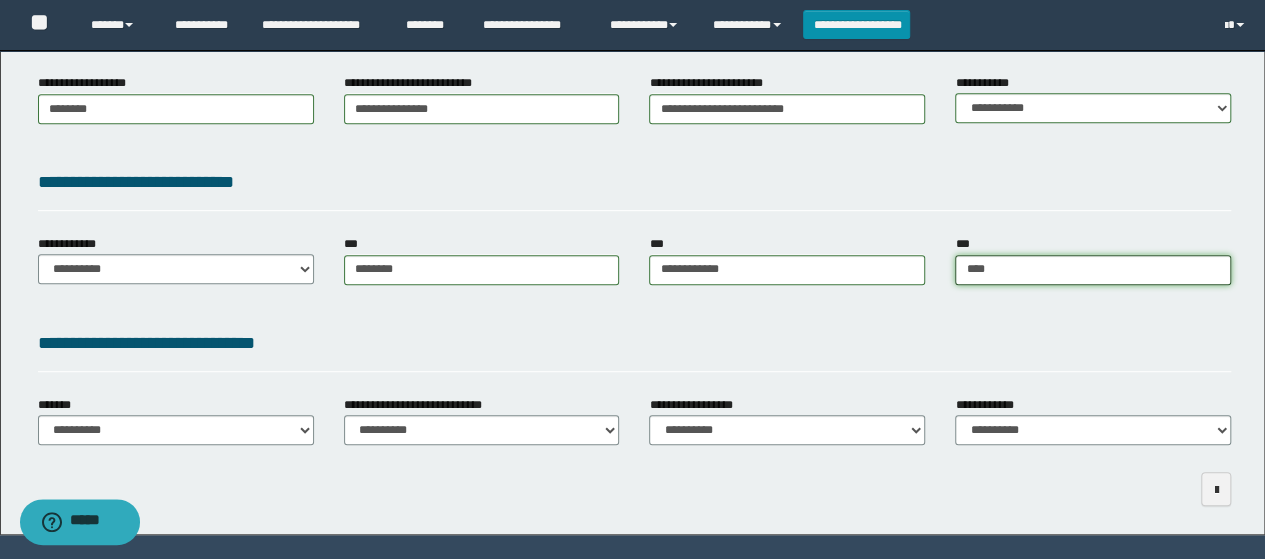 type on "*****" 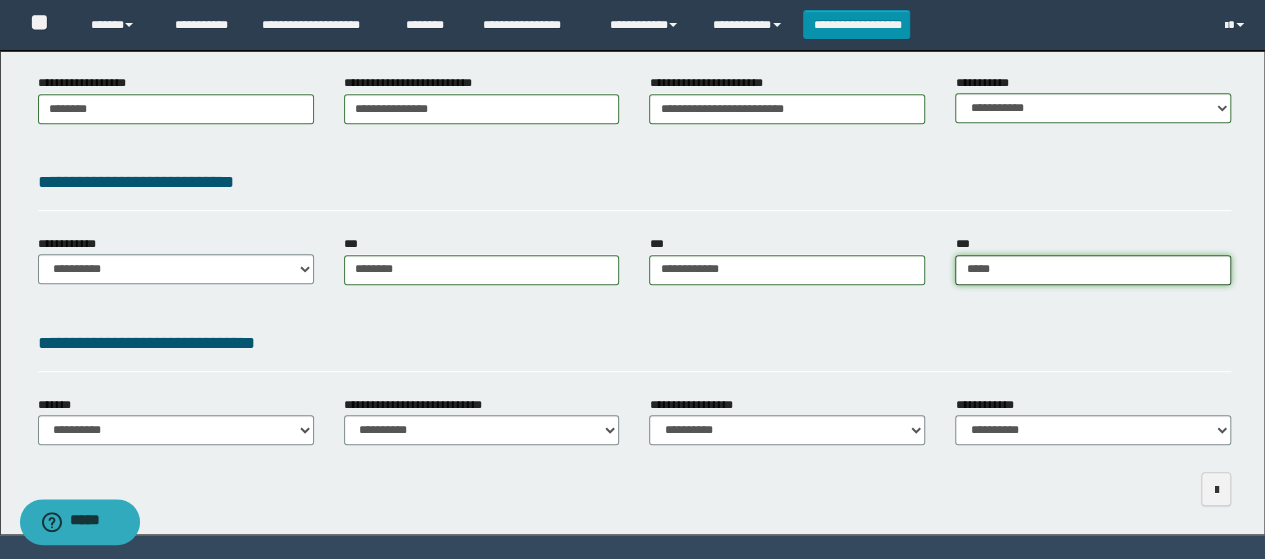type on "**********" 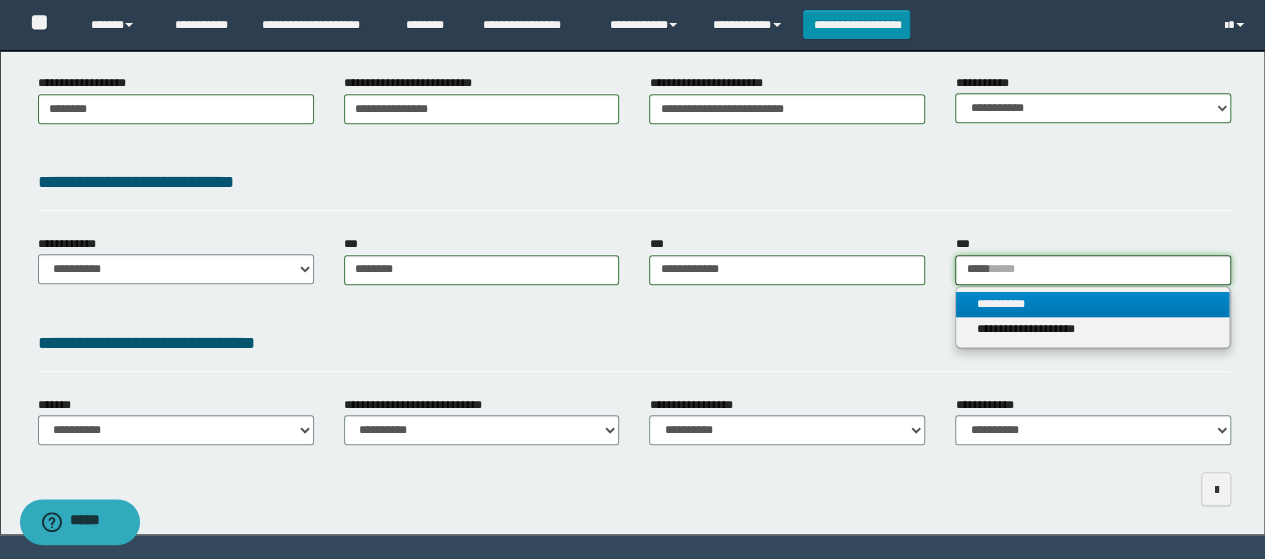 type on "*****" 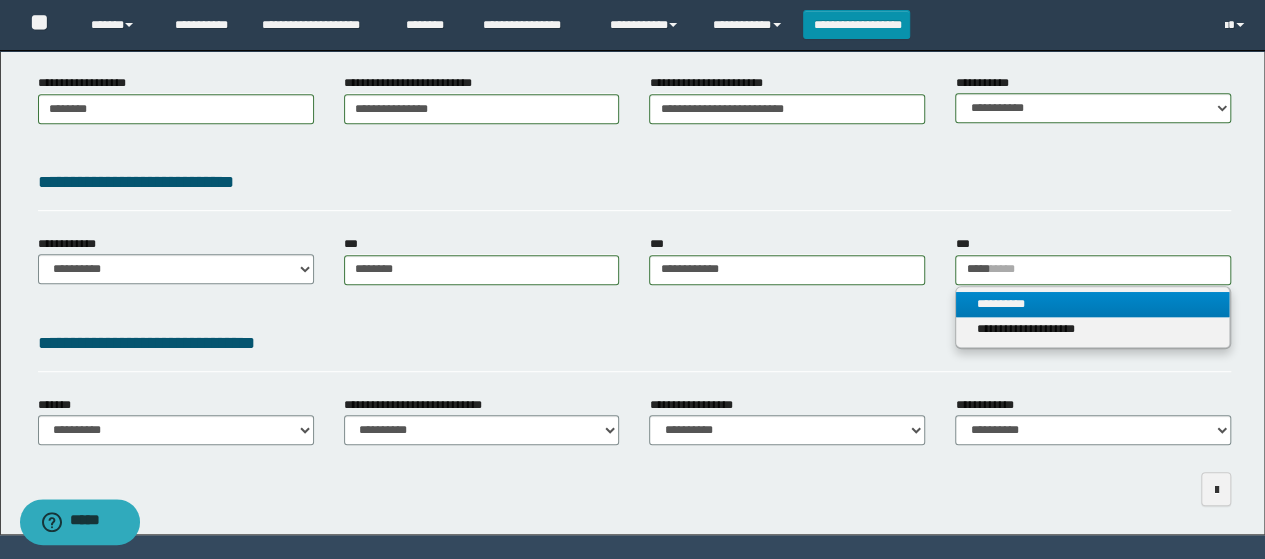 click on "**********" at bounding box center [1092, 304] 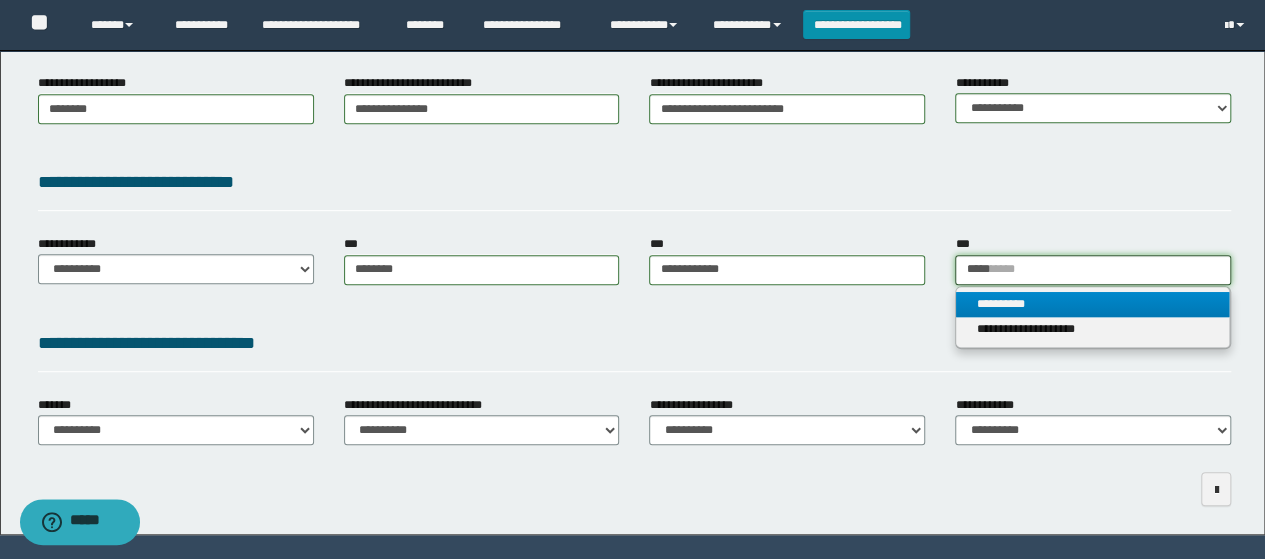 type 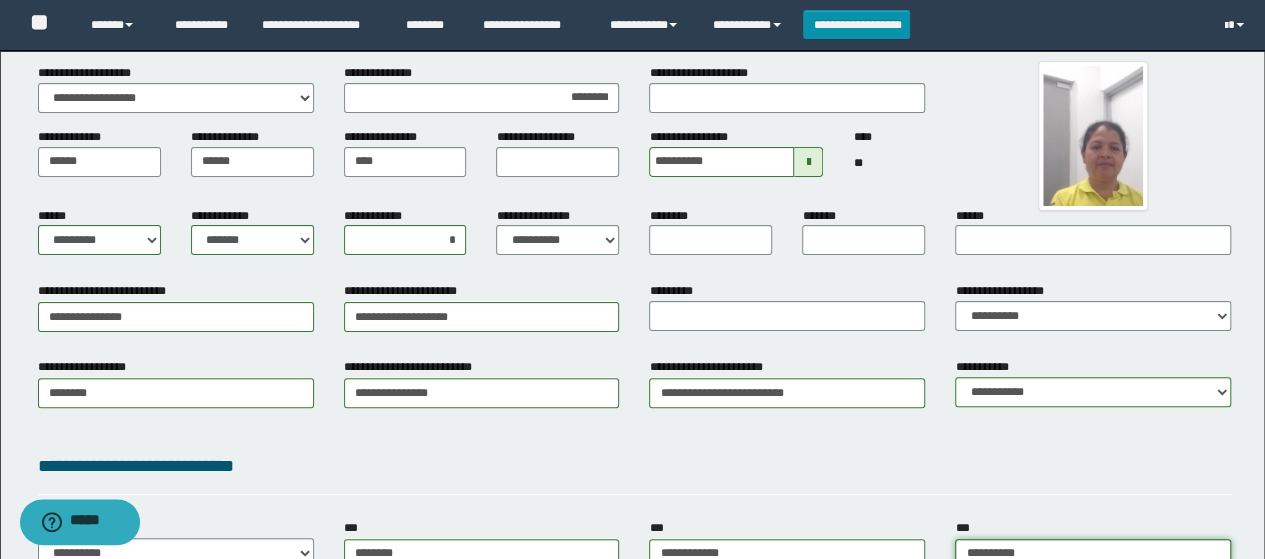 scroll, scrollTop: 0, scrollLeft: 0, axis: both 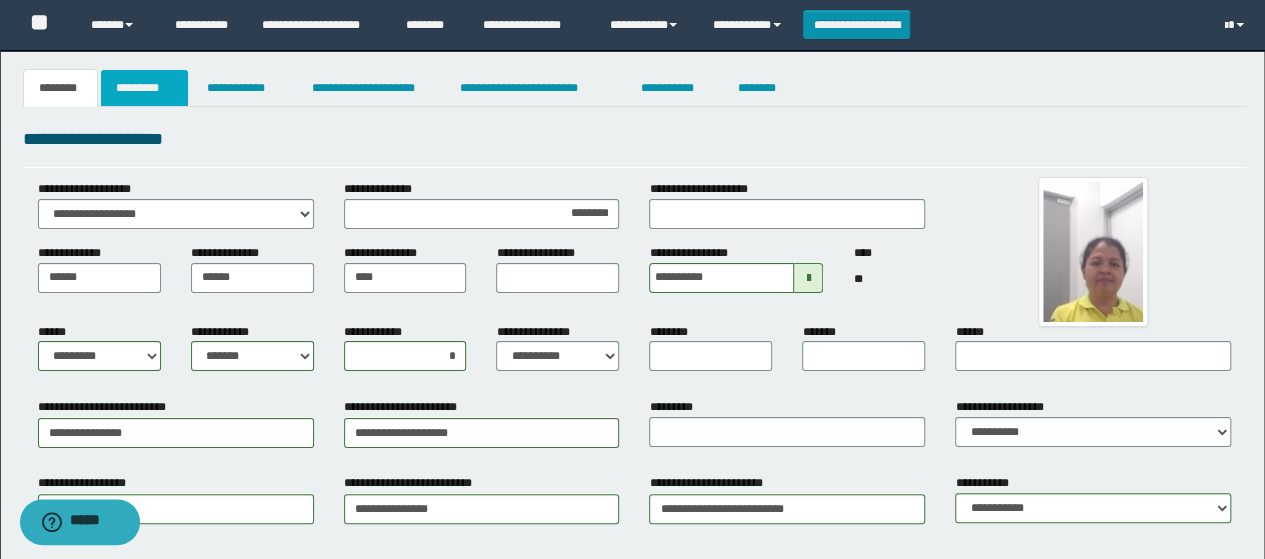 click on "*********" at bounding box center [144, 88] 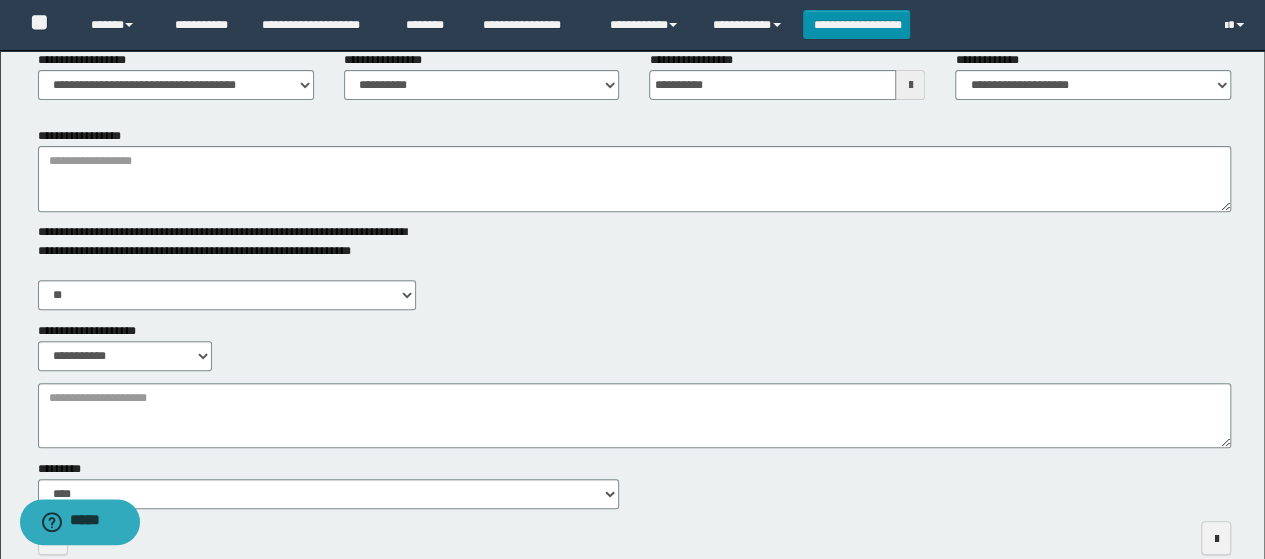 scroll, scrollTop: 300, scrollLeft: 0, axis: vertical 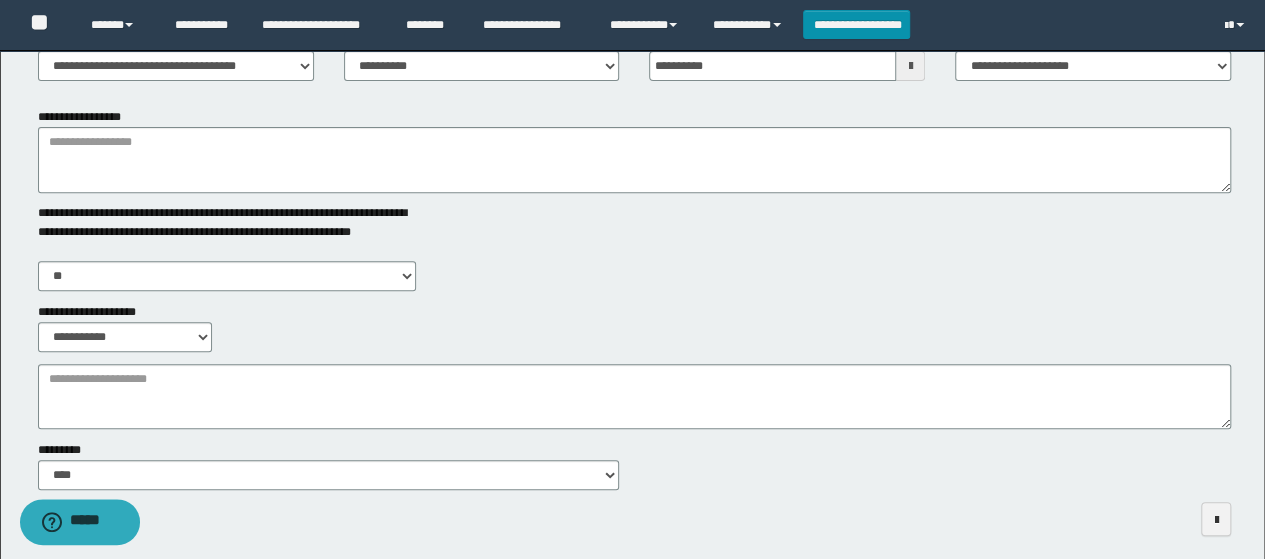 click on "**********" at bounding box center (635, 150) 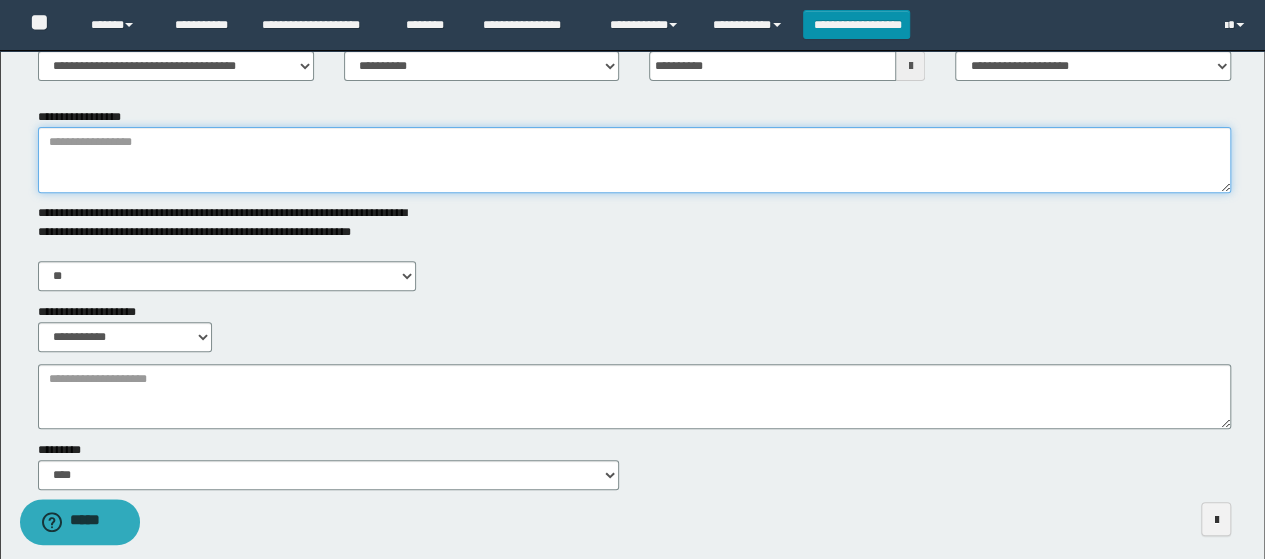 click on "**********" at bounding box center (635, 160) 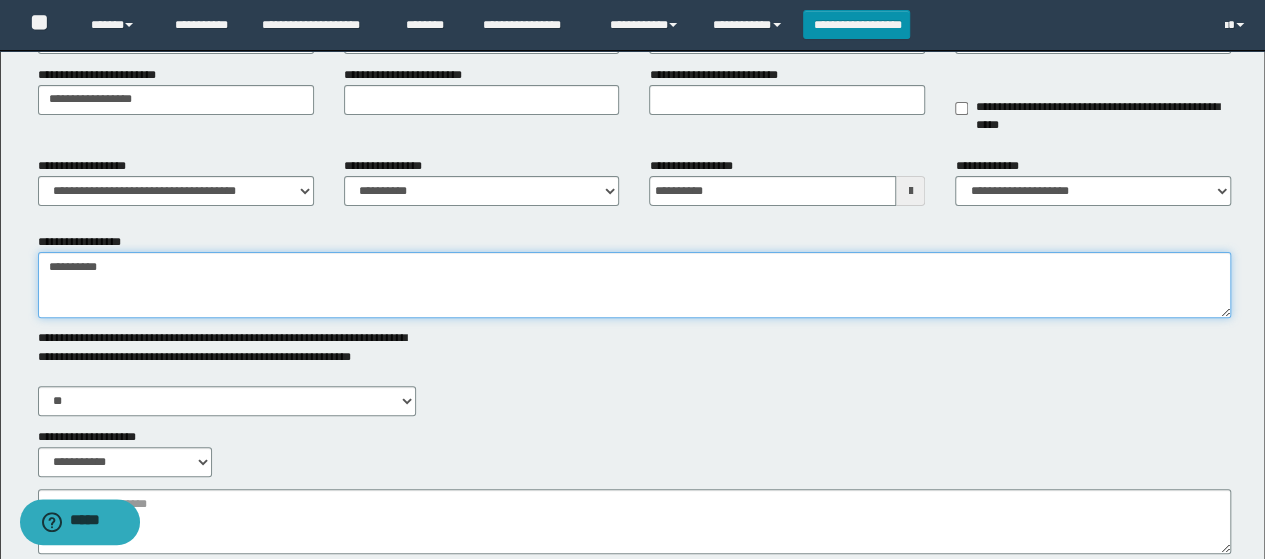 scroll, scrollTop: 0, scrollLeft: 0, axis: both 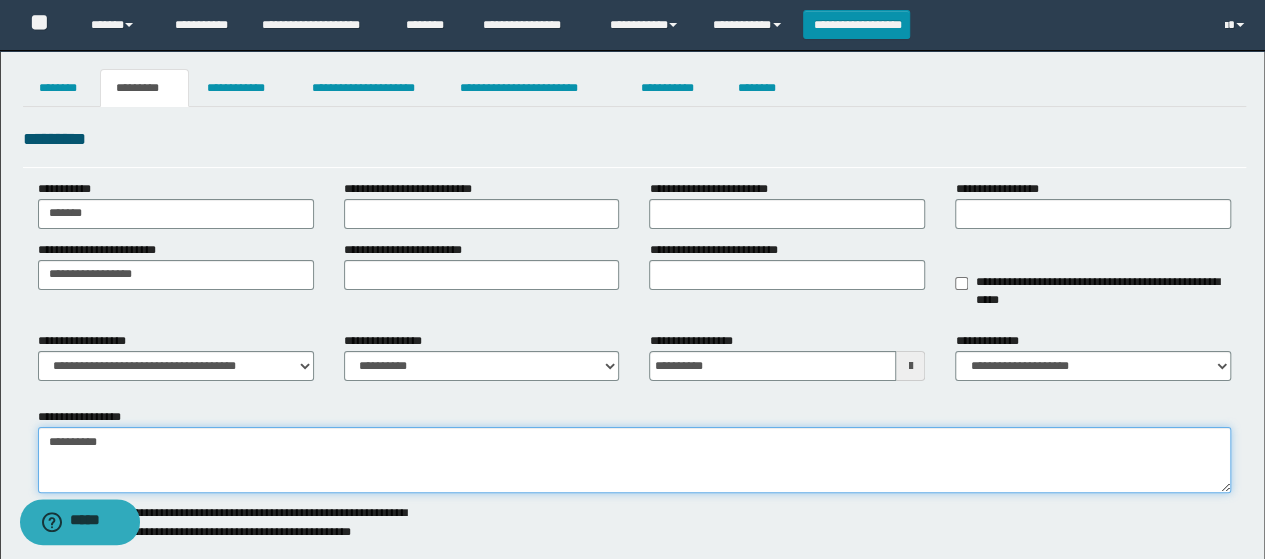 type on "**********" 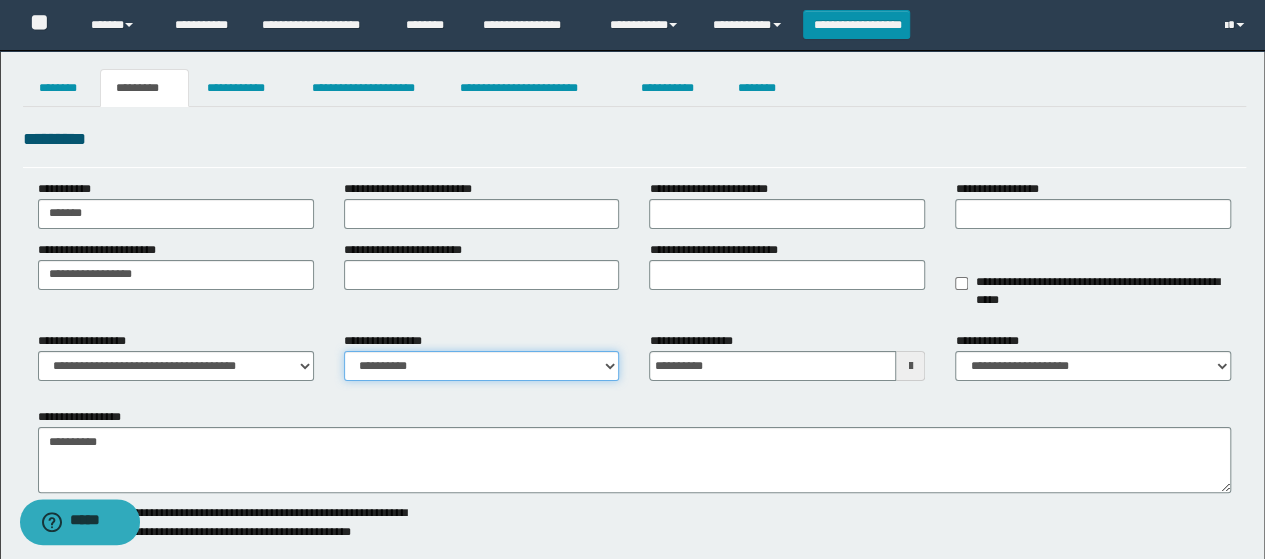 click on "**********" at bounding box center [482, 366] 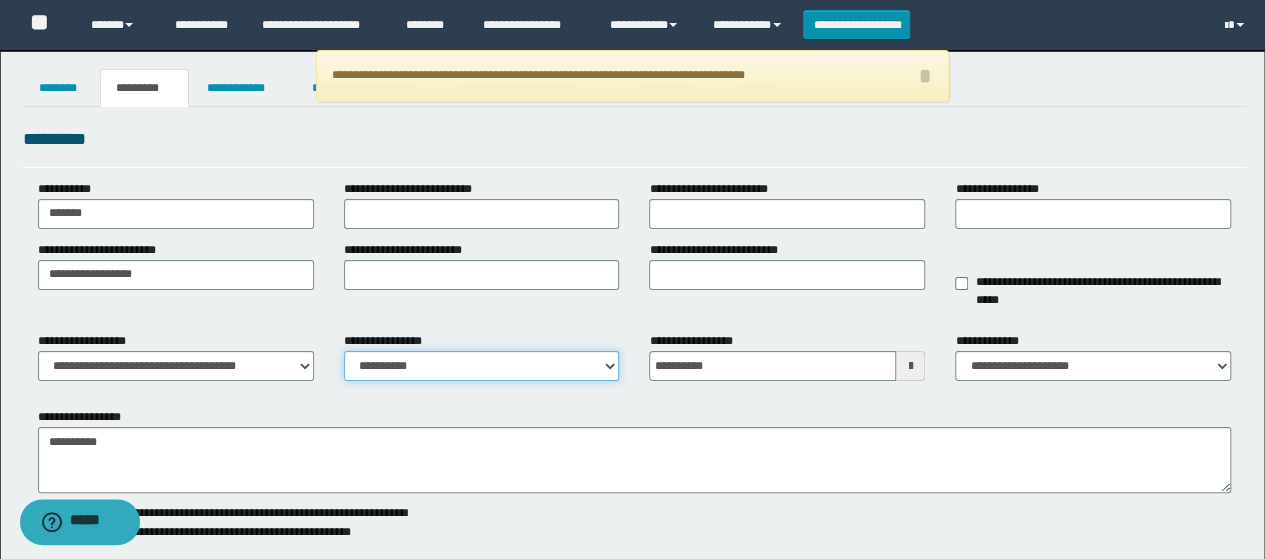 select on "****" 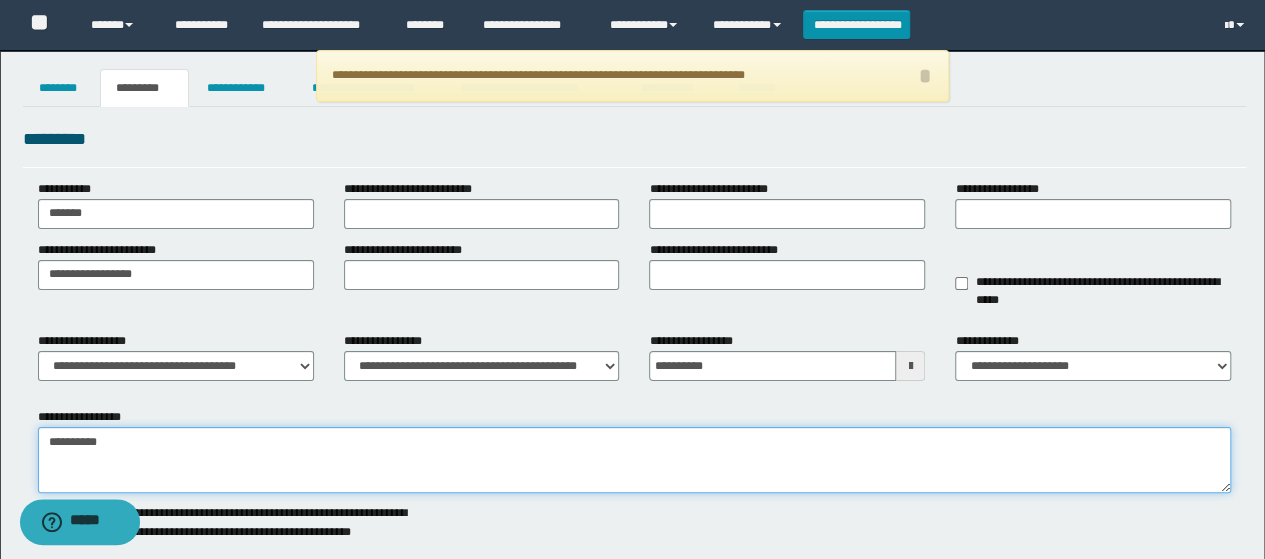 click on "**********" at bounding box center (635, 460) 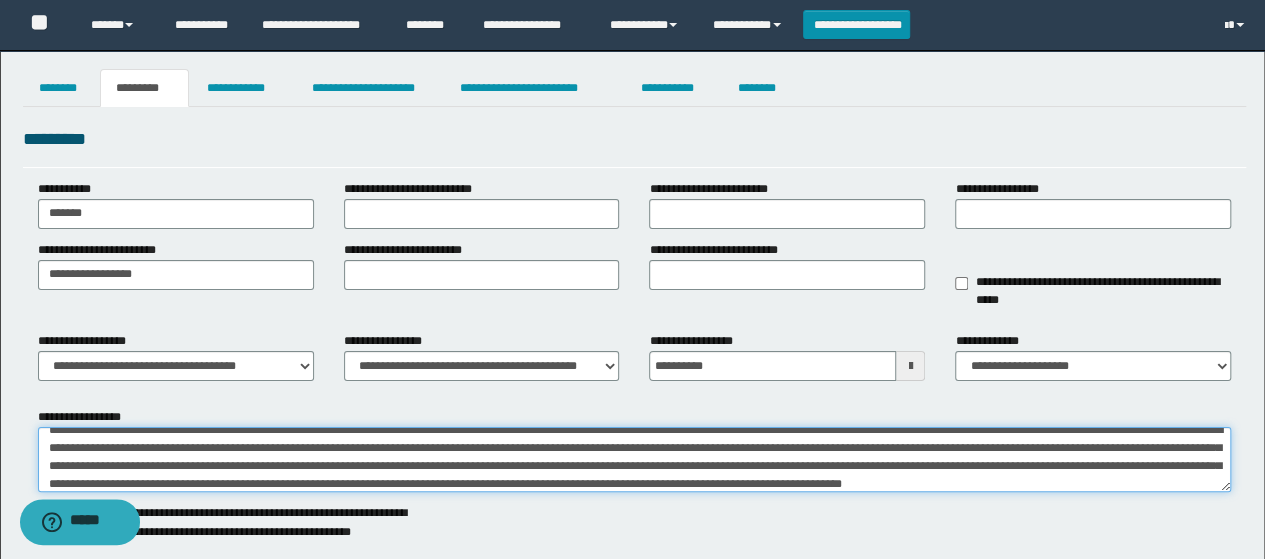 scroll, scrollTop: 30, scrollLeft: 0, axis: vertical 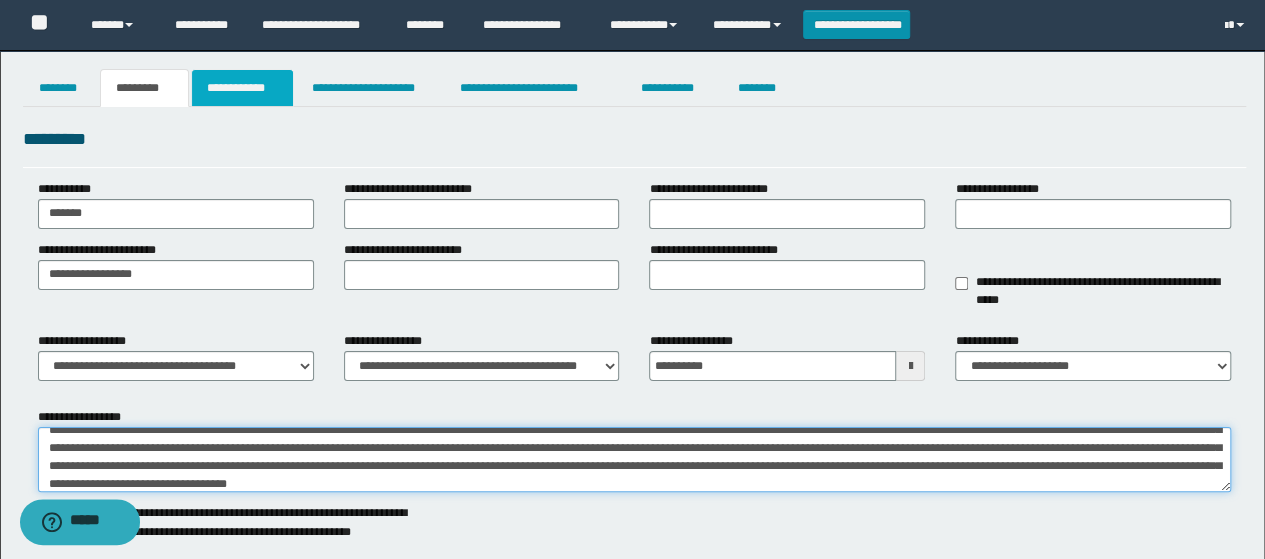 type on "**********" 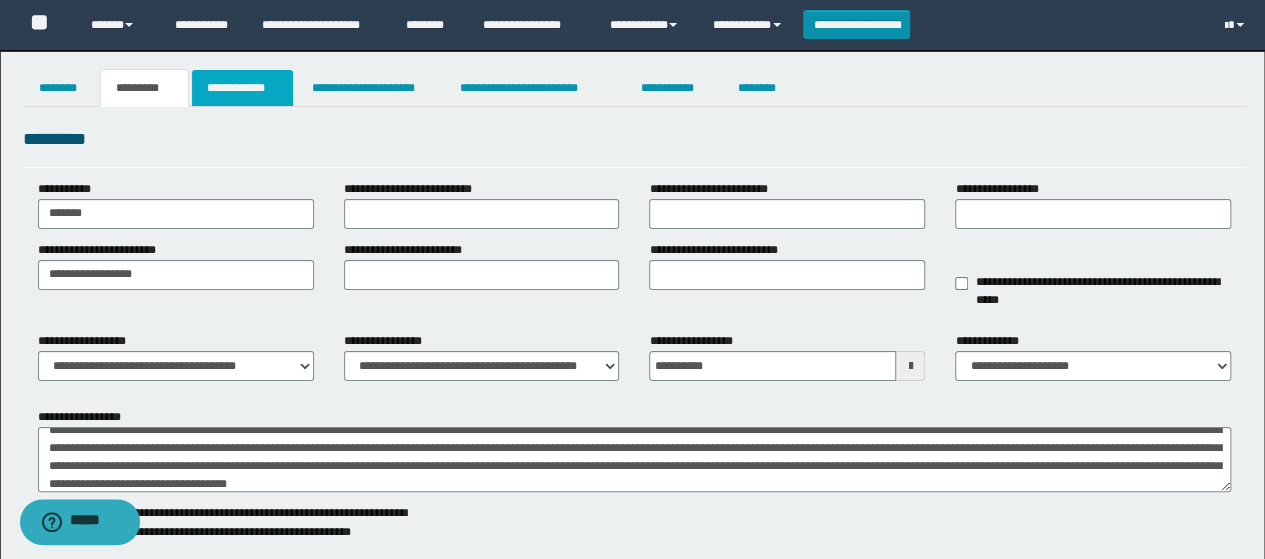 click on "**********" at bounding box center [243, 88] 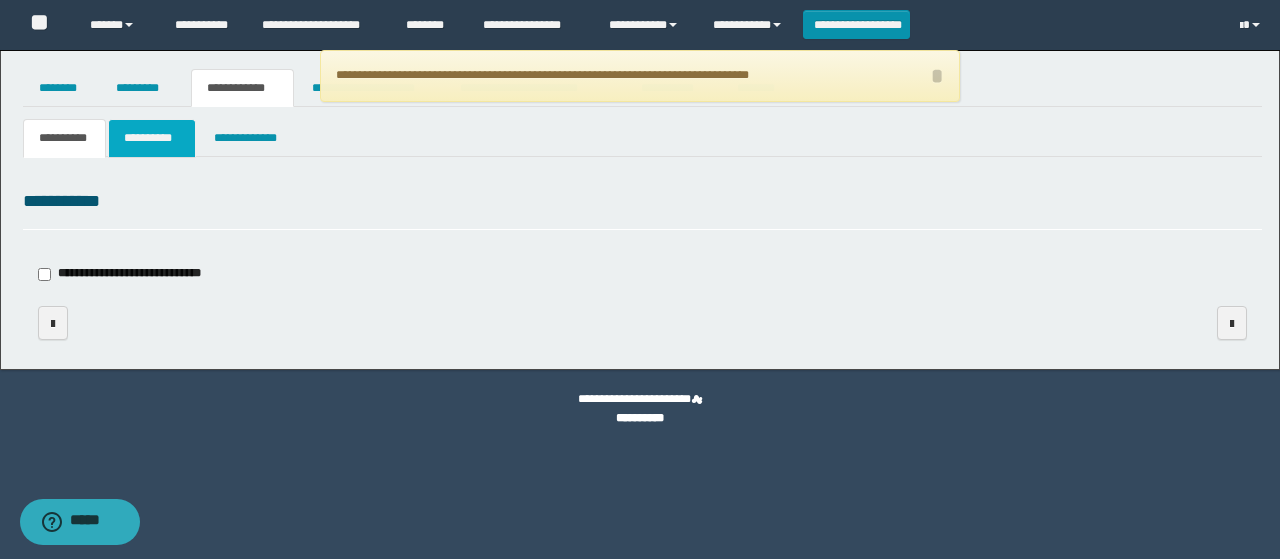 click on "**********" at bounding box center [151, 138] 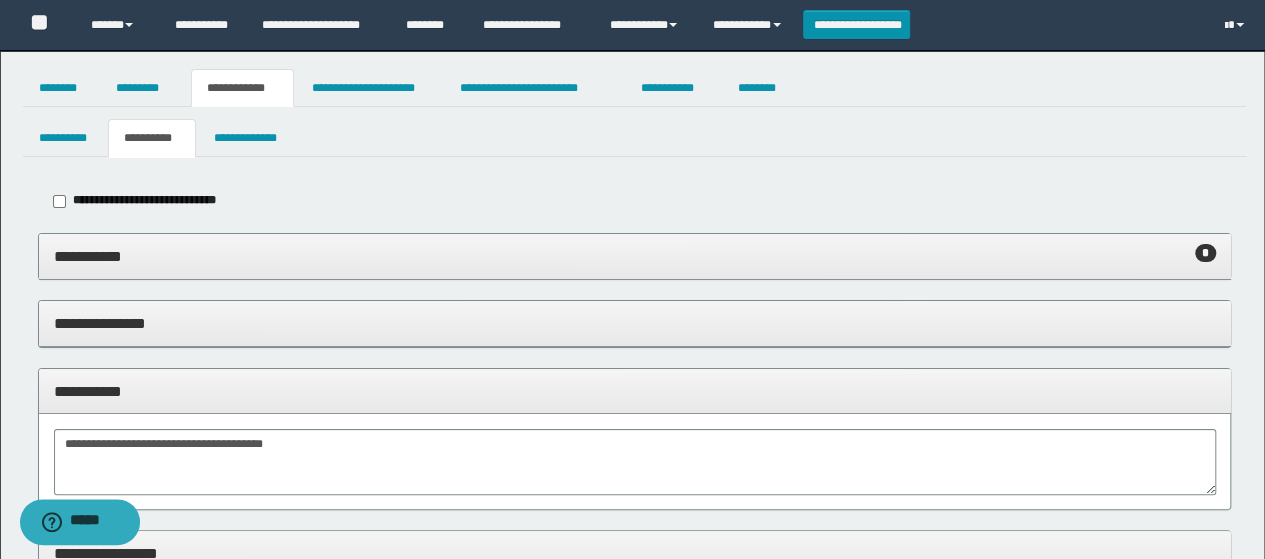 scroll, scrollTop: 100, scrollLeft: 0, axis: vertical 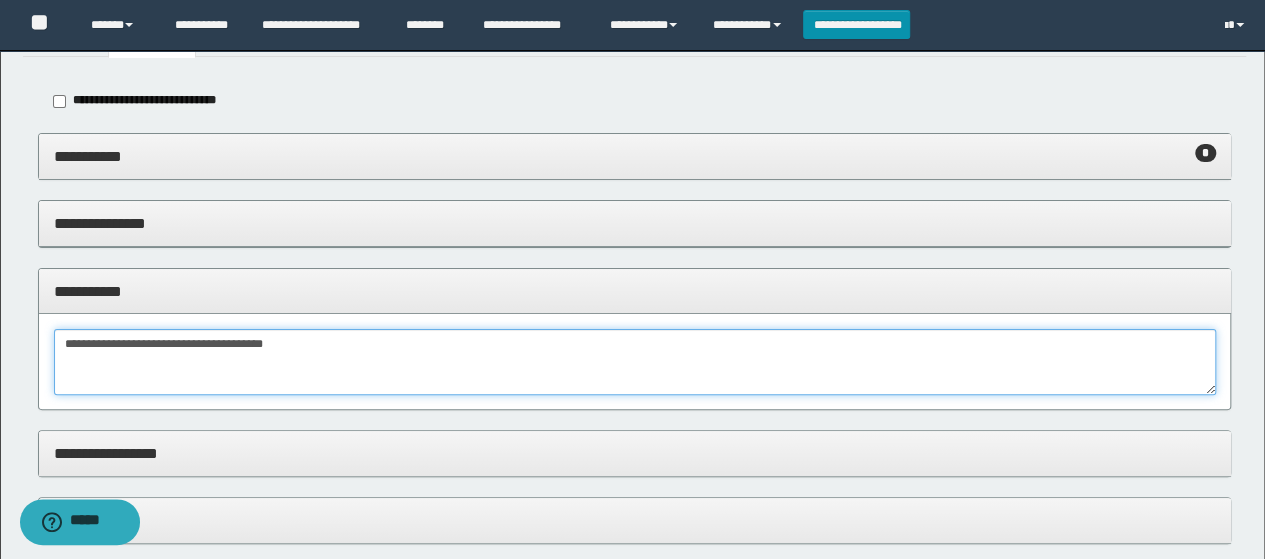 click on "**********" at bounding box center [635, 362] 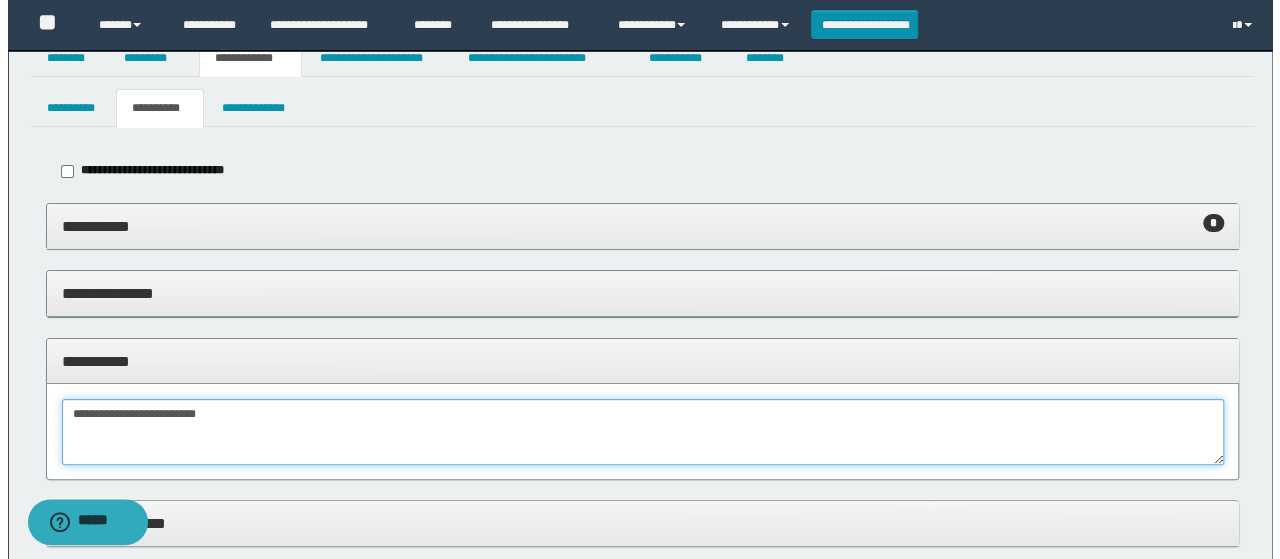 scroll, scrollTop: 0, scrollLeft: 0, axis: both 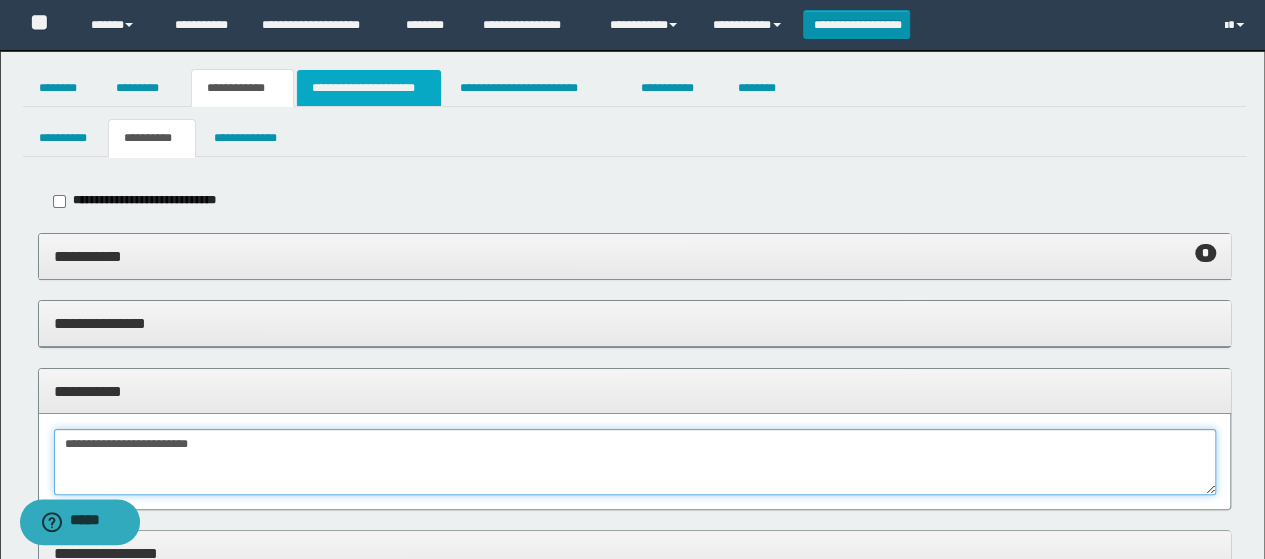 type on "**********" 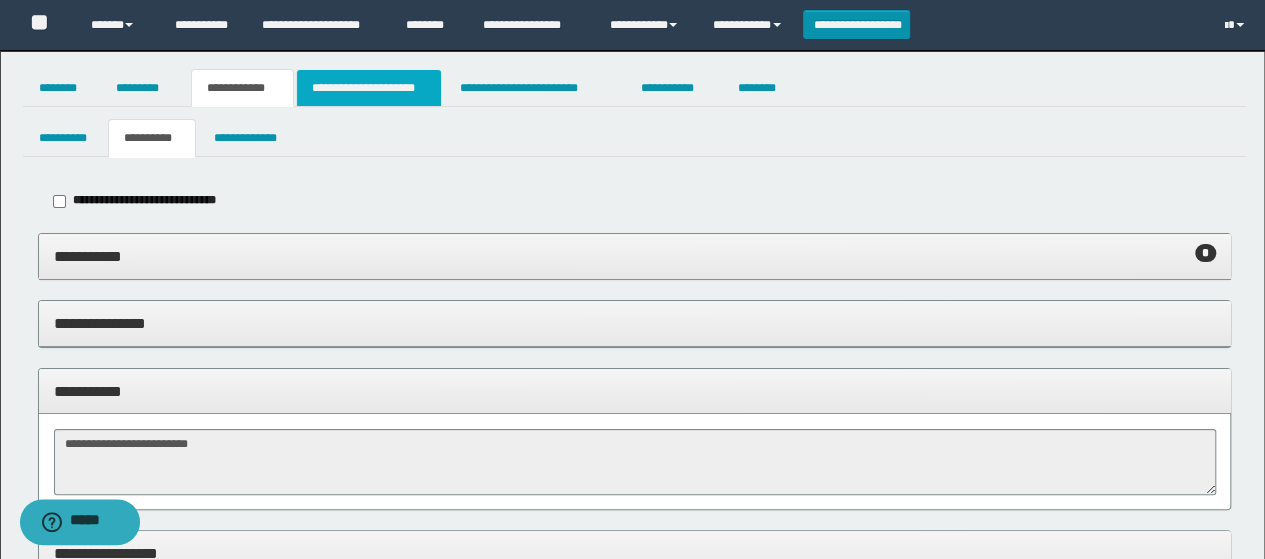 click on "**********" at bounding box center (369, 88) 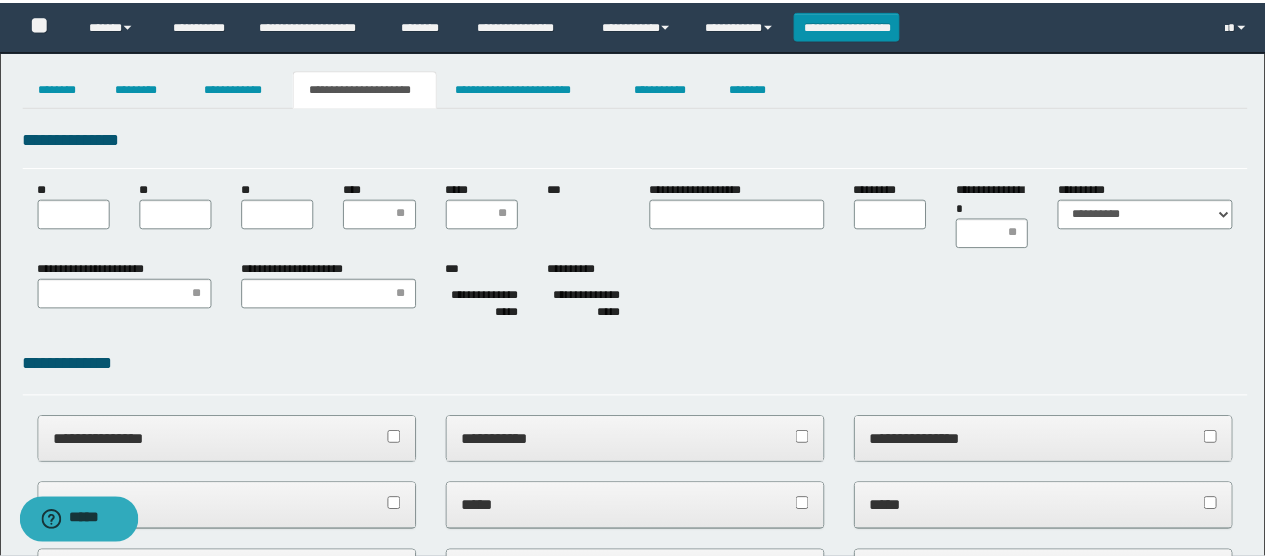 scroll, scrollTop: 0, scrollLeft: 0, axis: both 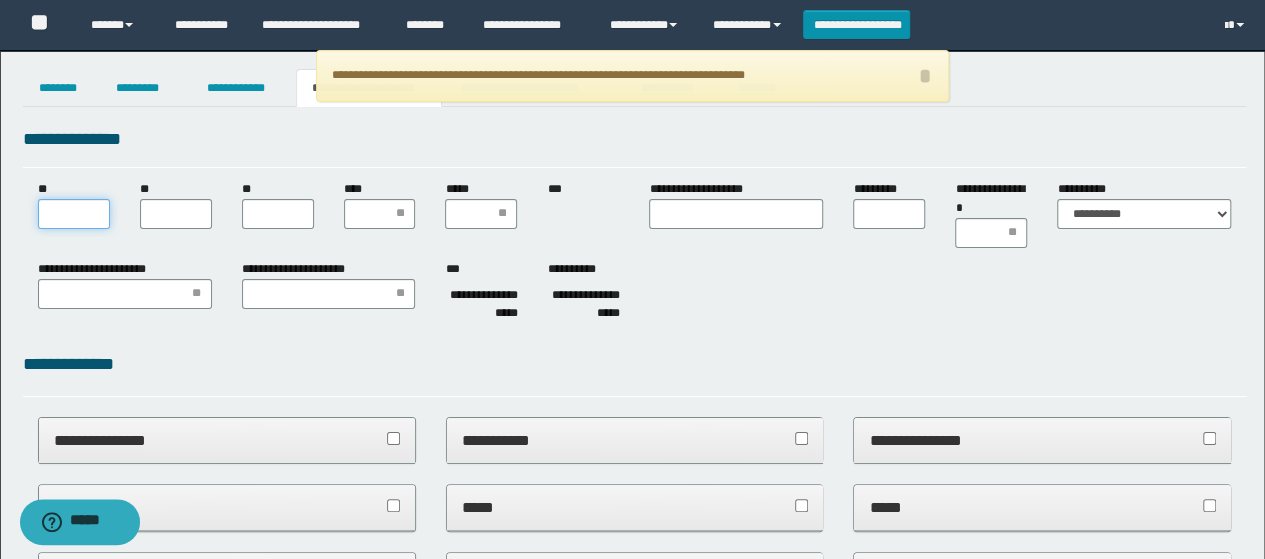click on "**" at bounding box center [74, 214] 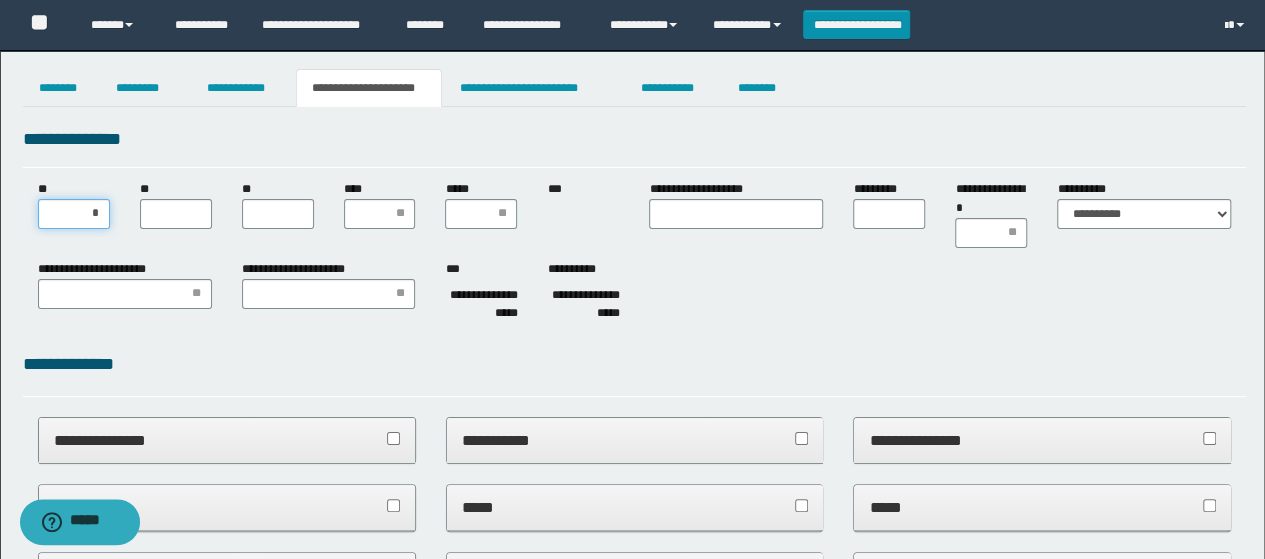 type on "**" 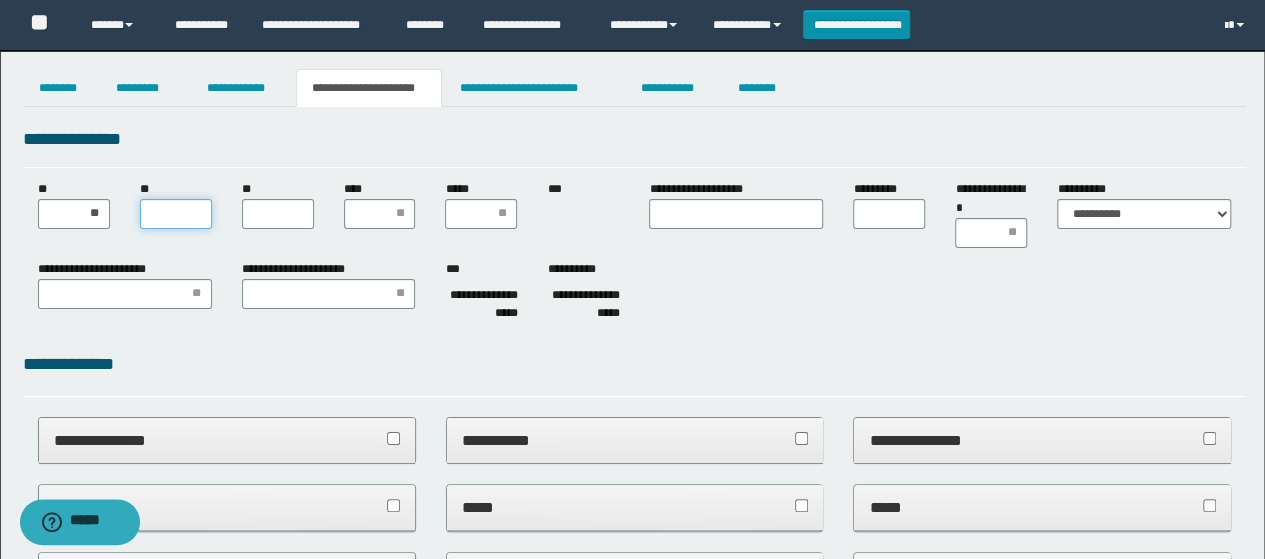 click on "**" at bounding box center [176, 214] 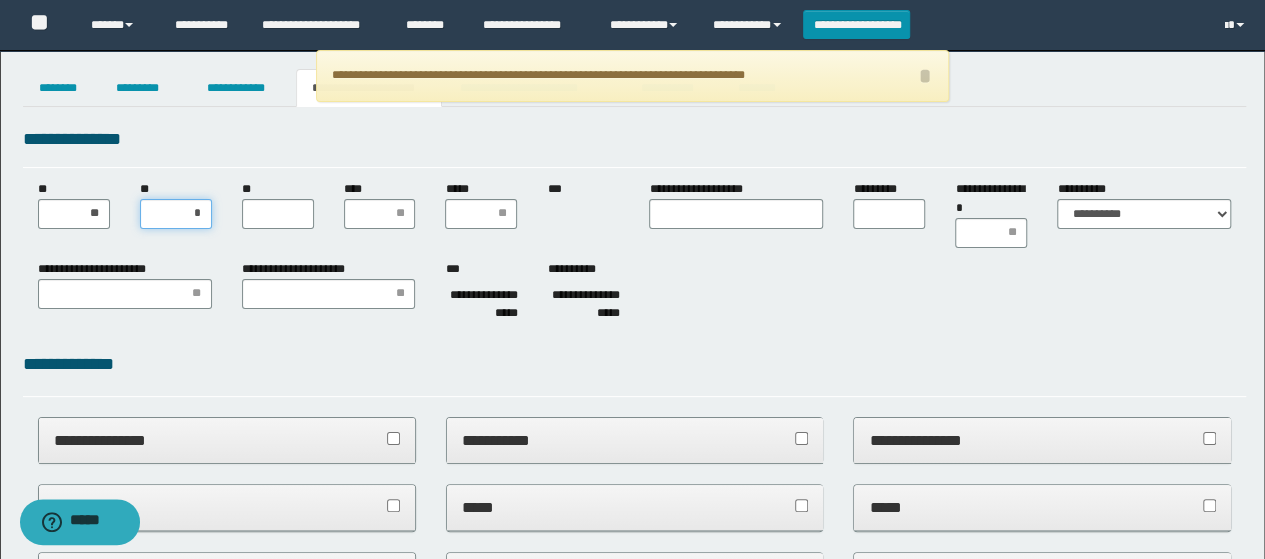 type on "**" 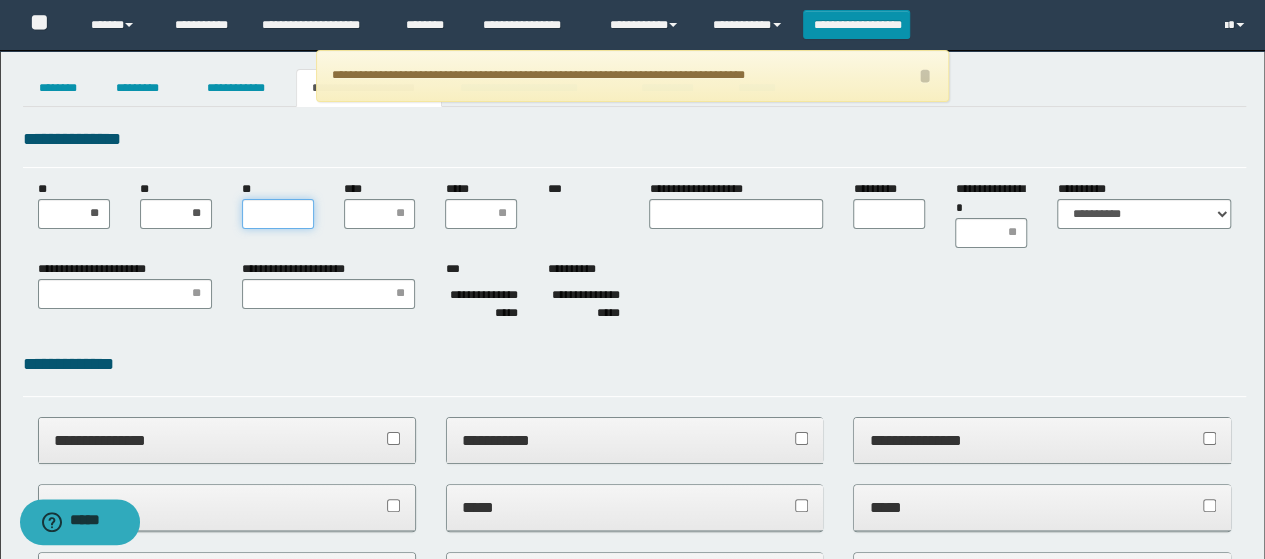 click on "**" at bounding box center (278, 214) 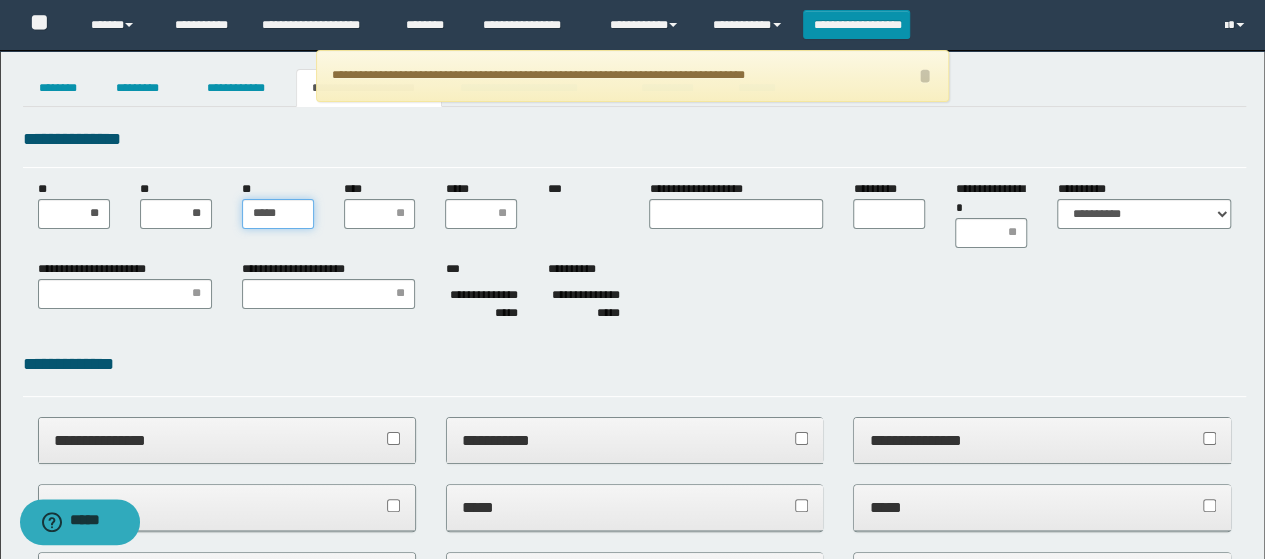 type on "******" 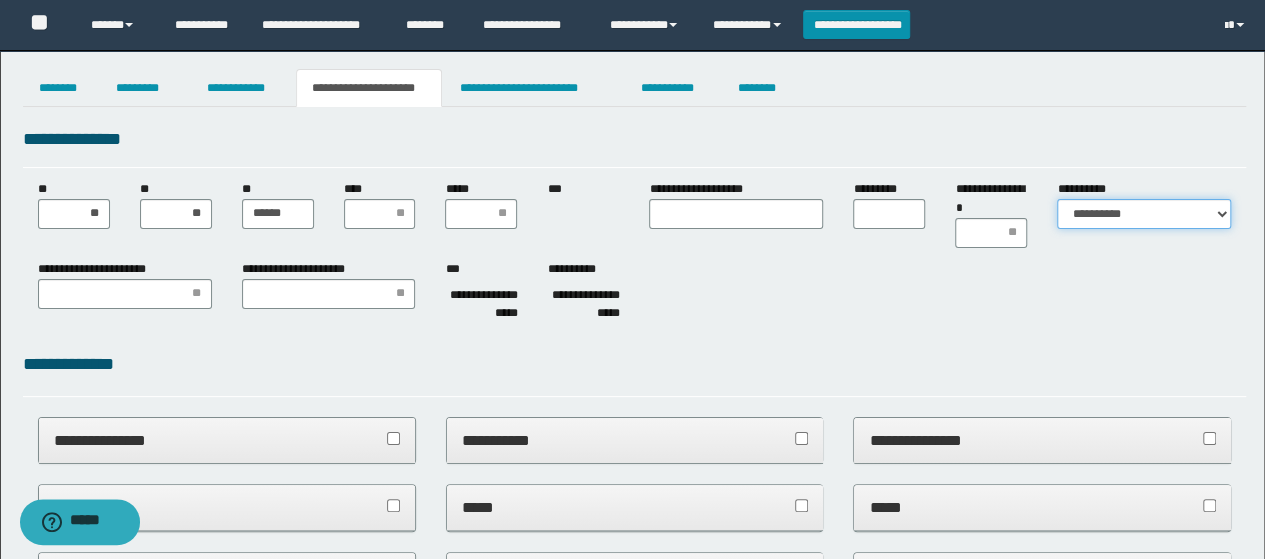 click on "**********" at bounding box center (1144, 214) 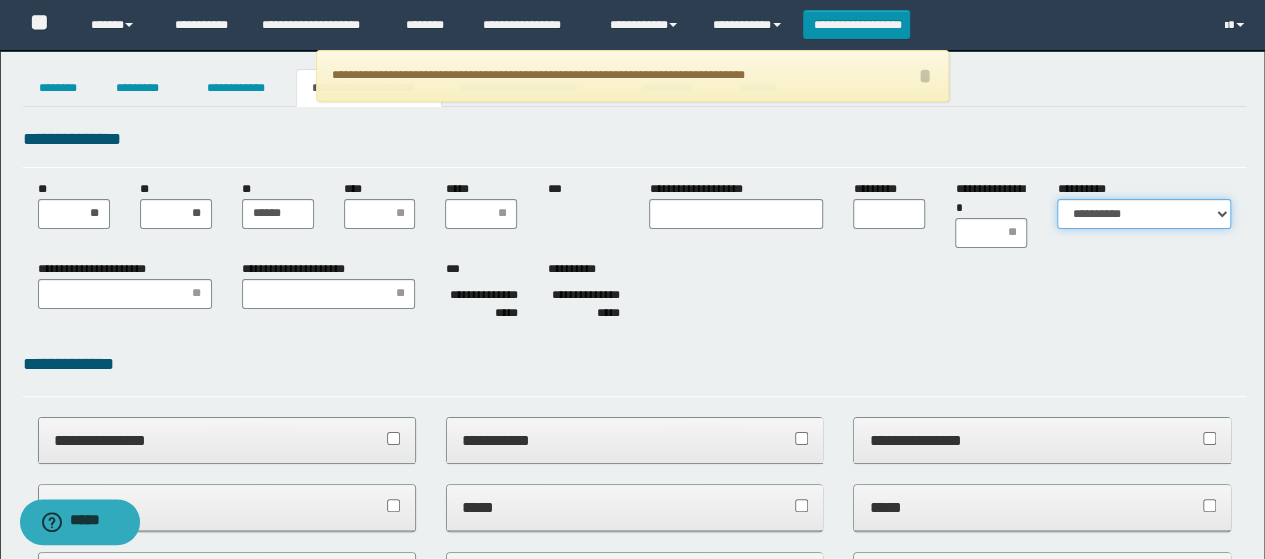 select on "*" 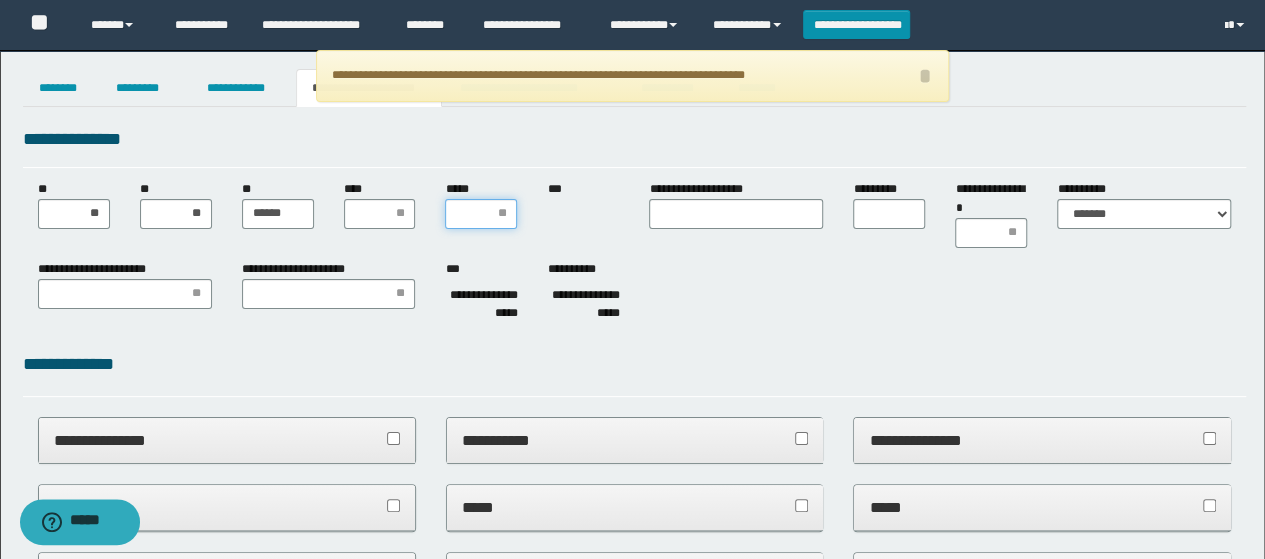 click on "*****" at bounding box center (481, 214) 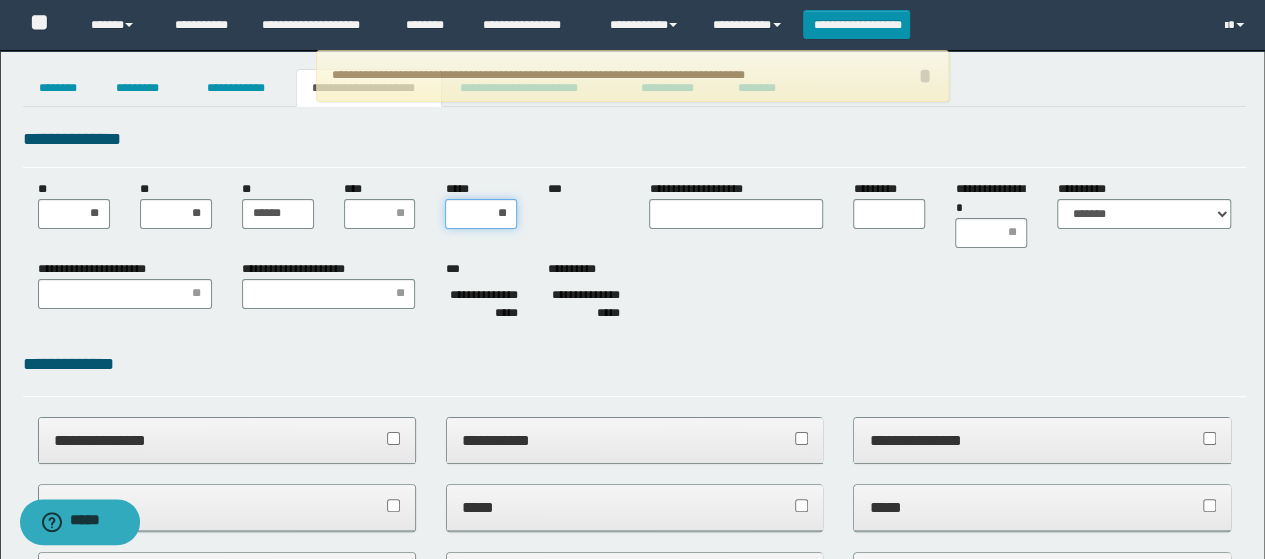 type on "***" 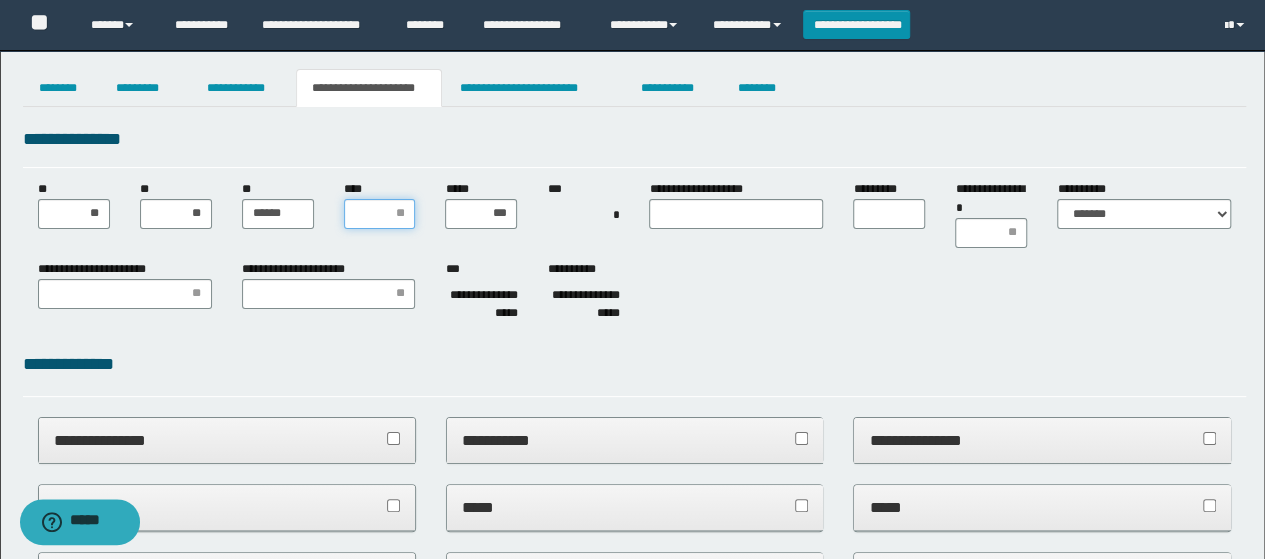 click on "****" at bounding box center (380, 214) 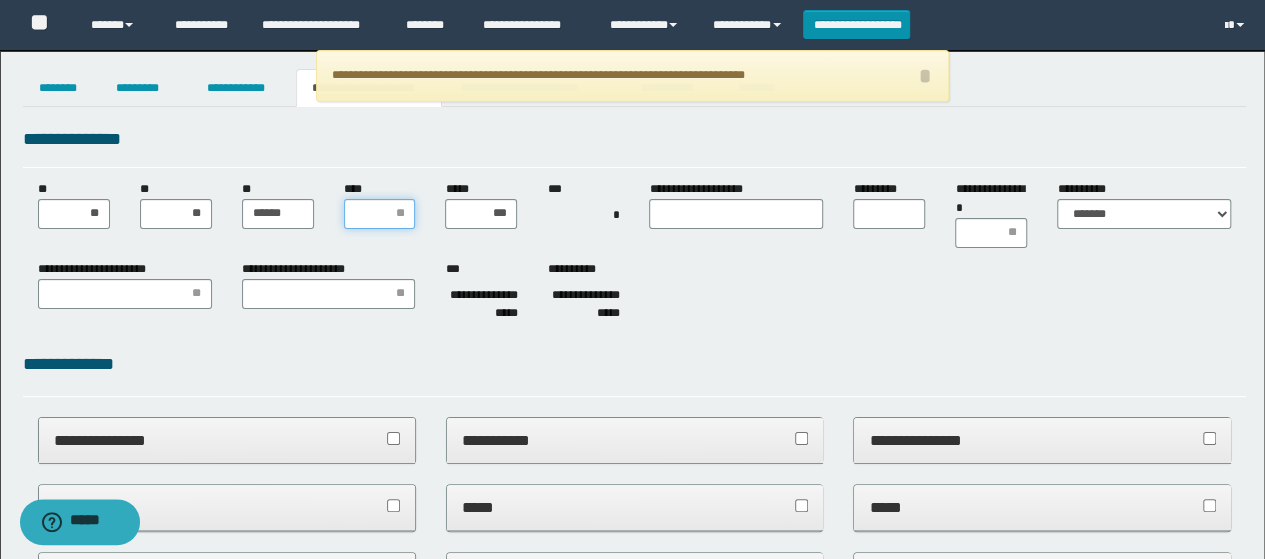 click on "****" at bounding box center [380, 214] 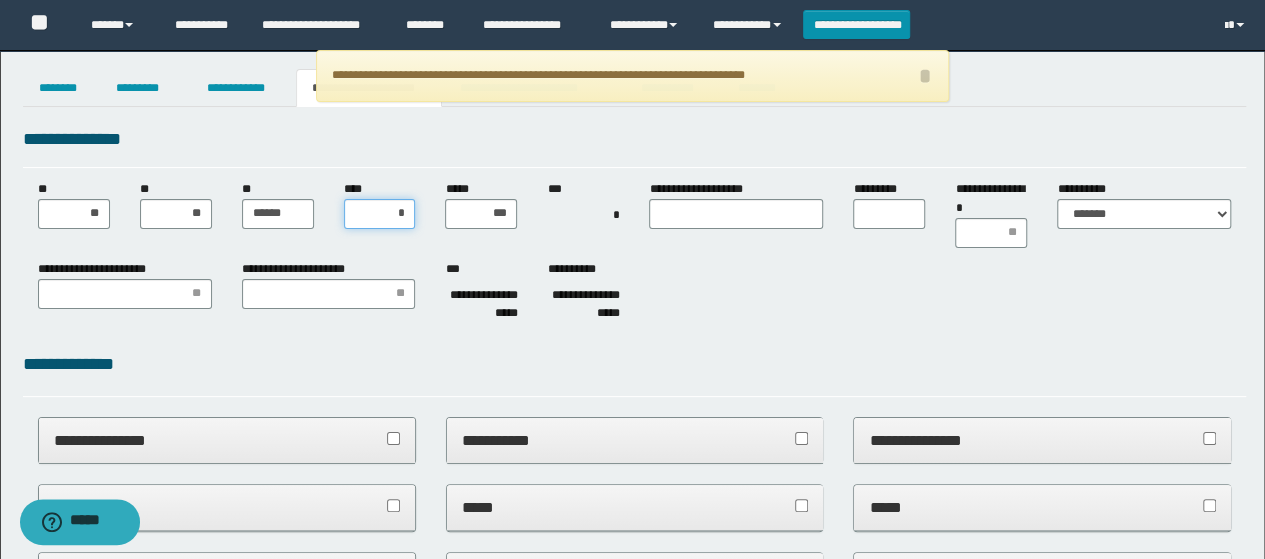 type on "**" 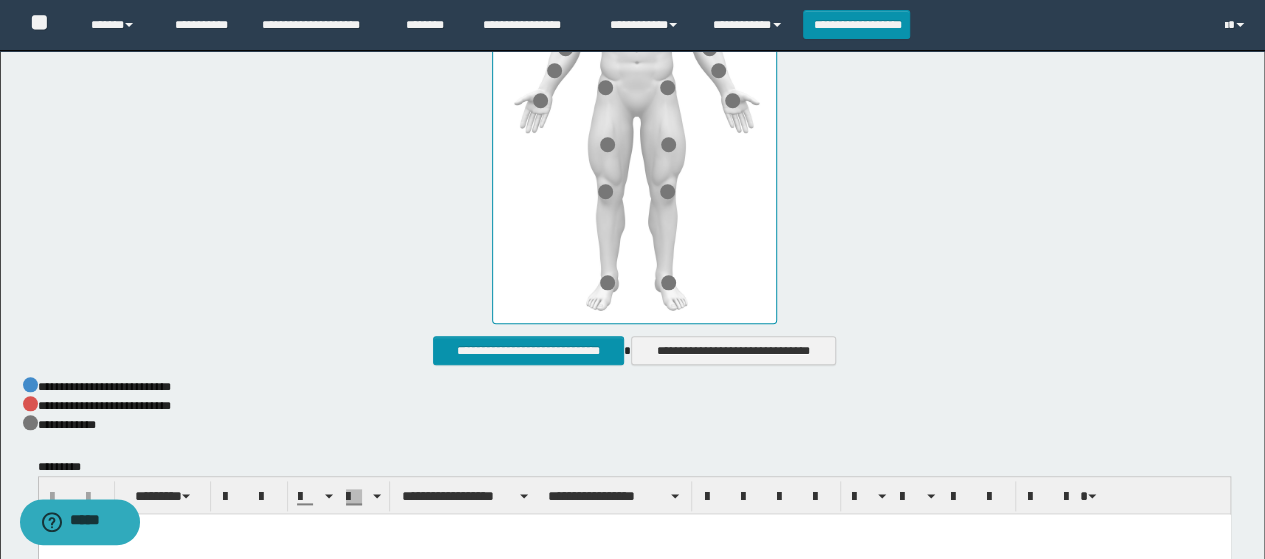 scroll, scrollTop: 1000, scrollLeft: 0, axis: vertical 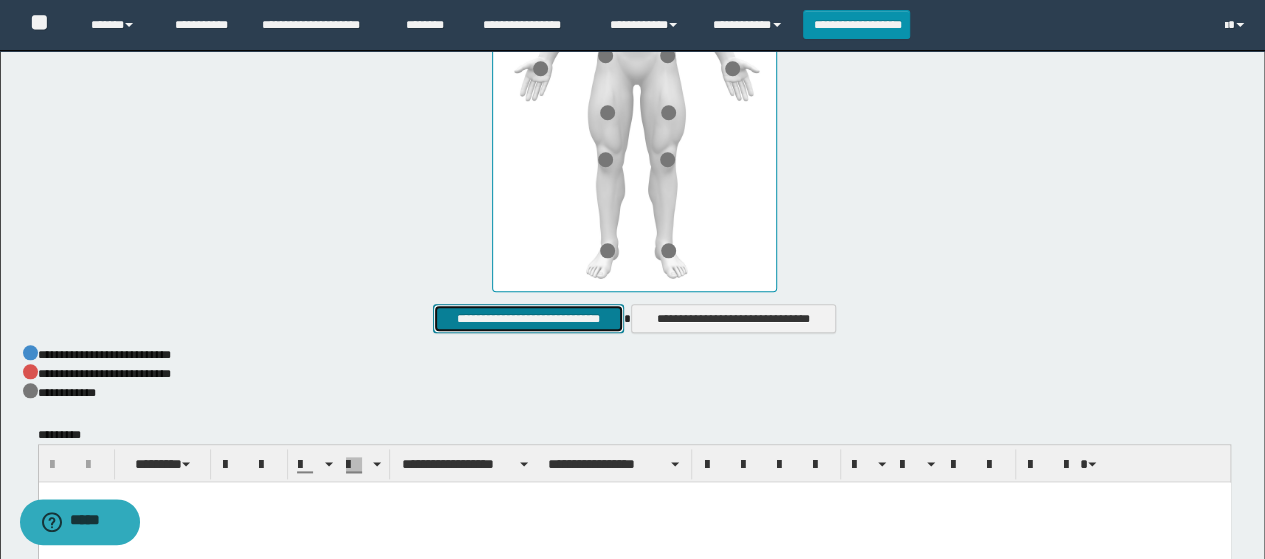 click on "**********" at bounding box center (528, 318) 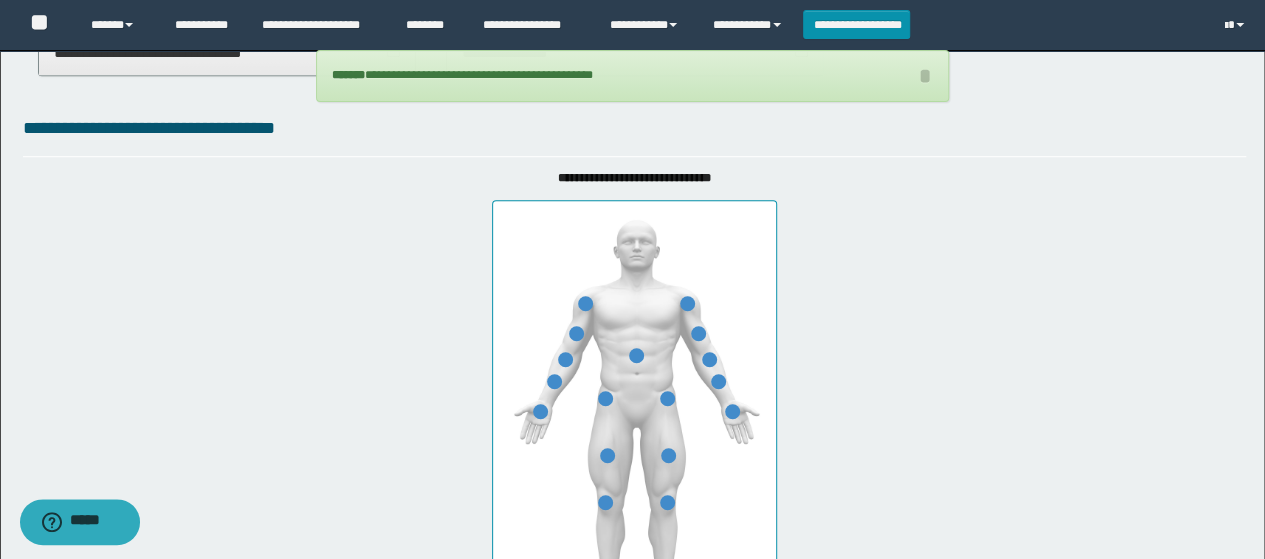scroll, scrollTop: 406, scrollLeft: 0, axis: vertical 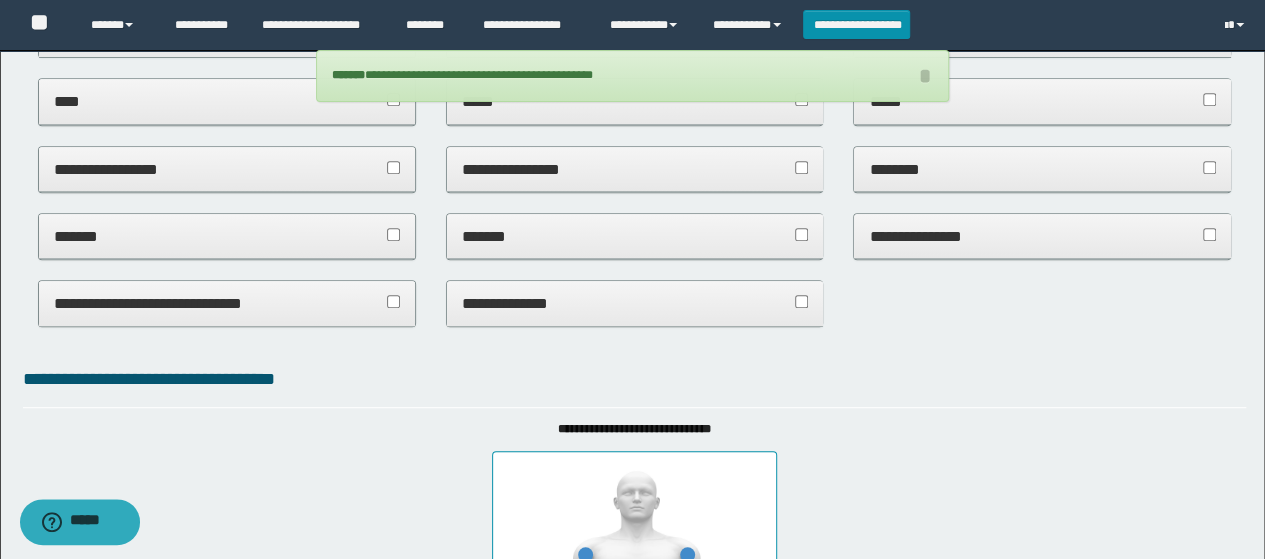 click on "*******" at bounding box center (227, 236) 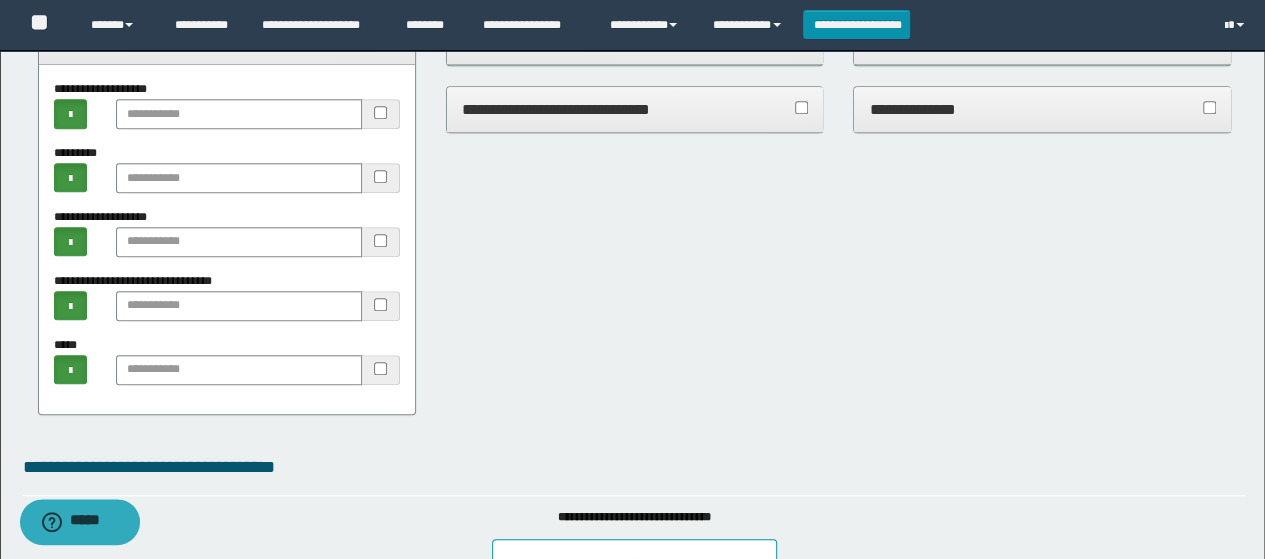 scroll, scrollTop: 606, scrollLeft: 0, axis: vertical 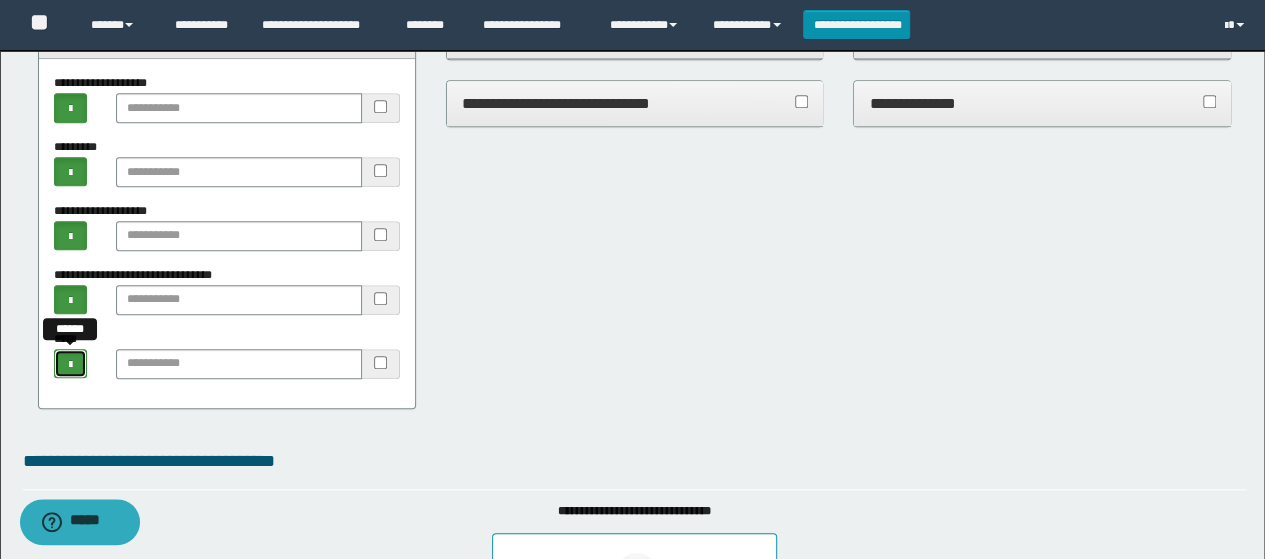 click at bounding box center [70, 365] 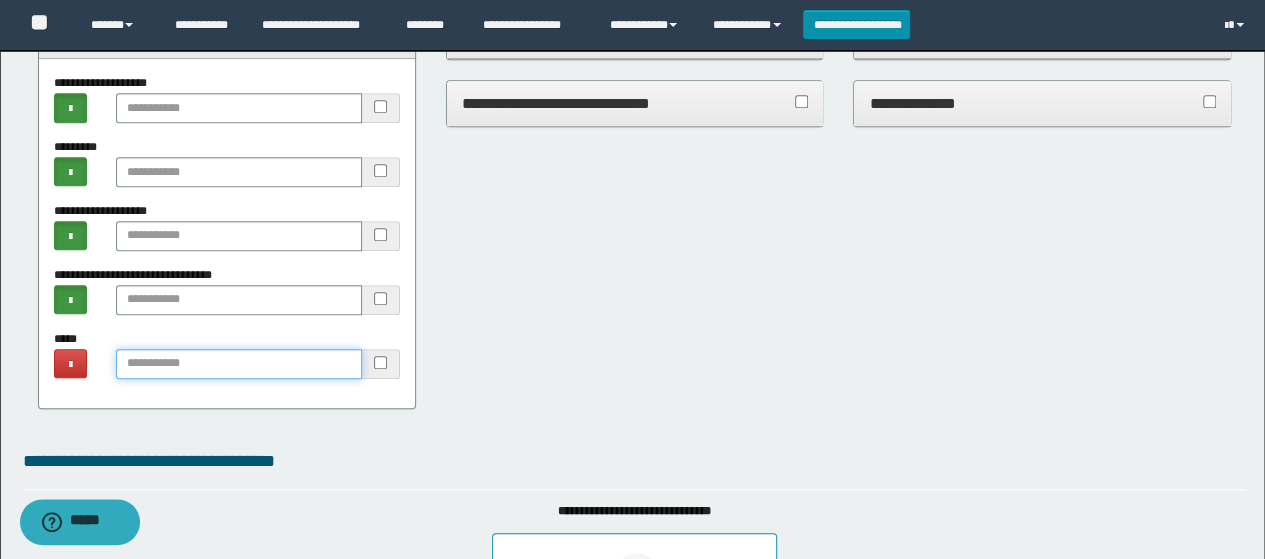 click at bounding box center (239, 364) 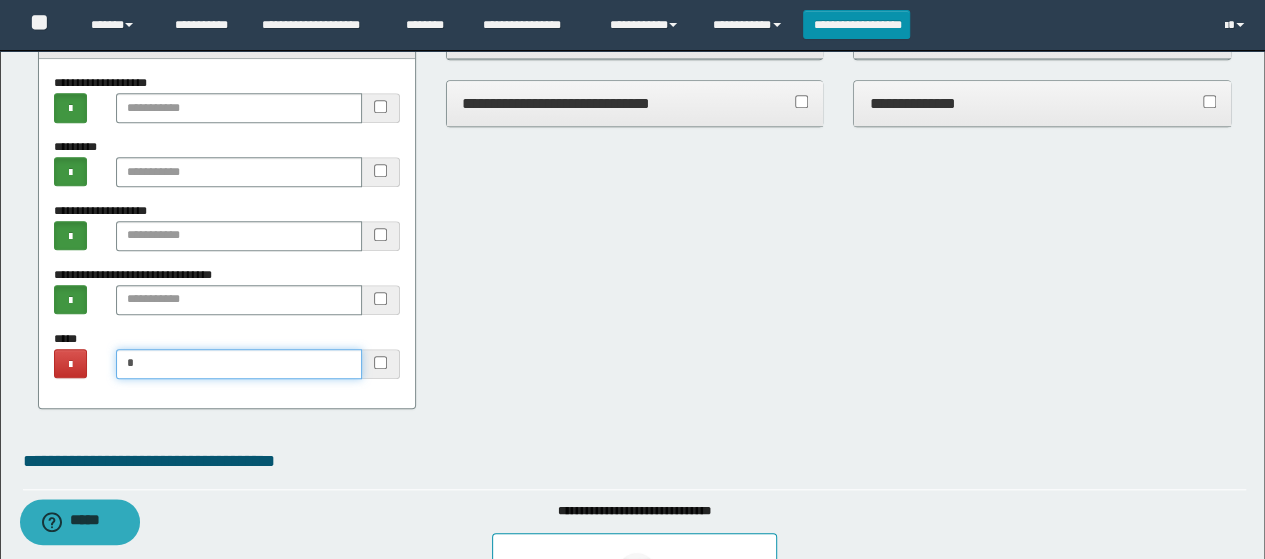 click on "*" at bounding box center [239, 364] 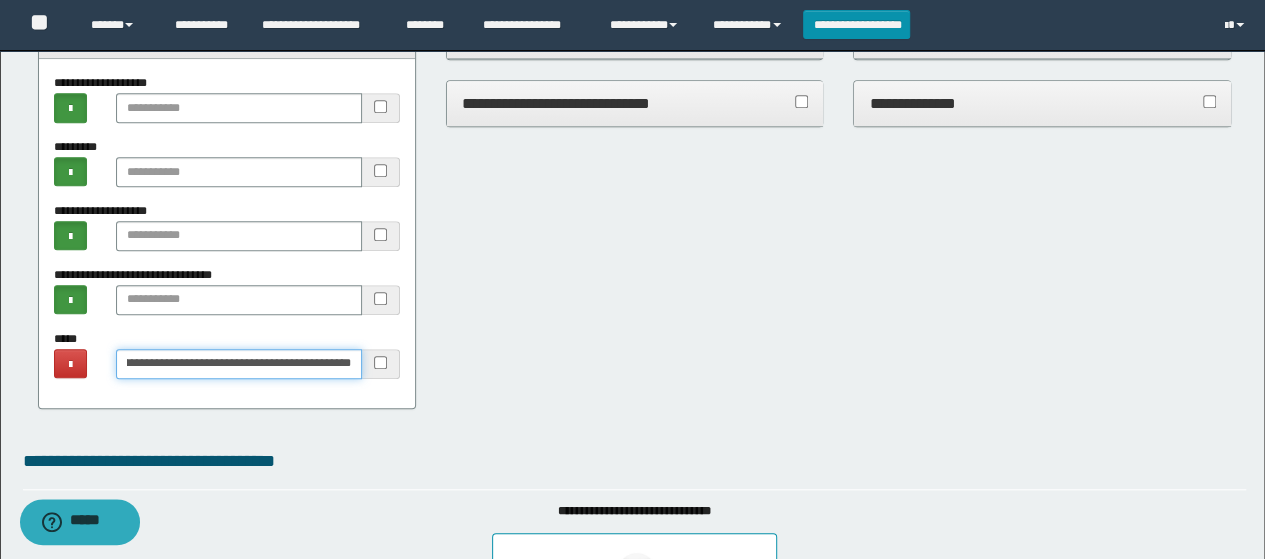 scroll, scrollTop: 0, scrollLeft: 225, axis: horizontal 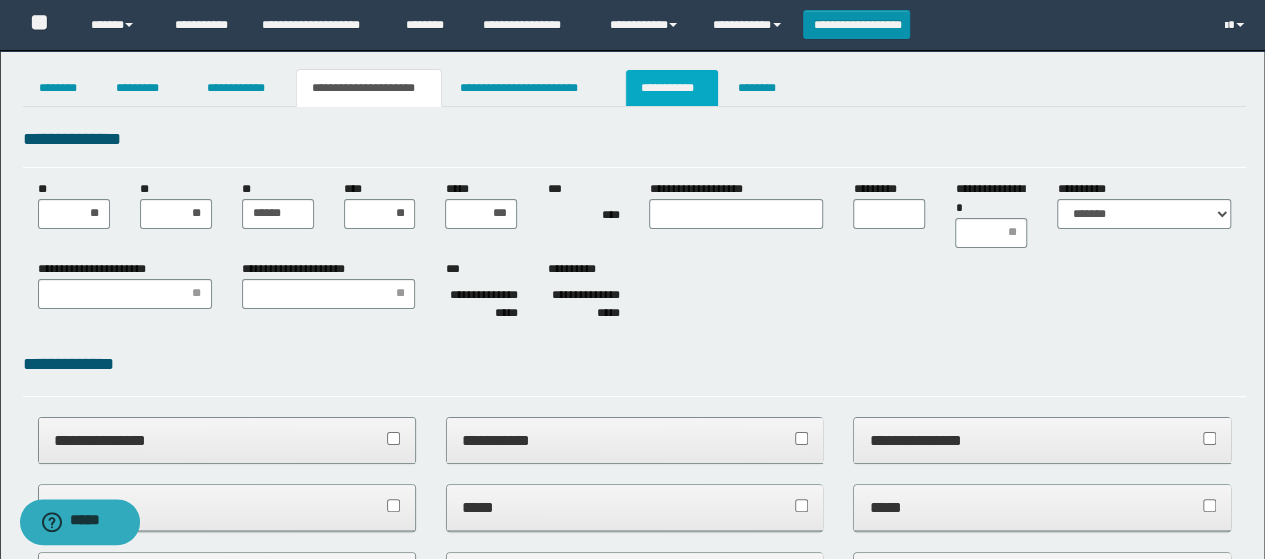 type on "**********" 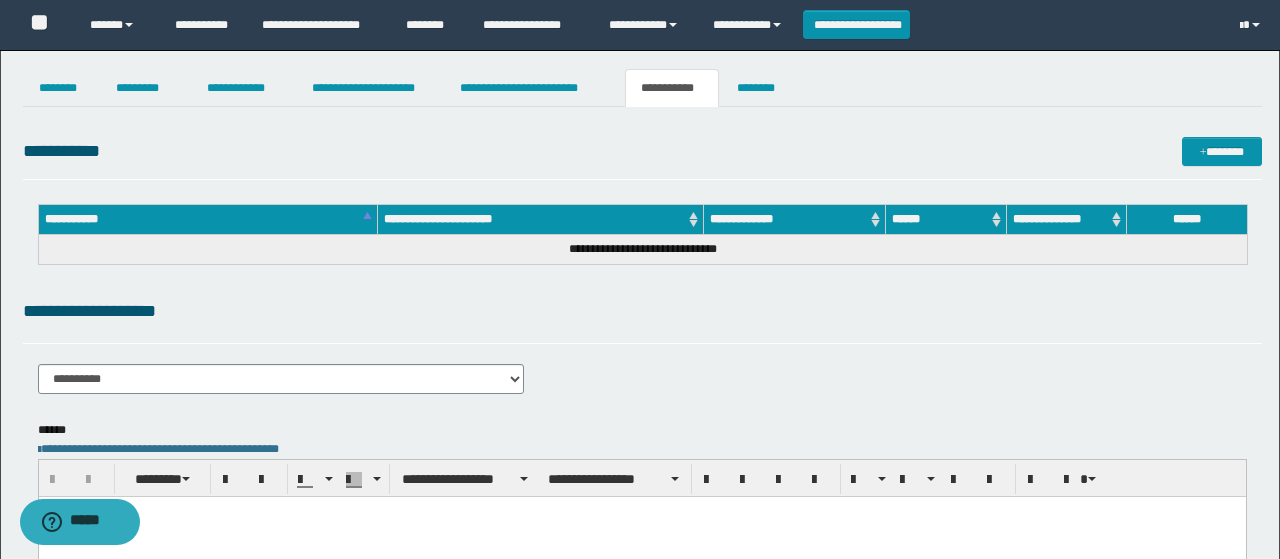 scroll, scrollTop: 0, scrollLeft: 0, axis: both 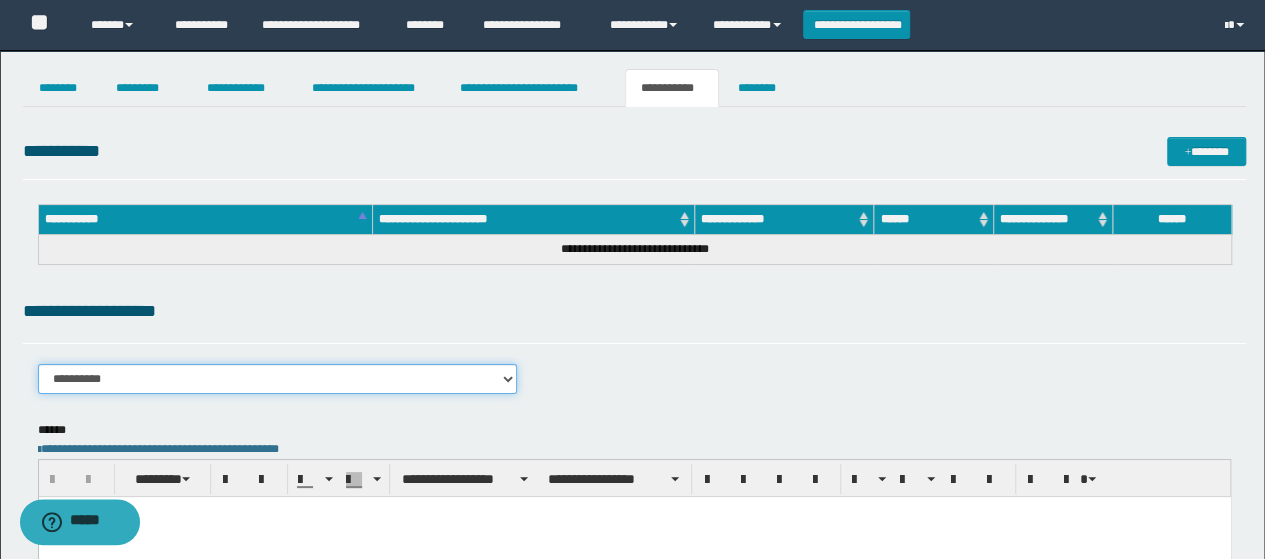 click on "**********" at bounding box center (278, 379) 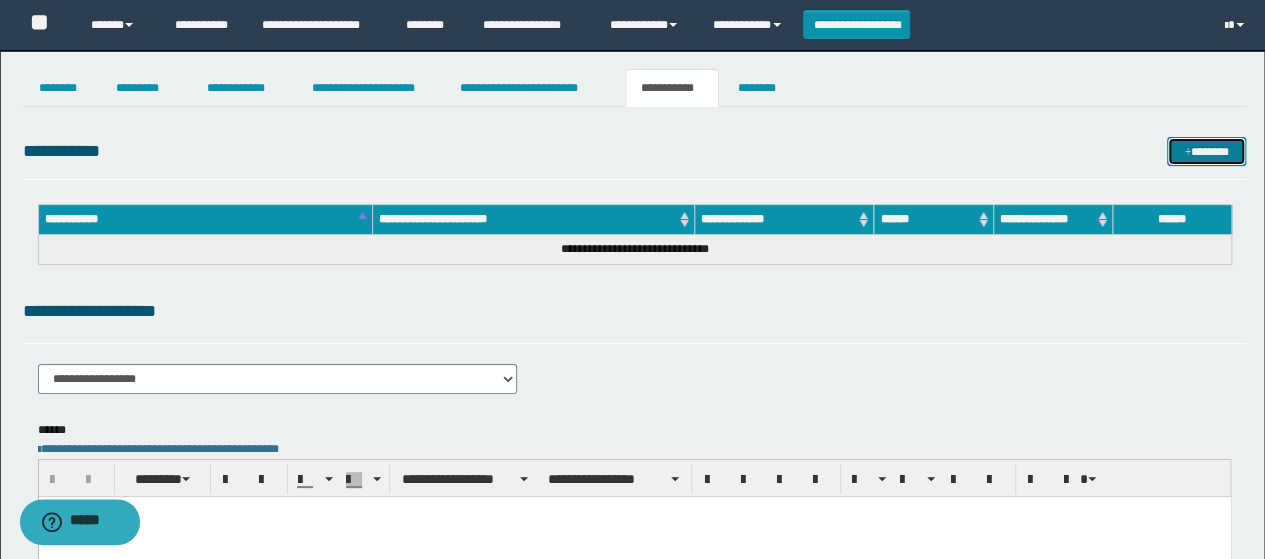 click at bounding box center (1187, 153) 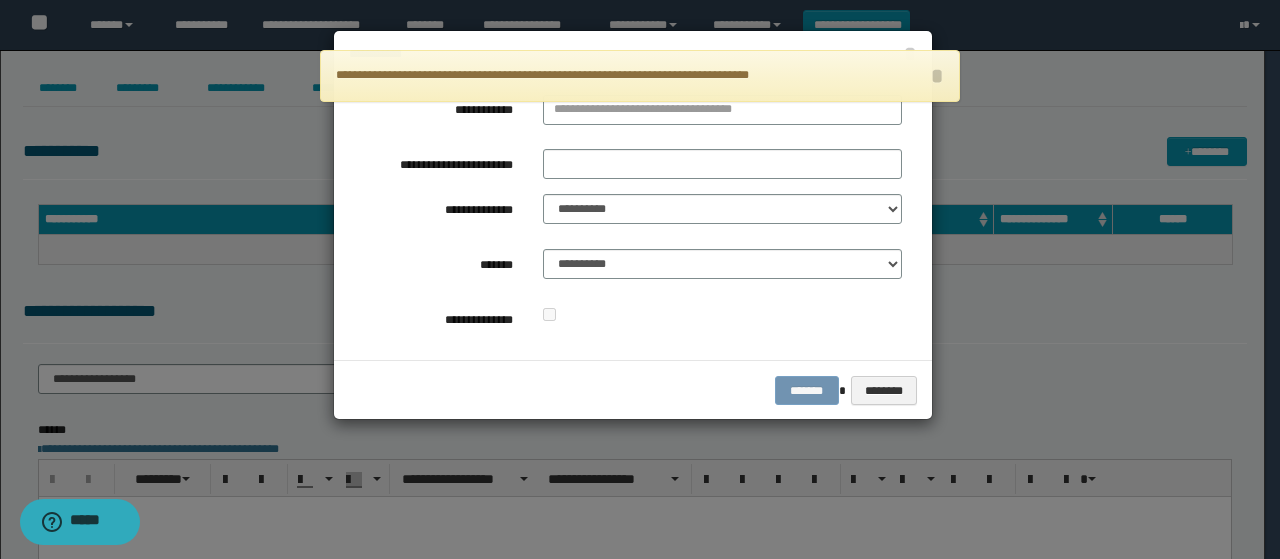 click at bounding box center (722, 114) 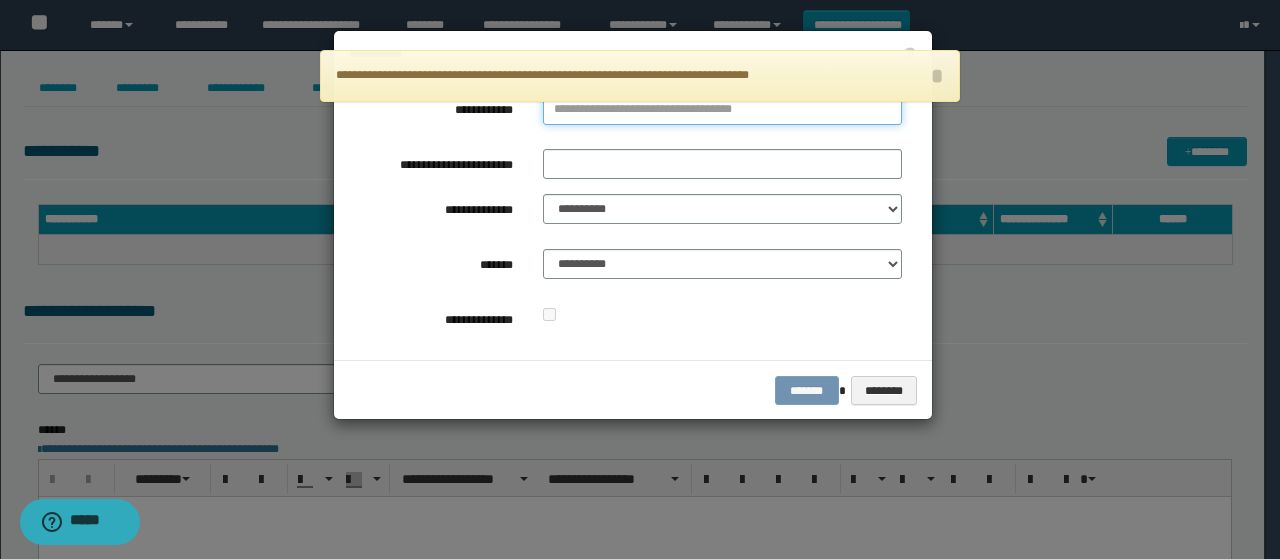 click on "**********" at bounding box center [722, 110] 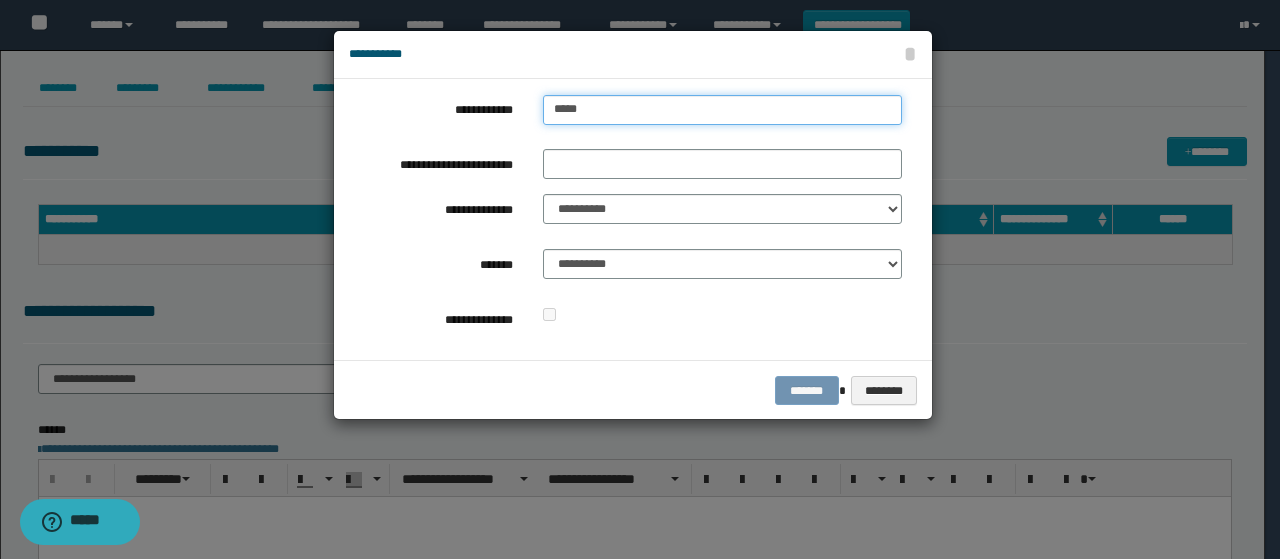 type on "******" 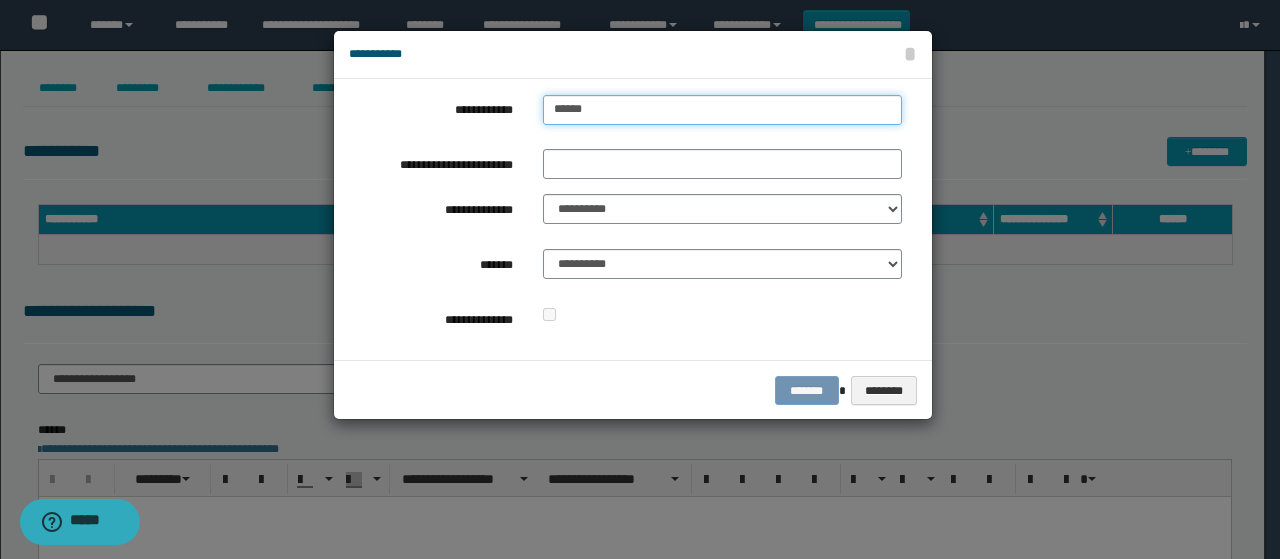 type on "******" 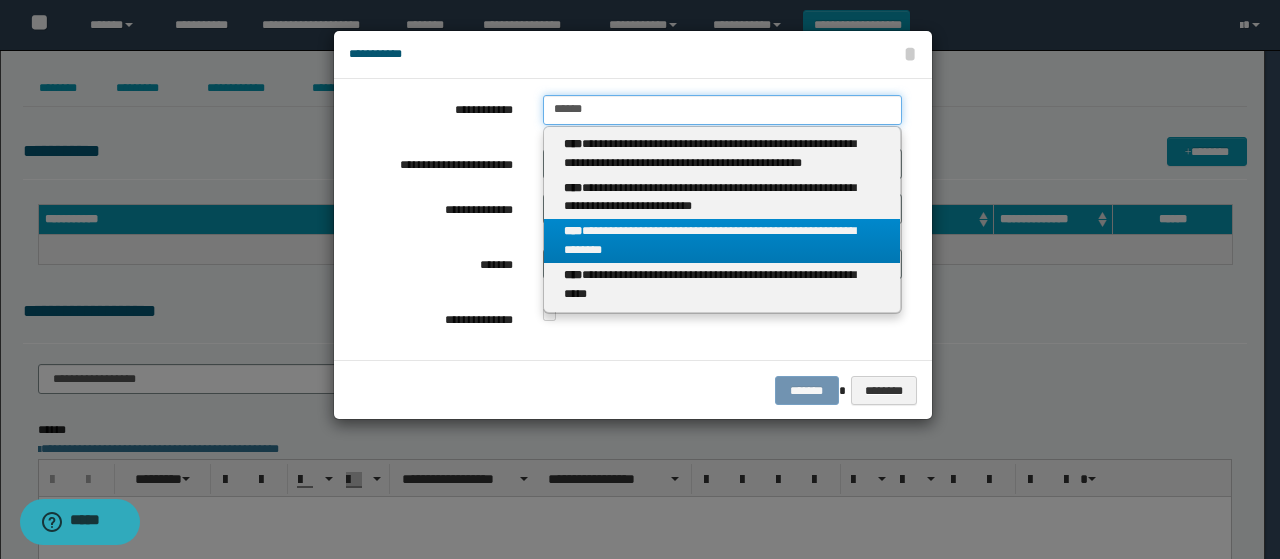 type on "******" 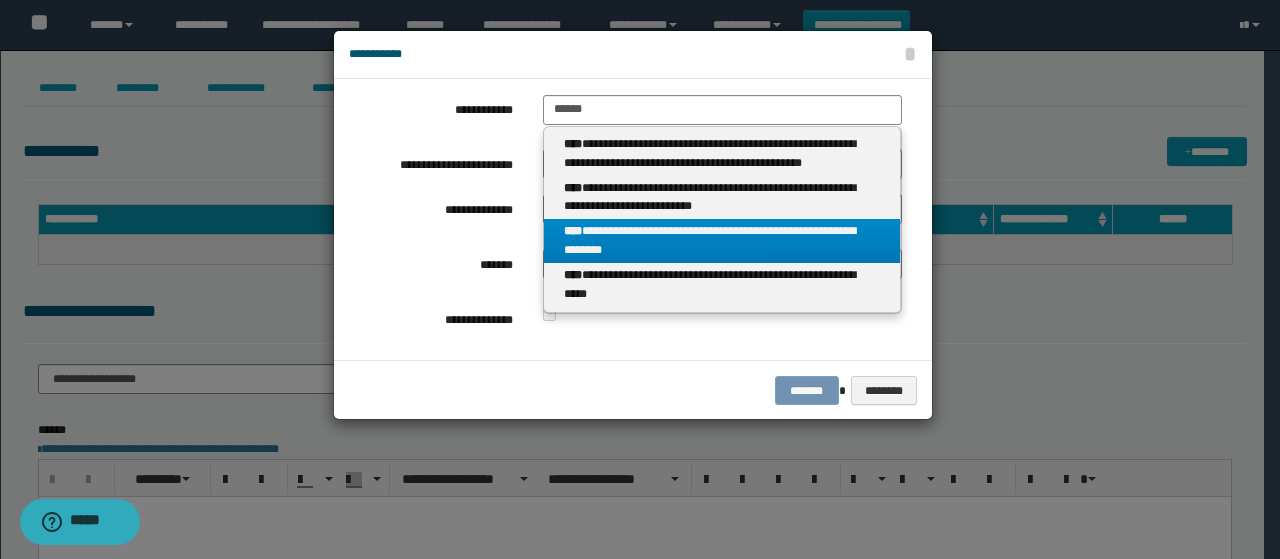click on "**********" at bounding box center [722, 241] 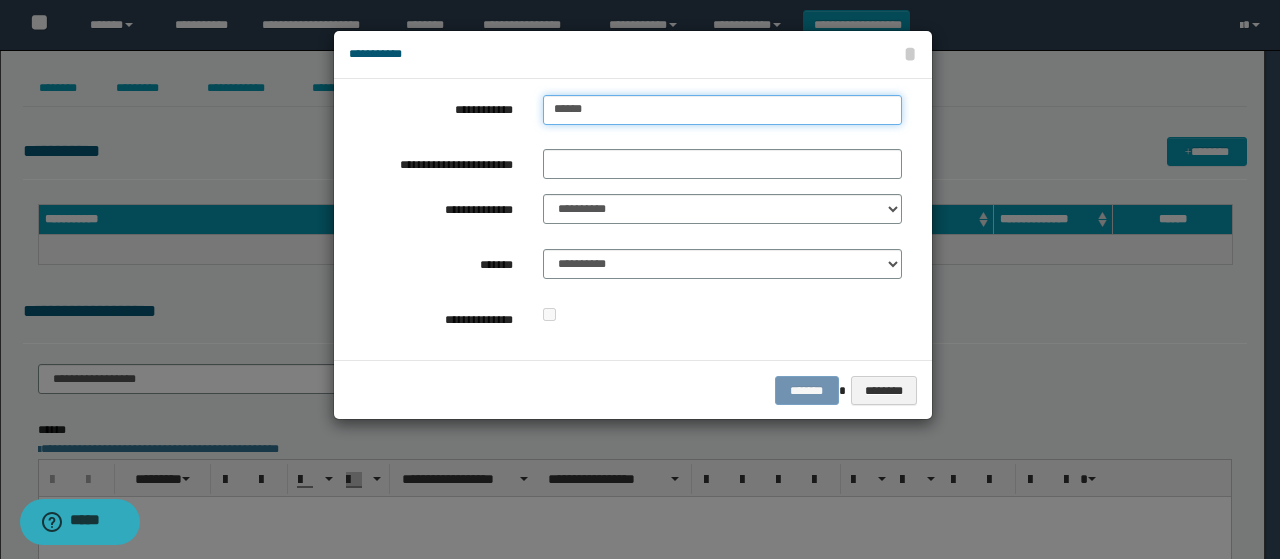type 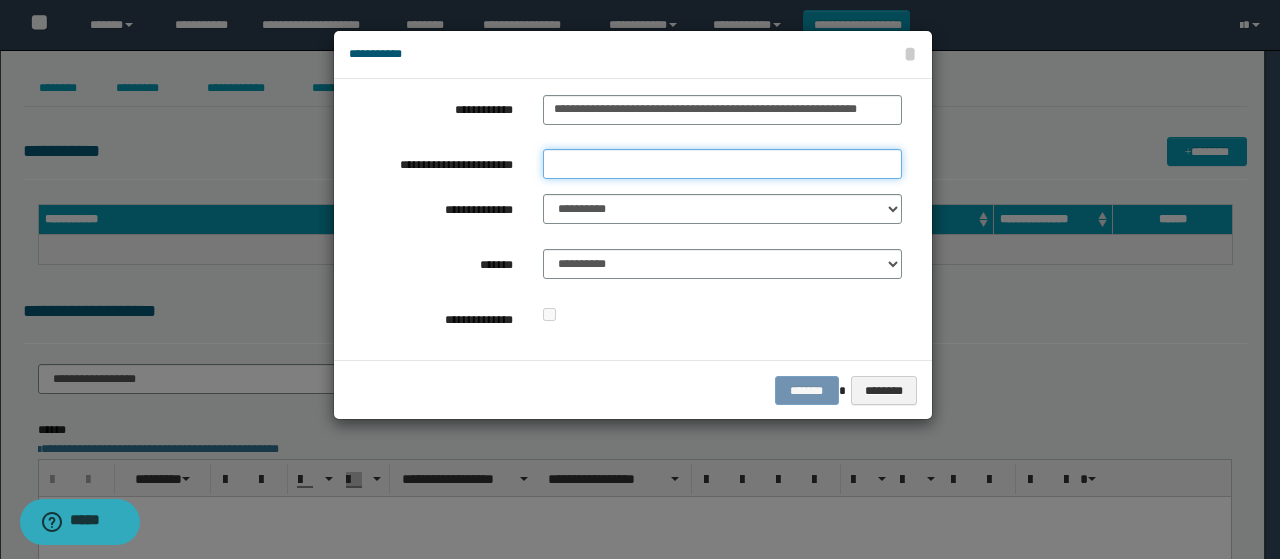 click on "**********" at bounding box center [722, 164] 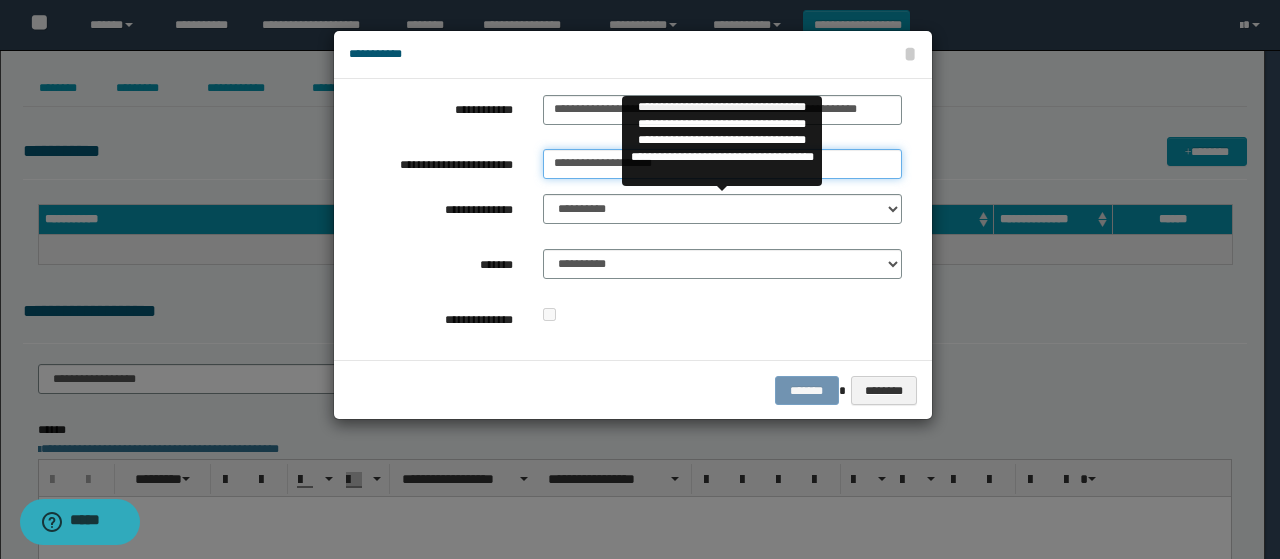 type on "**********" 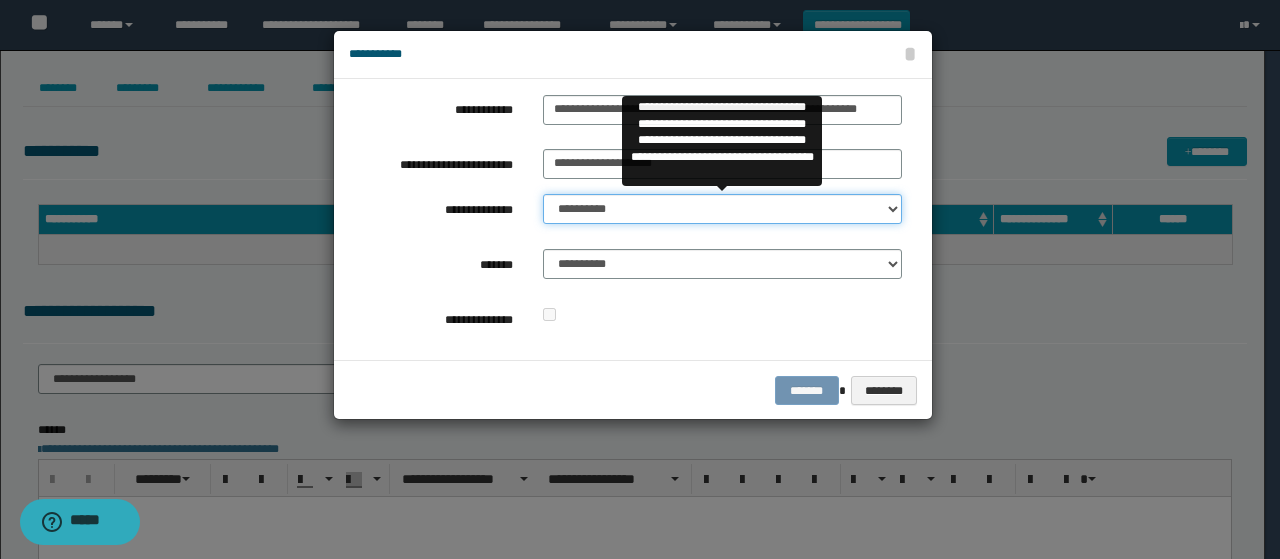 click on "**********" at bounding box center [722, 209] 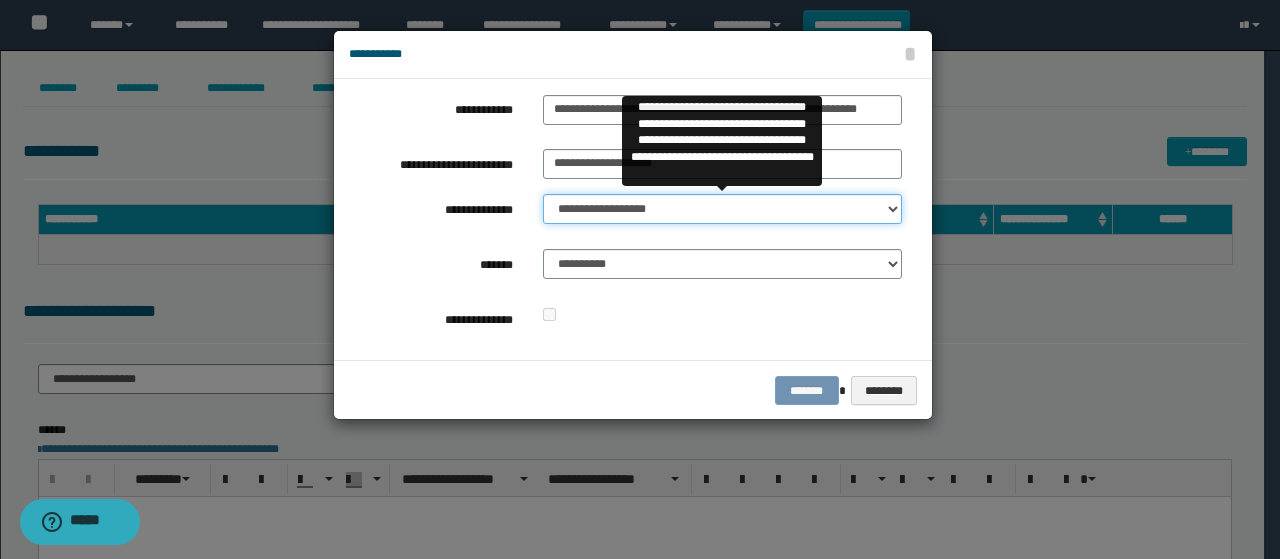 click on "**********" at bounding box center [722, 209] 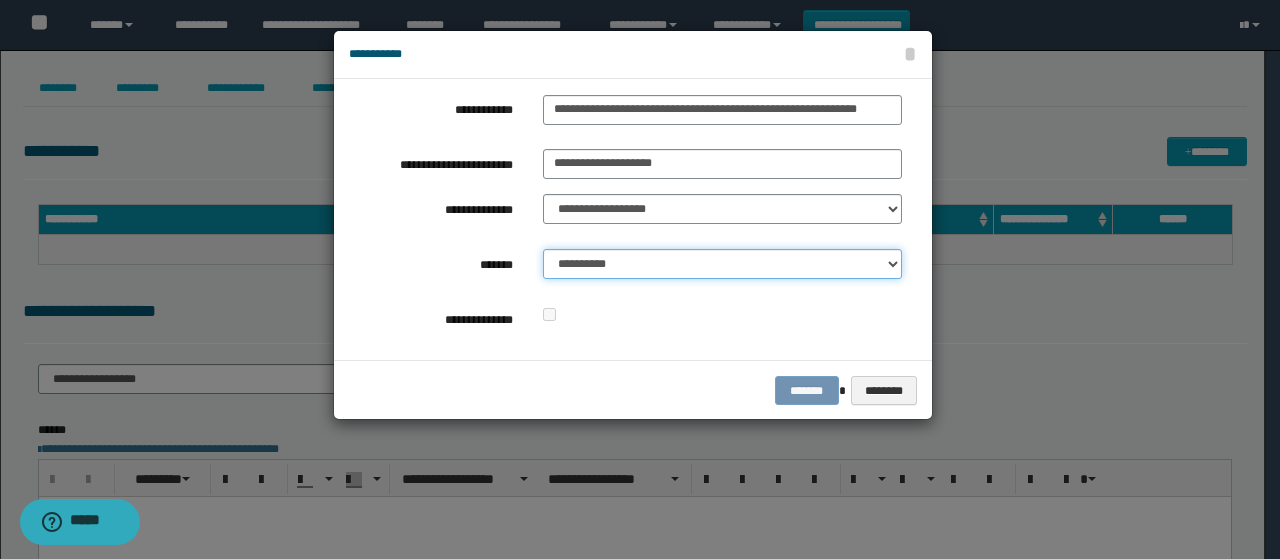 click on "**********" at bounding box center (722, 264) 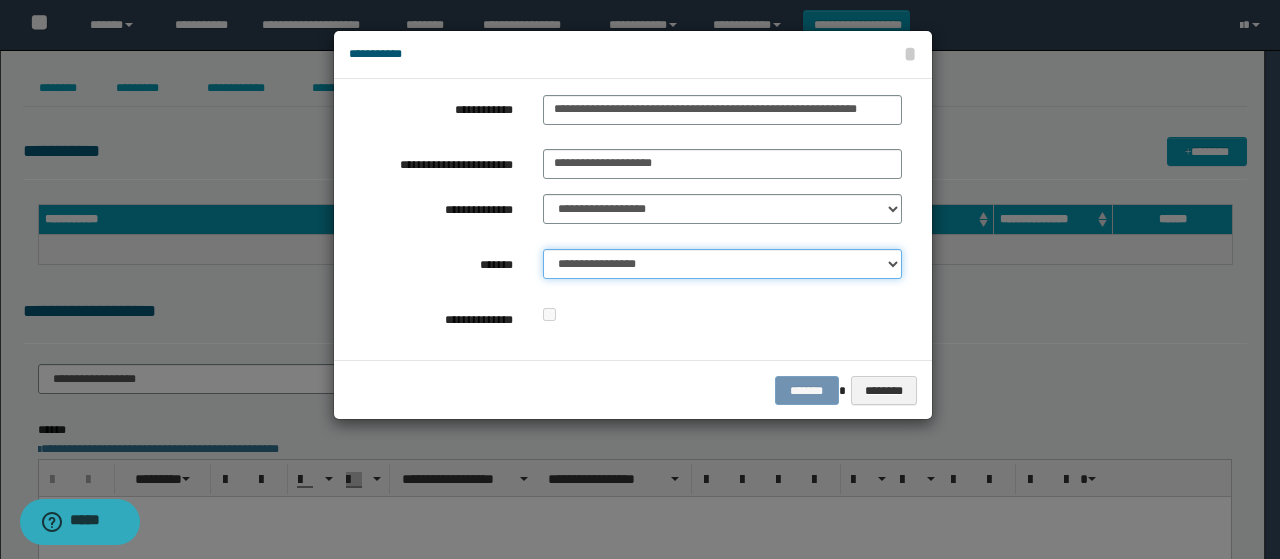 click on "**********" at bounding box center (722, 264) 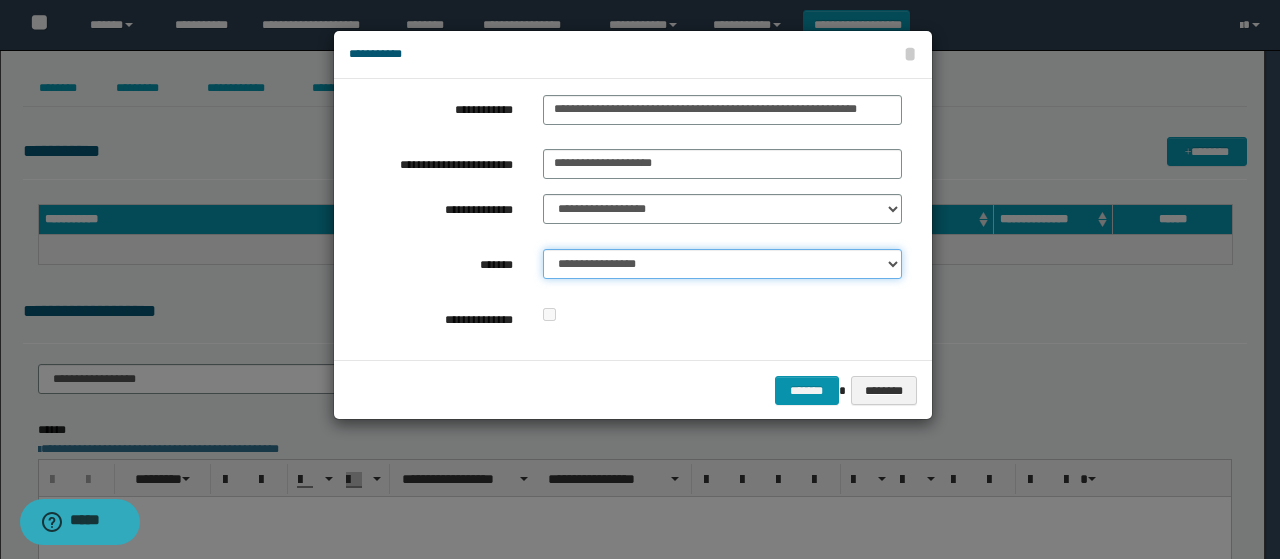click on "**********" at bounding box center [722, 264] 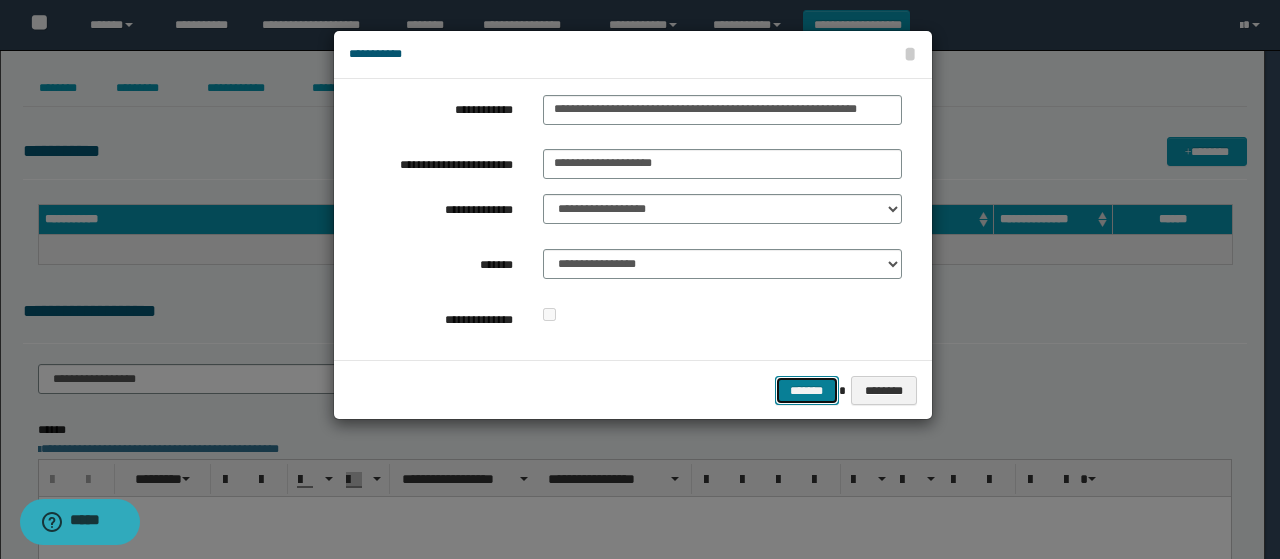 click on "*******" at bounding box center (807, 390) 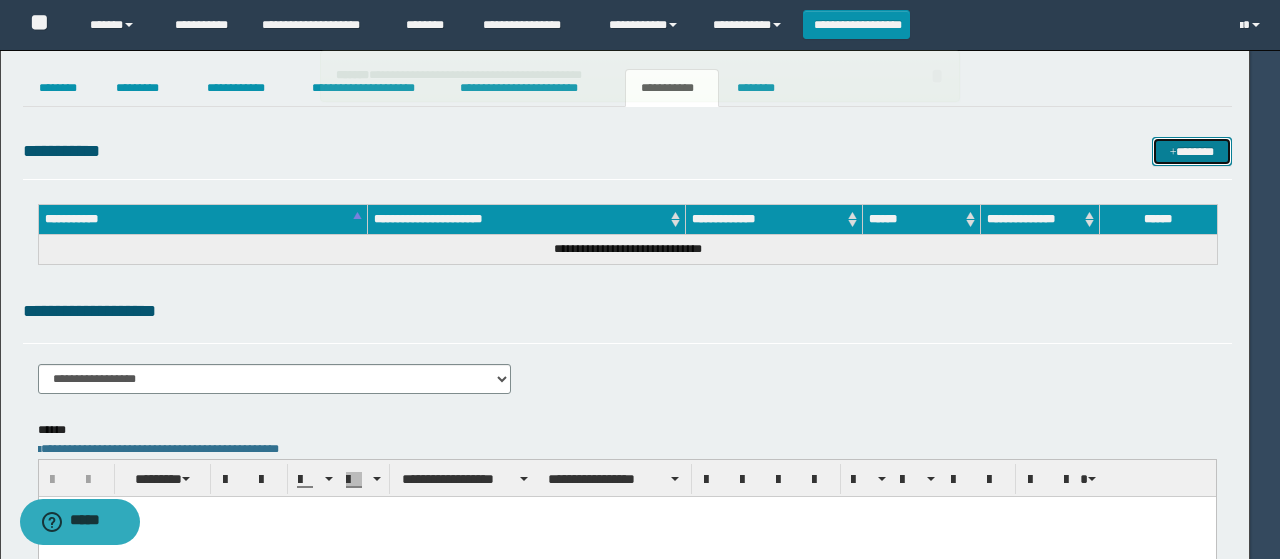type 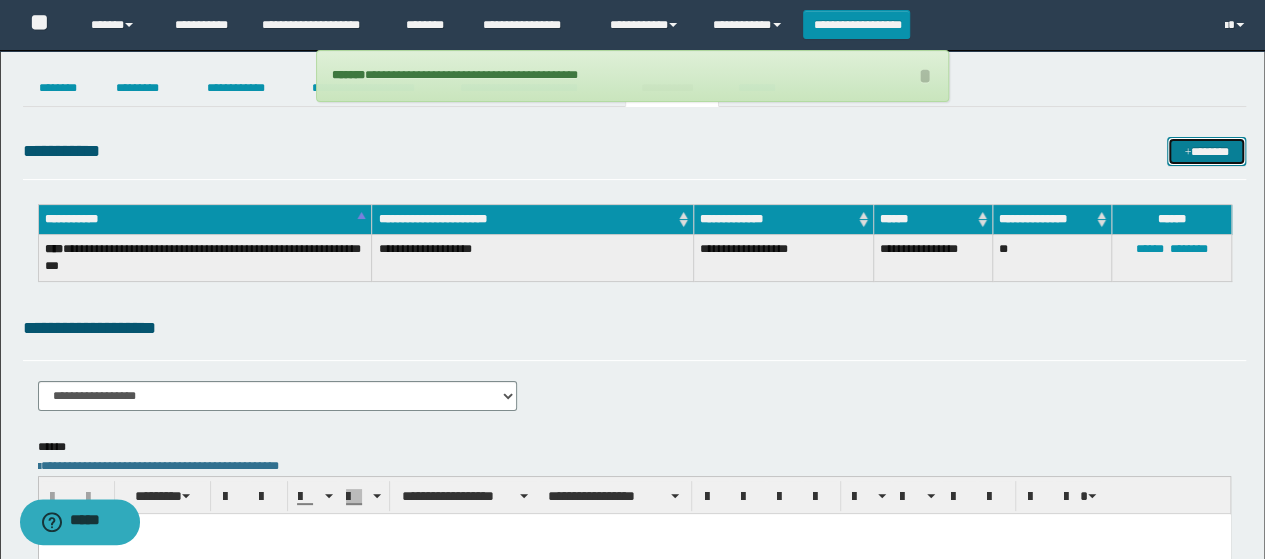 click on "*******" at bounding box center (1206, 151) 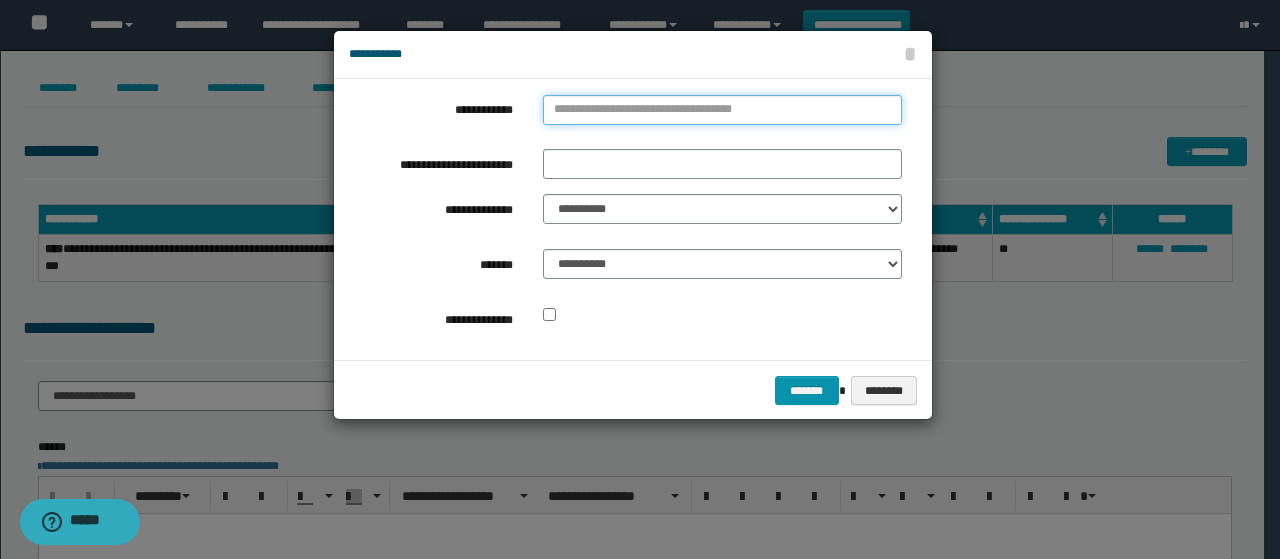 type on "**********" 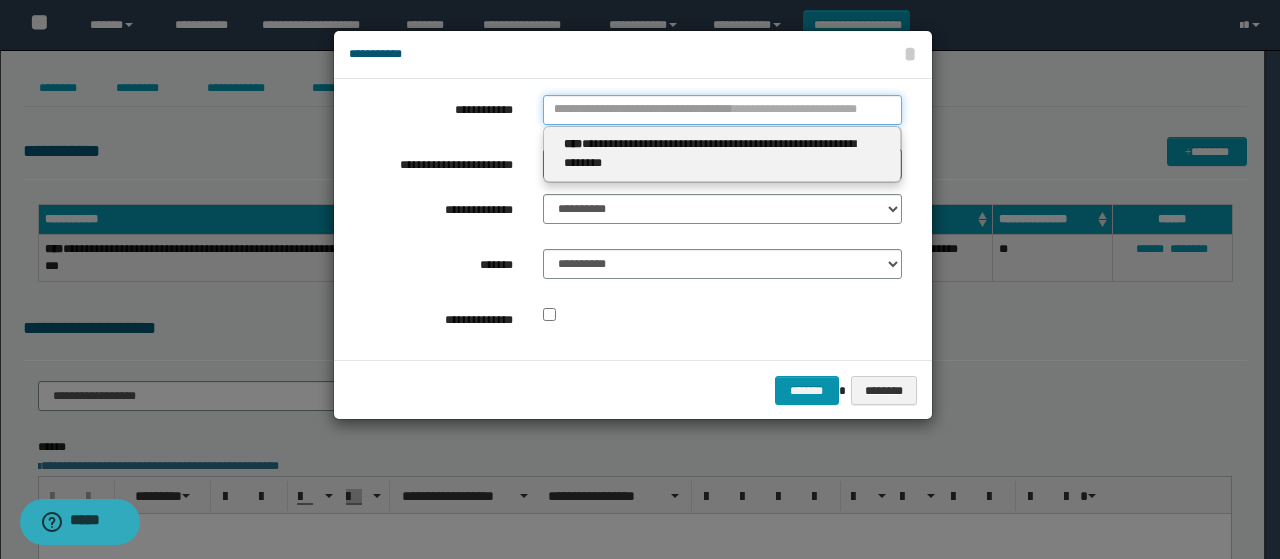 click on "**********" at bounding box center [722, 110] 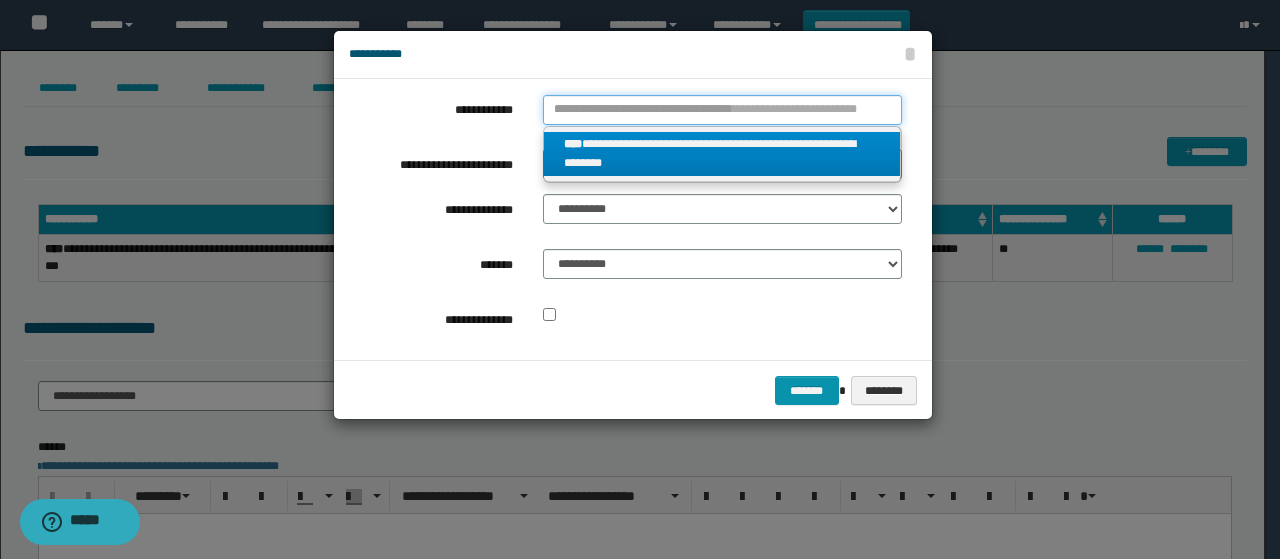 type 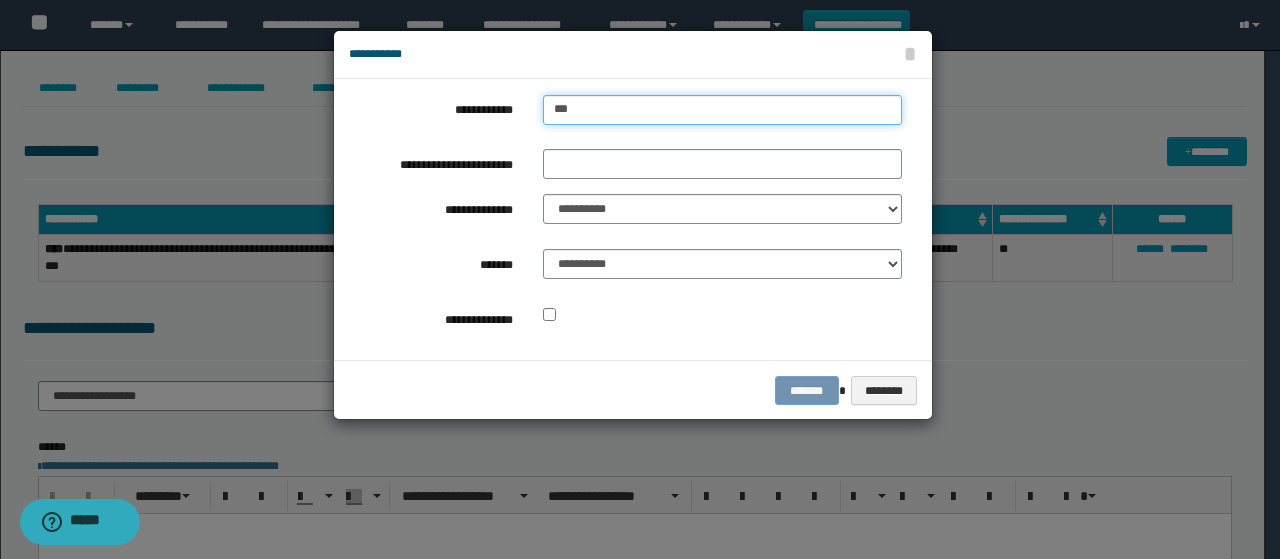 type on "****" 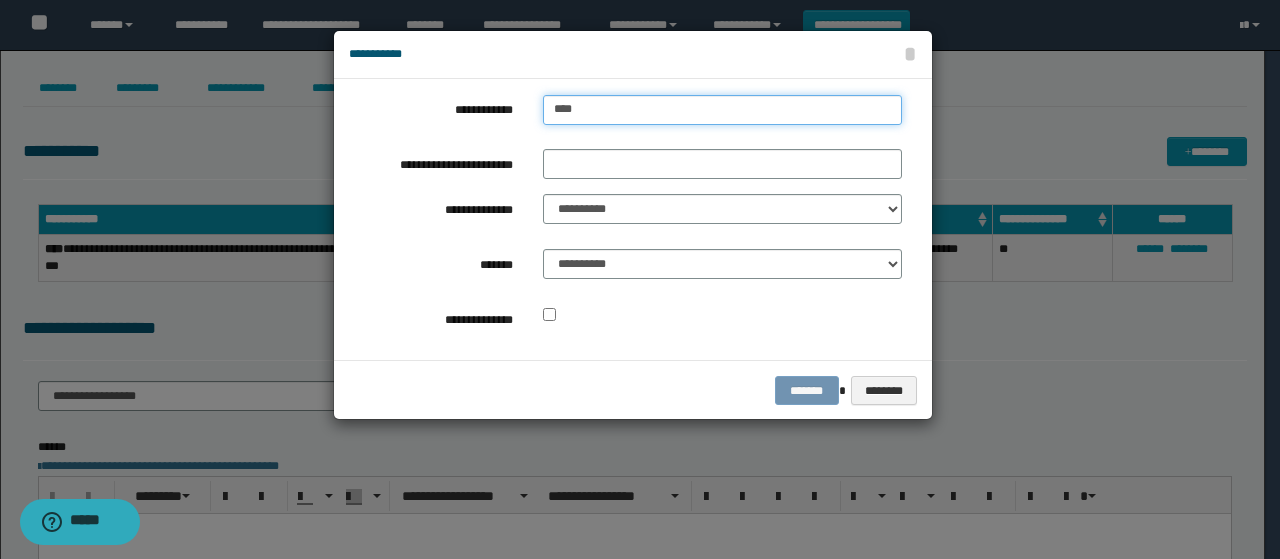 type on "****" 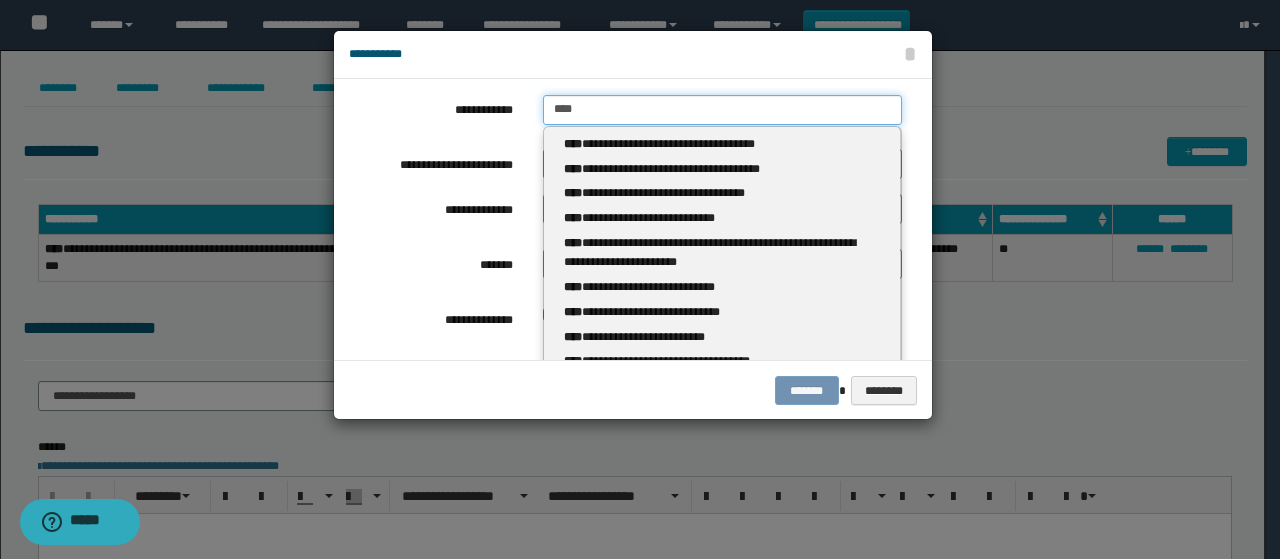 type 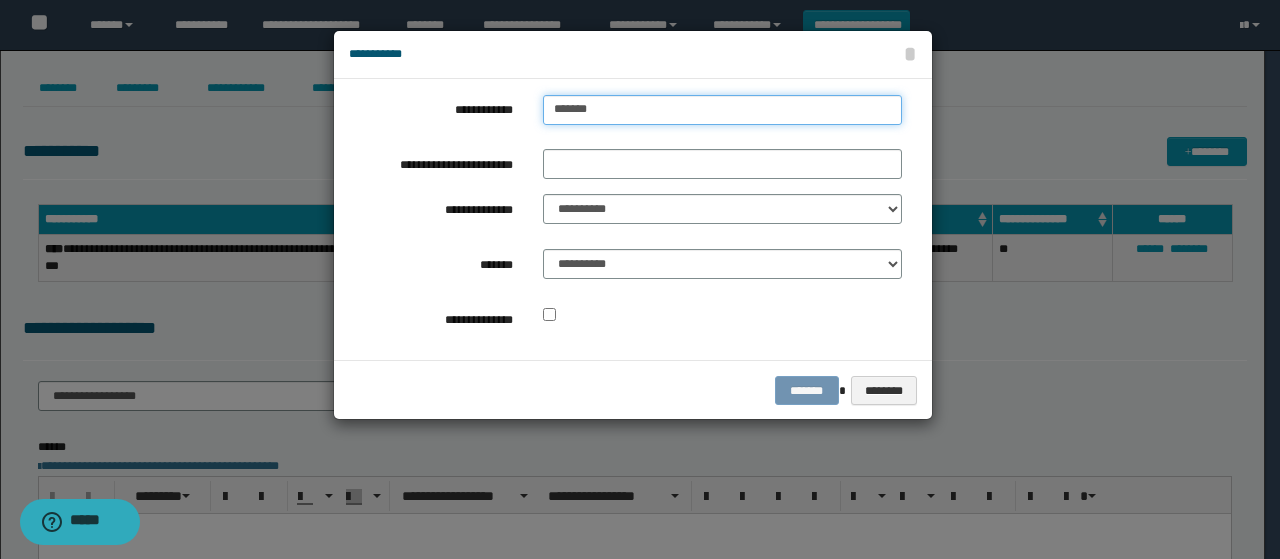 type on "********" 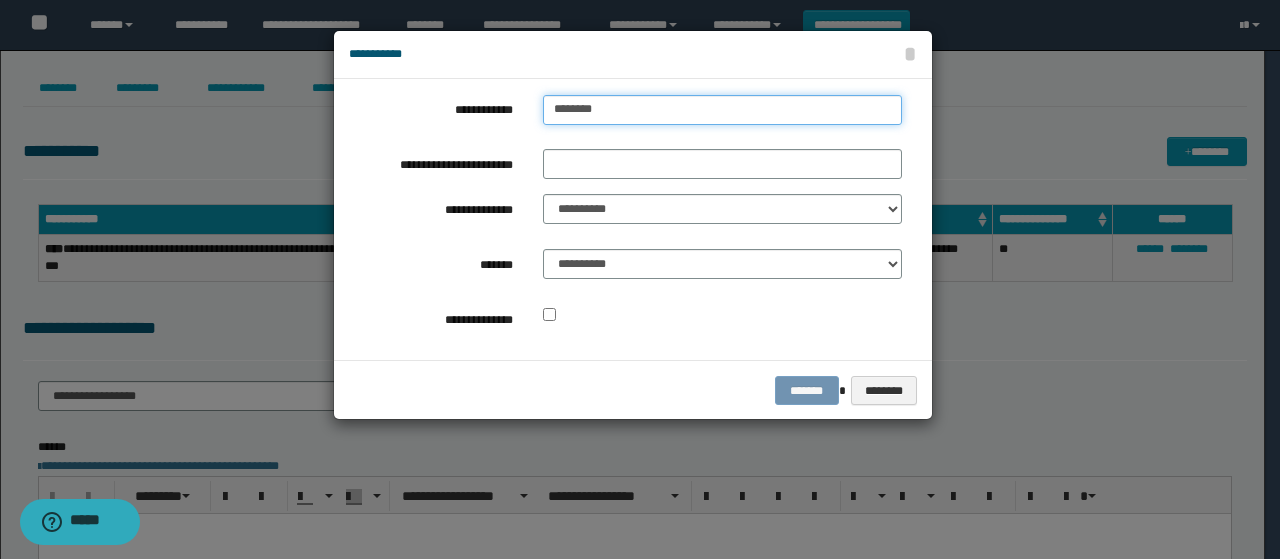 type on "**********" 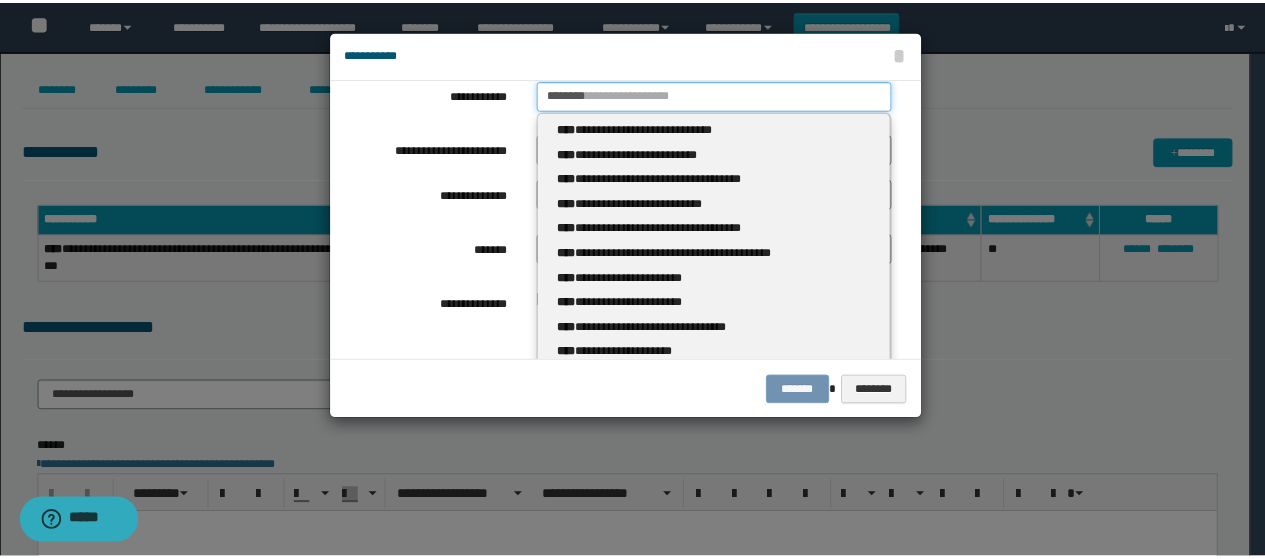 scroll, scrollTop: 0, scrollLeft: 0, axis: both 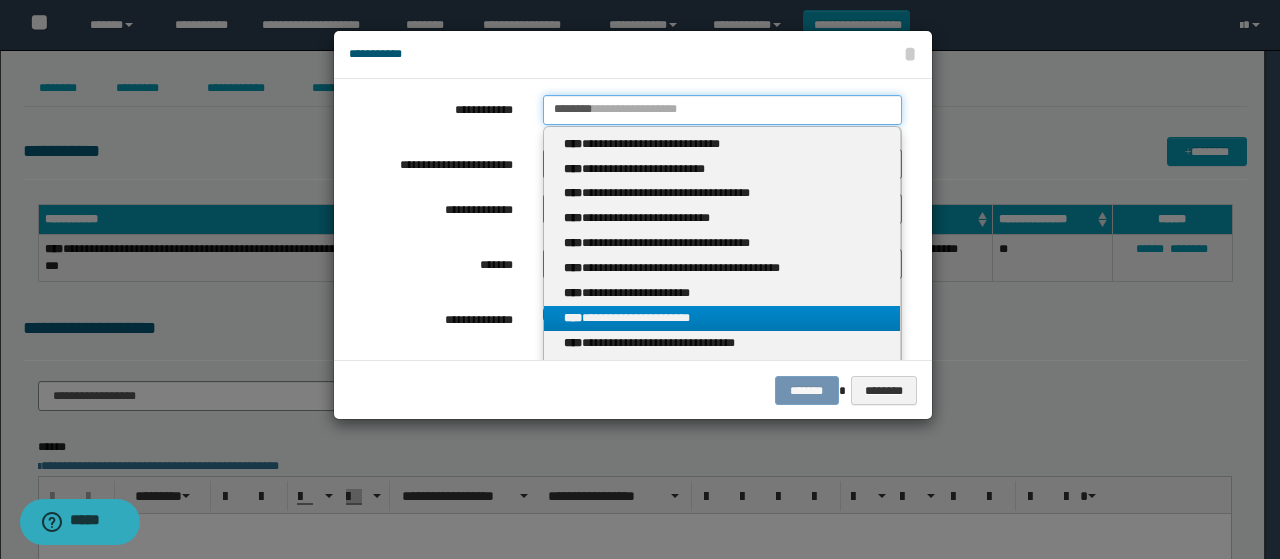 type 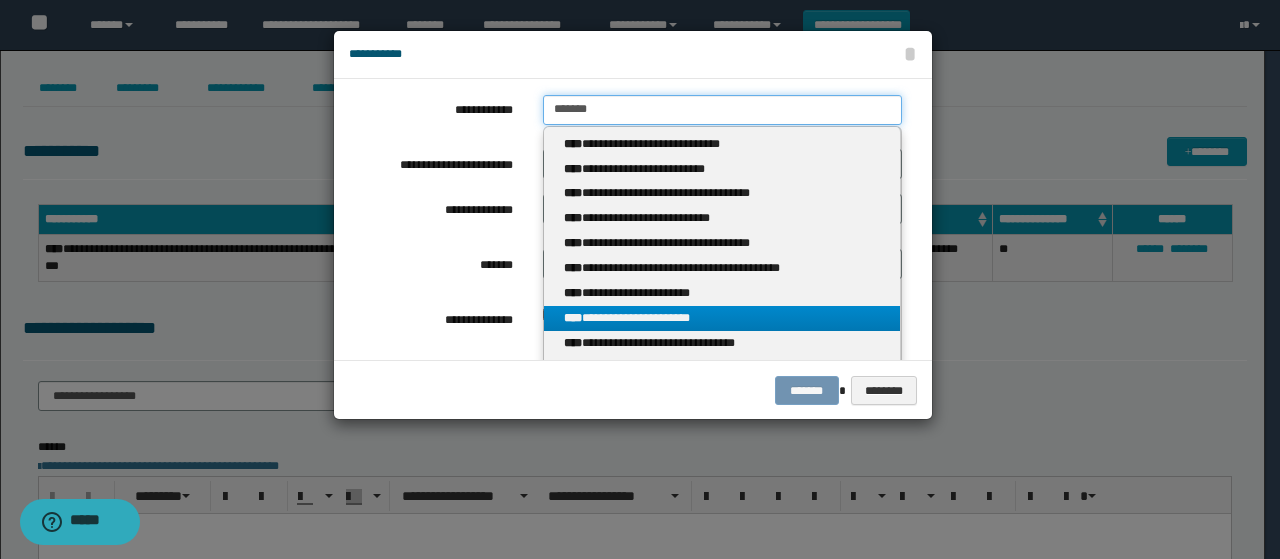 type on "**********" 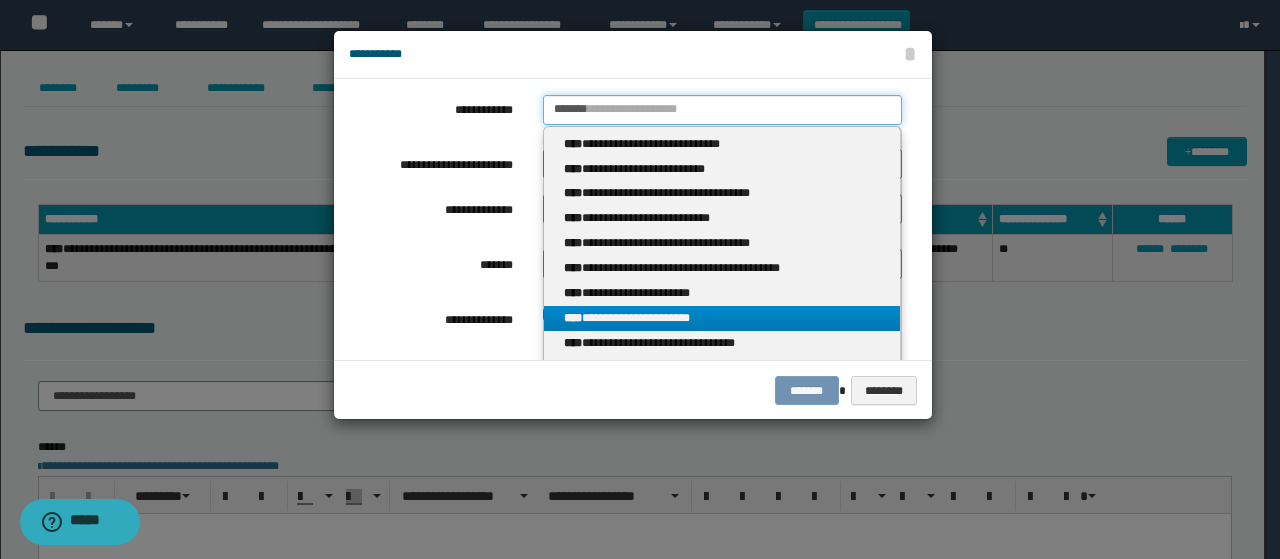 type 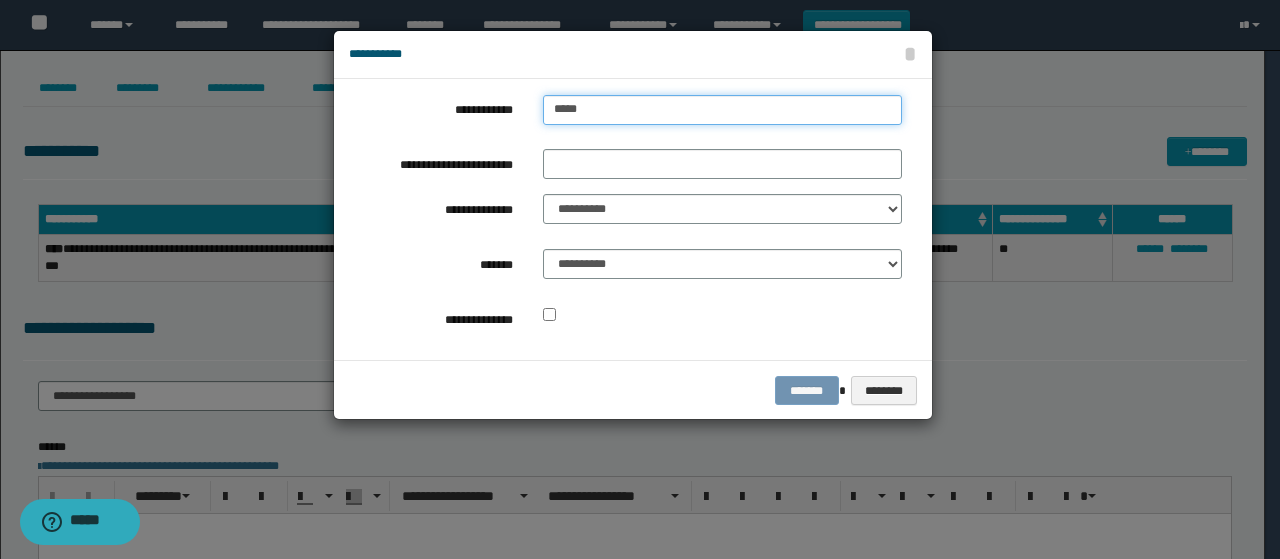 type on "****" 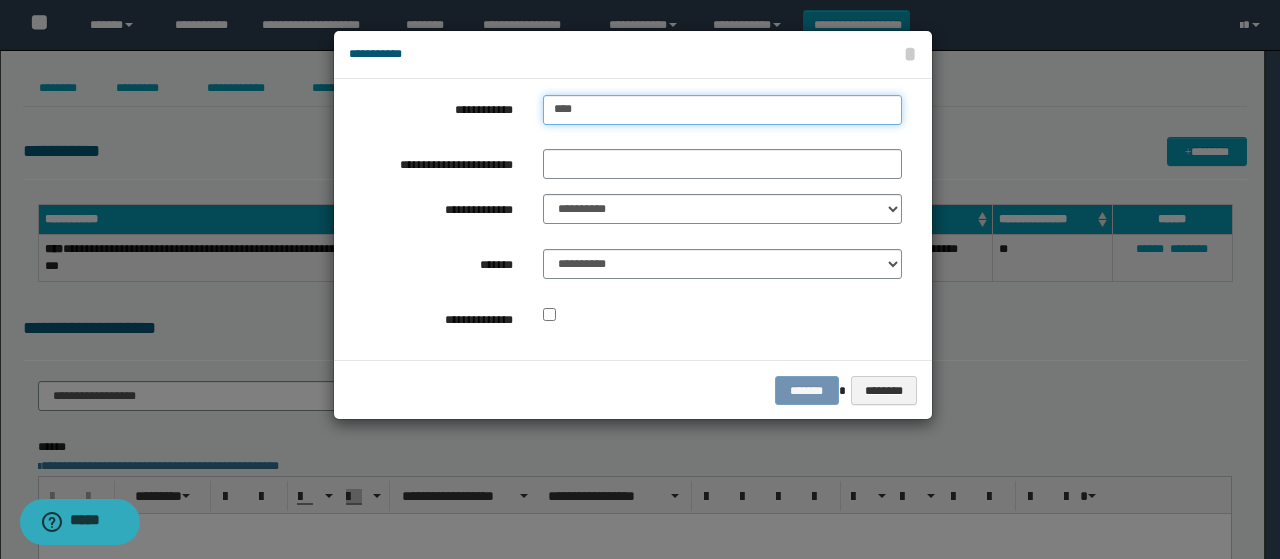 type on "****" 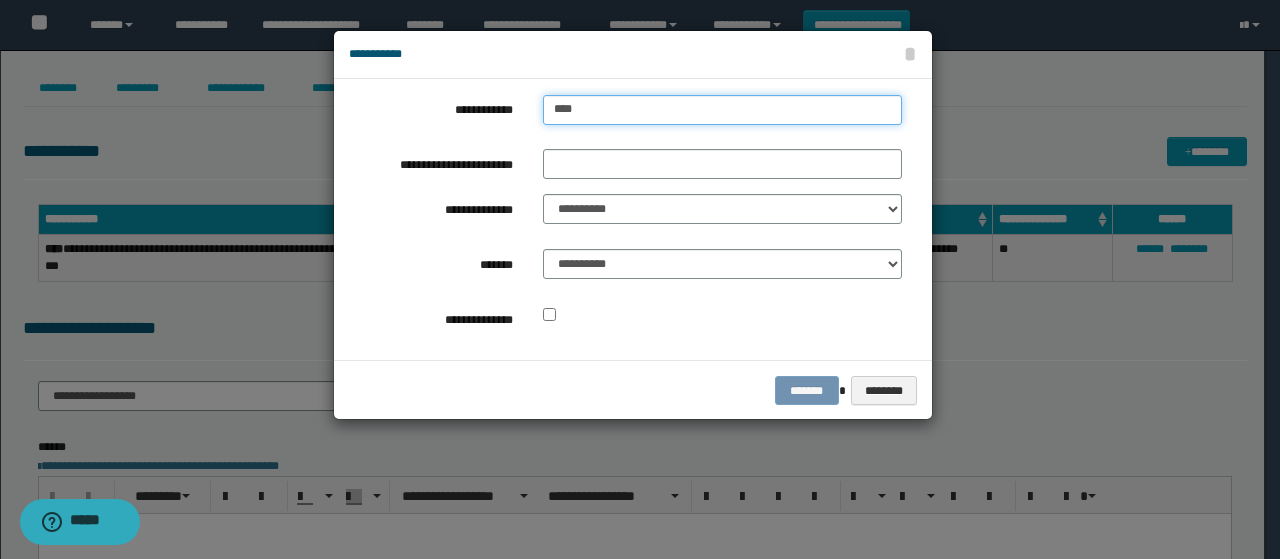 type 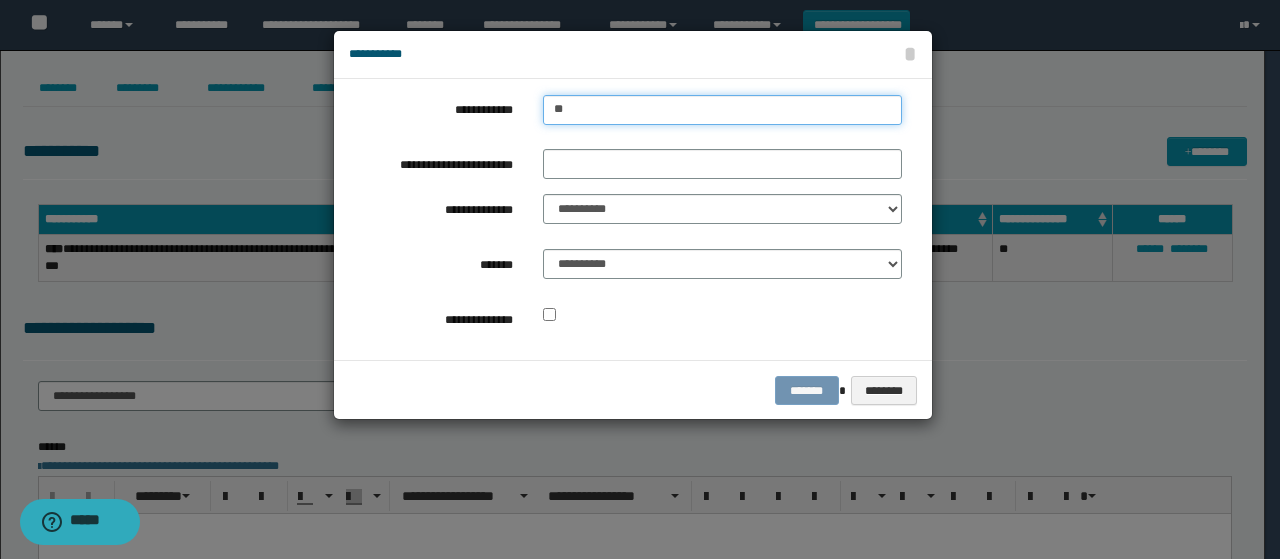 type on "*" 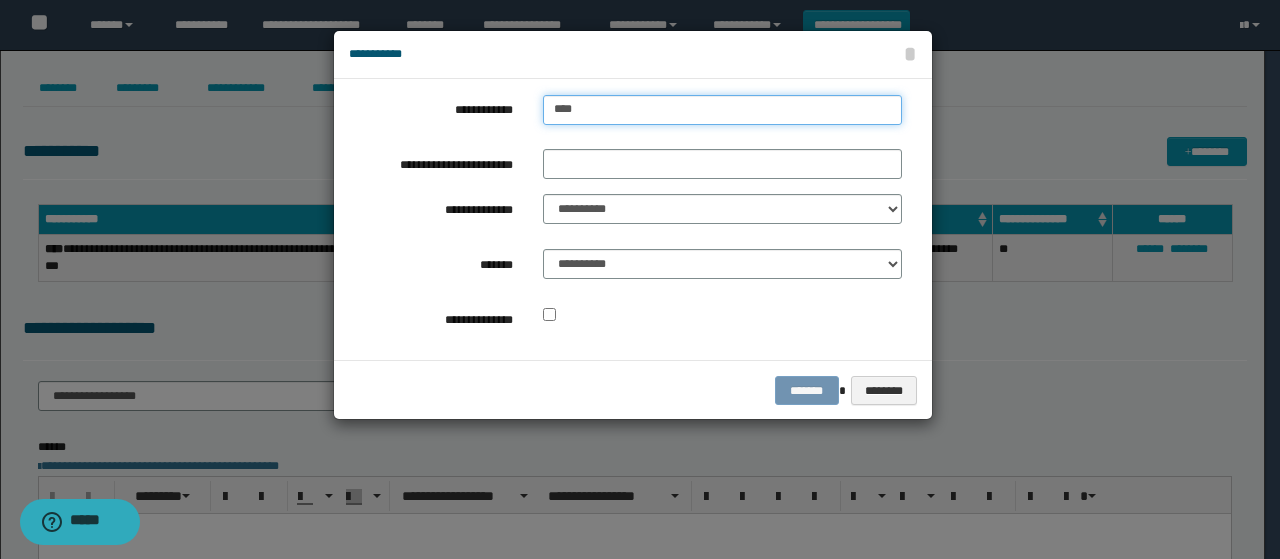 type on "*****" 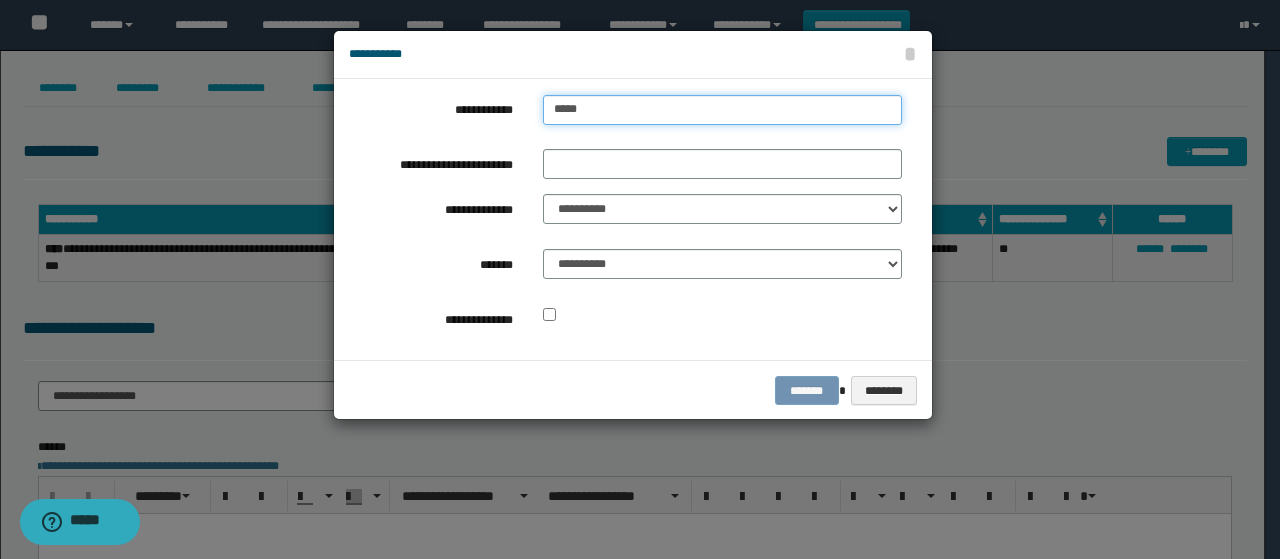 type on "*****" 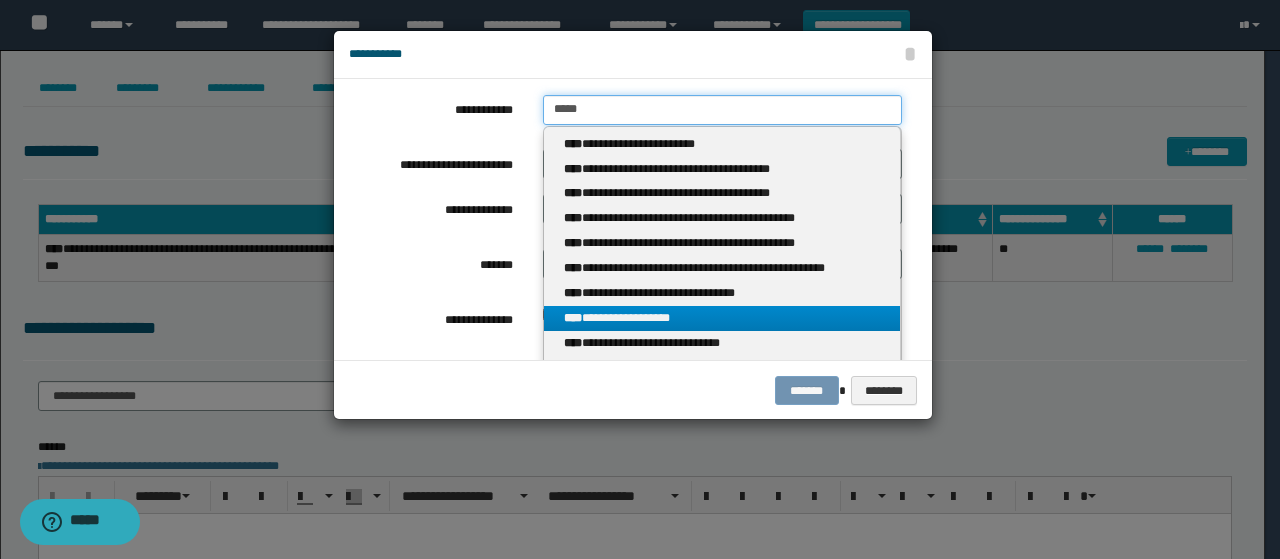 type 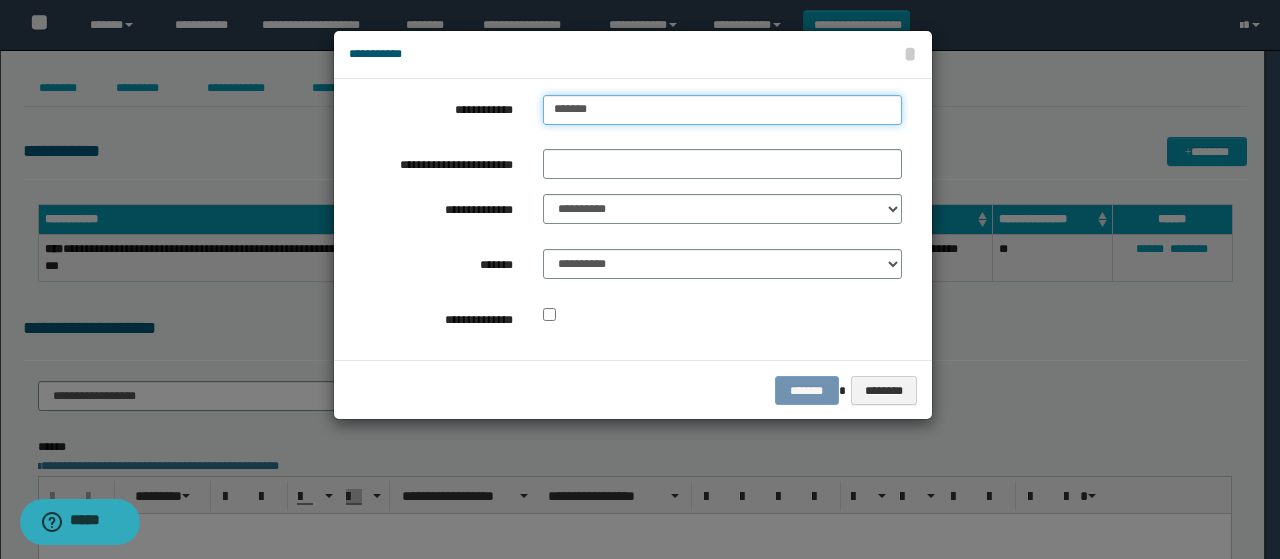 type on "********" 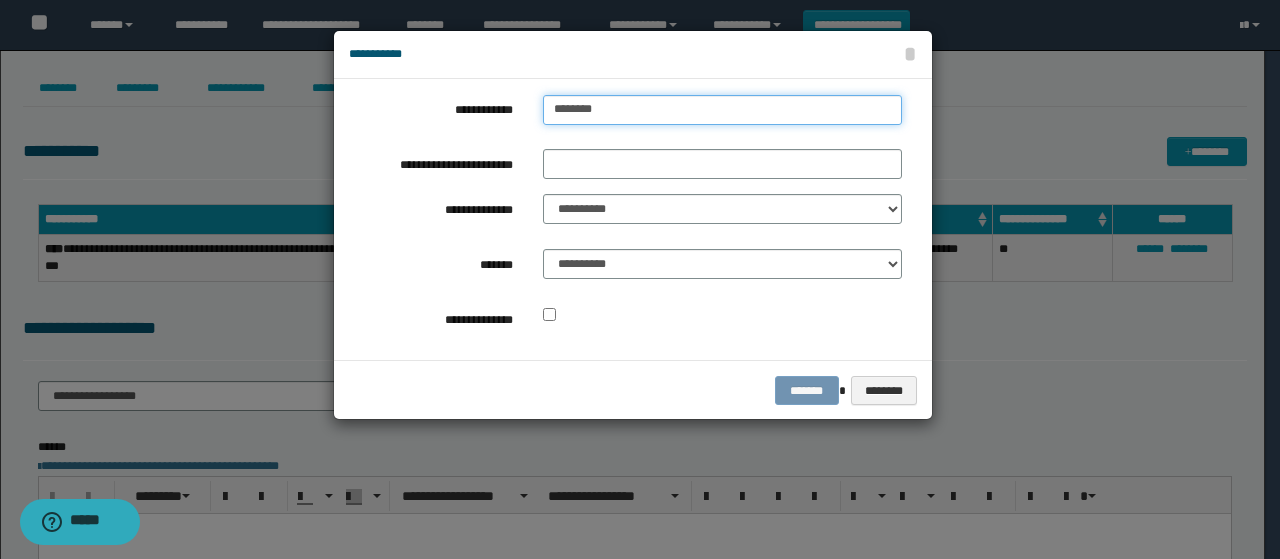 type on "********" 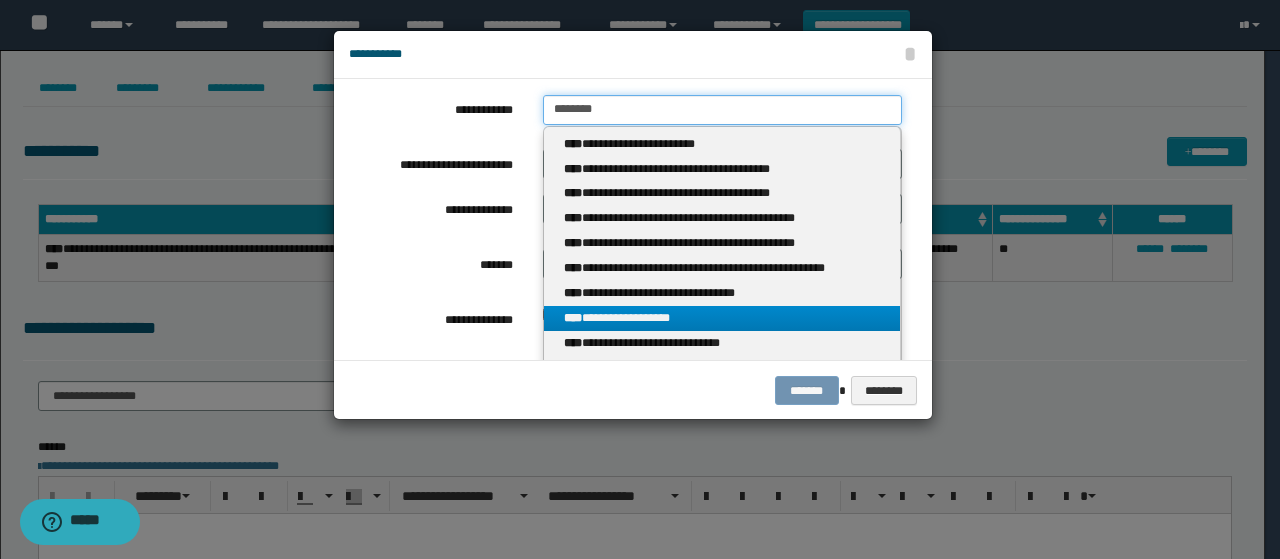 type on "********" 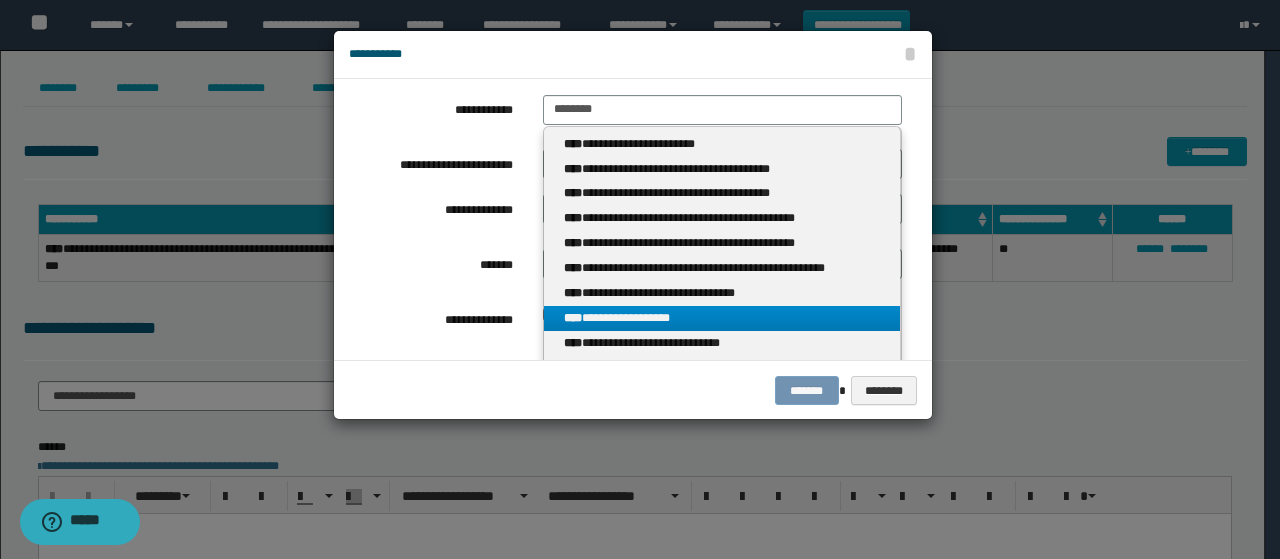 click on "**********" at bounding box center (722, 318) 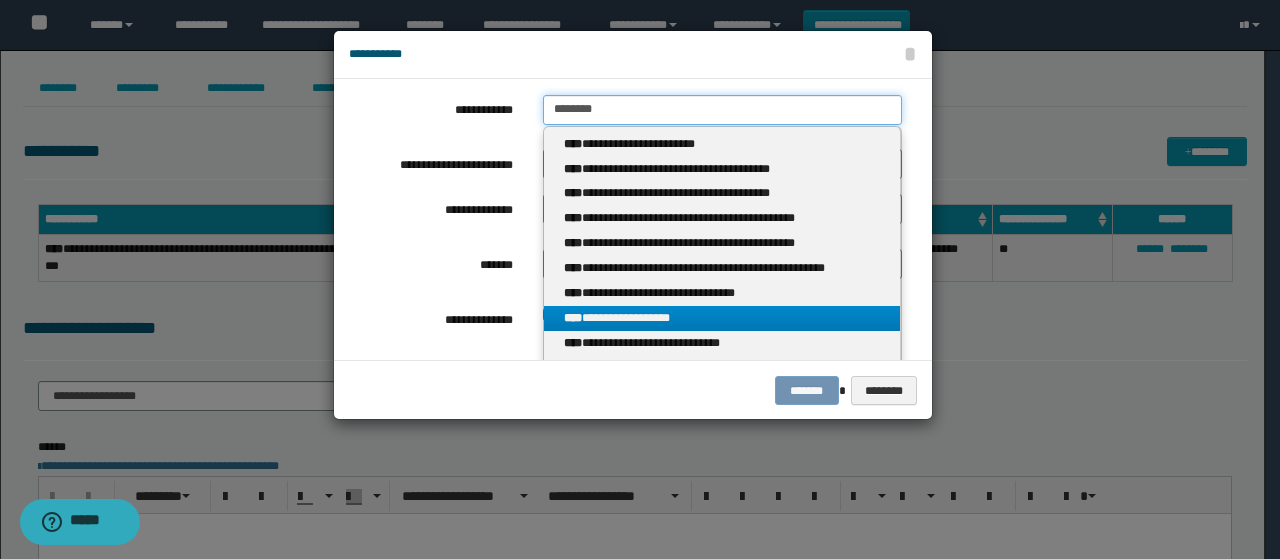 type 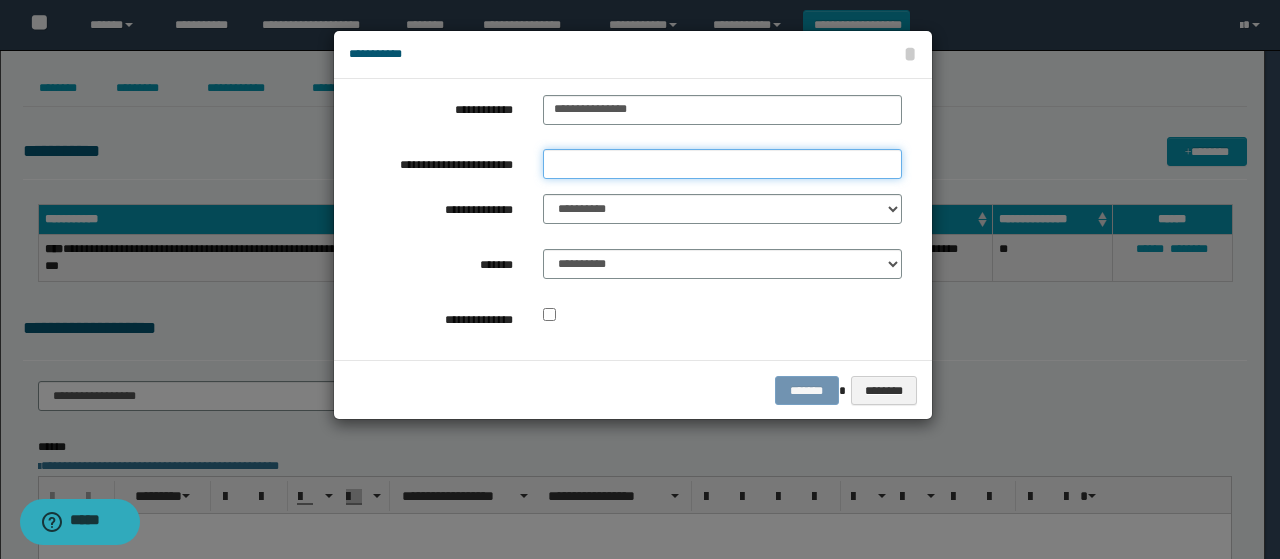 click on "**********" at bounding box center [722, 164] 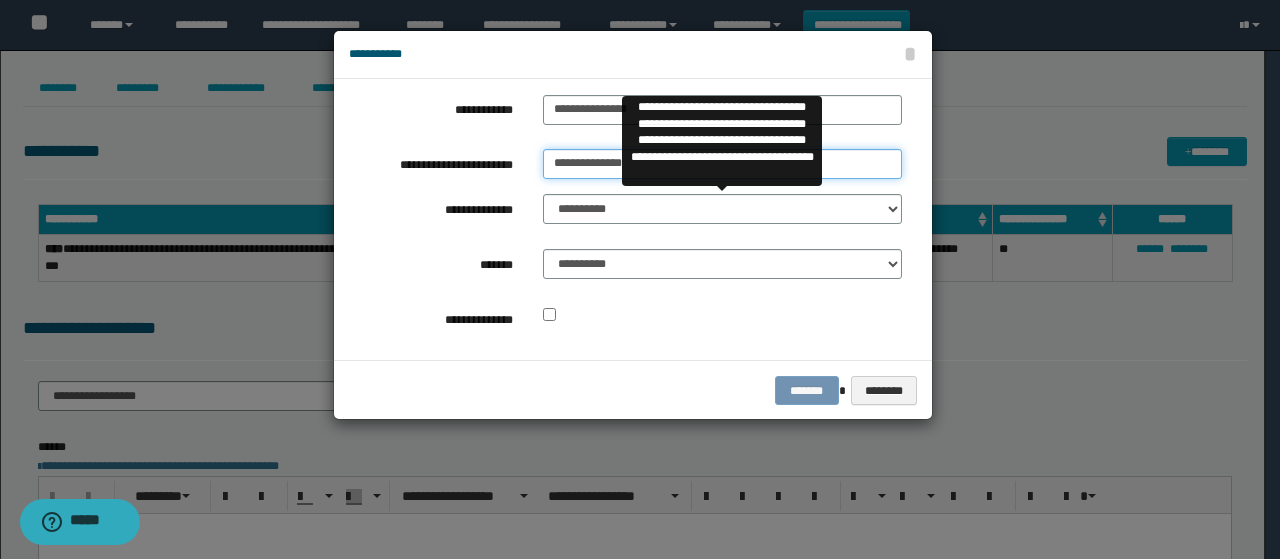 type on "**********" 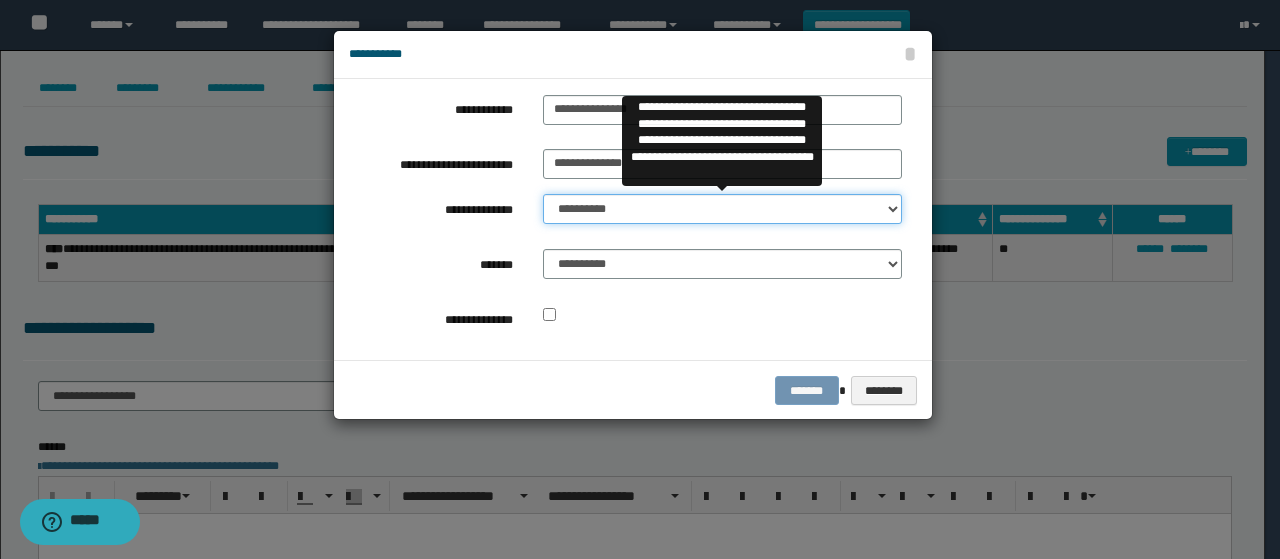 click on "**********" at bounding box center (722, 209) 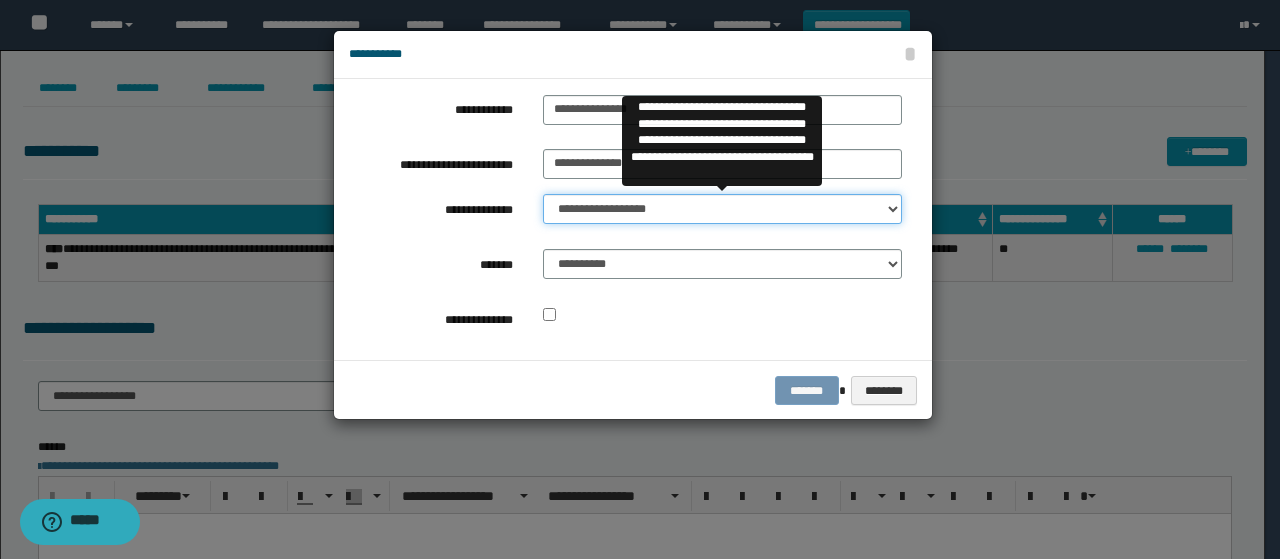 click on "**********" at bounding box center (722, 209) 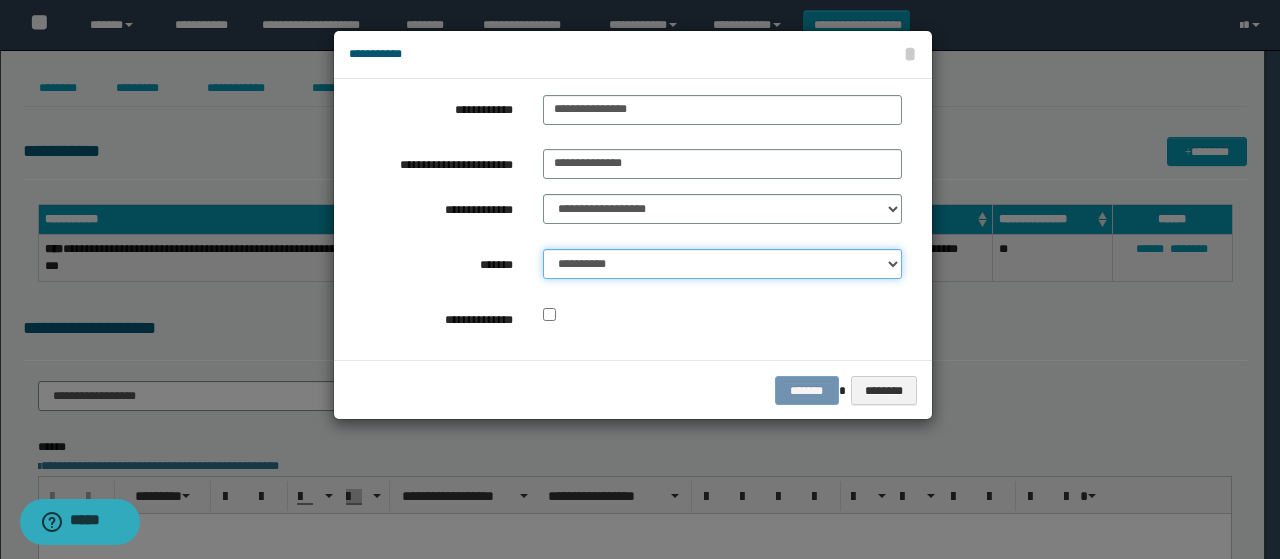click on "**********" at bounding box center [722, 264] 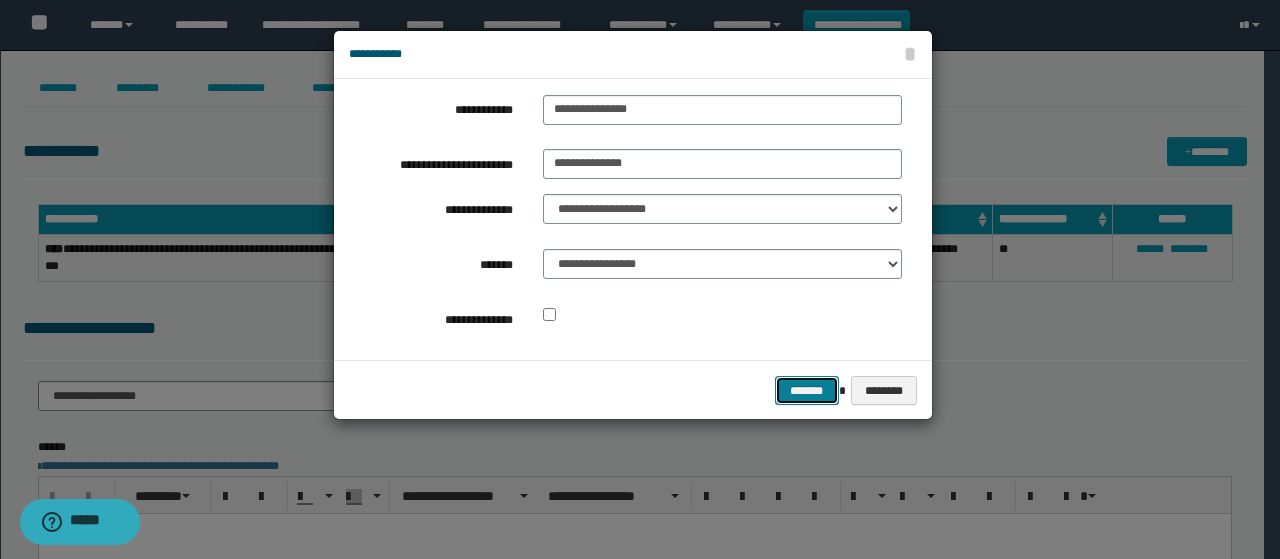 click on "*******" at bounding box center (807, 390) 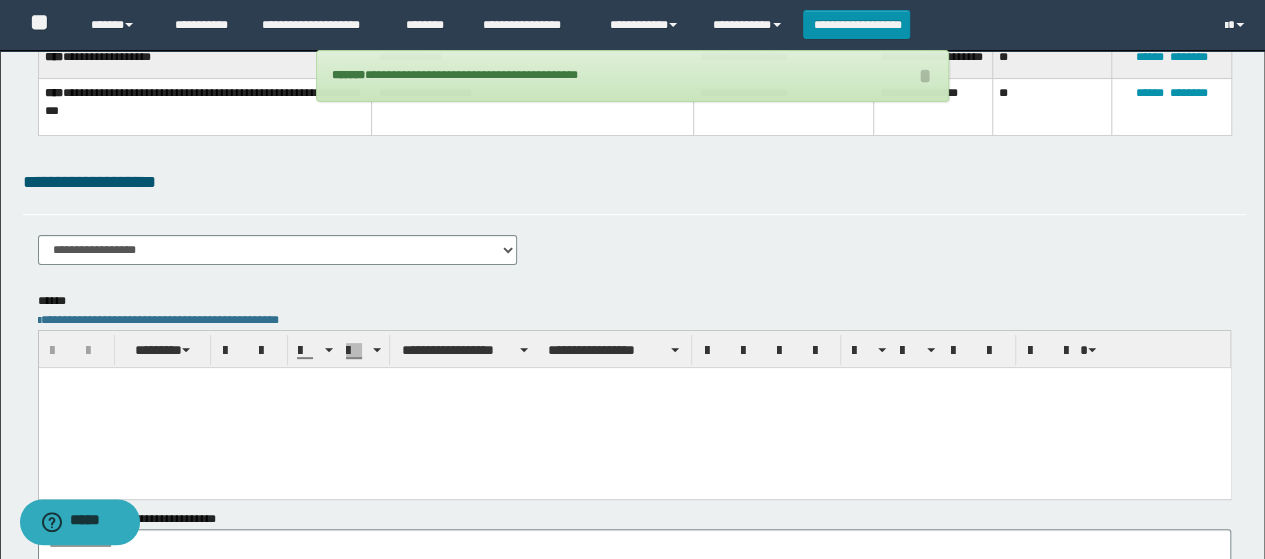 scroll, scrollTop: 200, scrollLeft: 0, axis: vertical 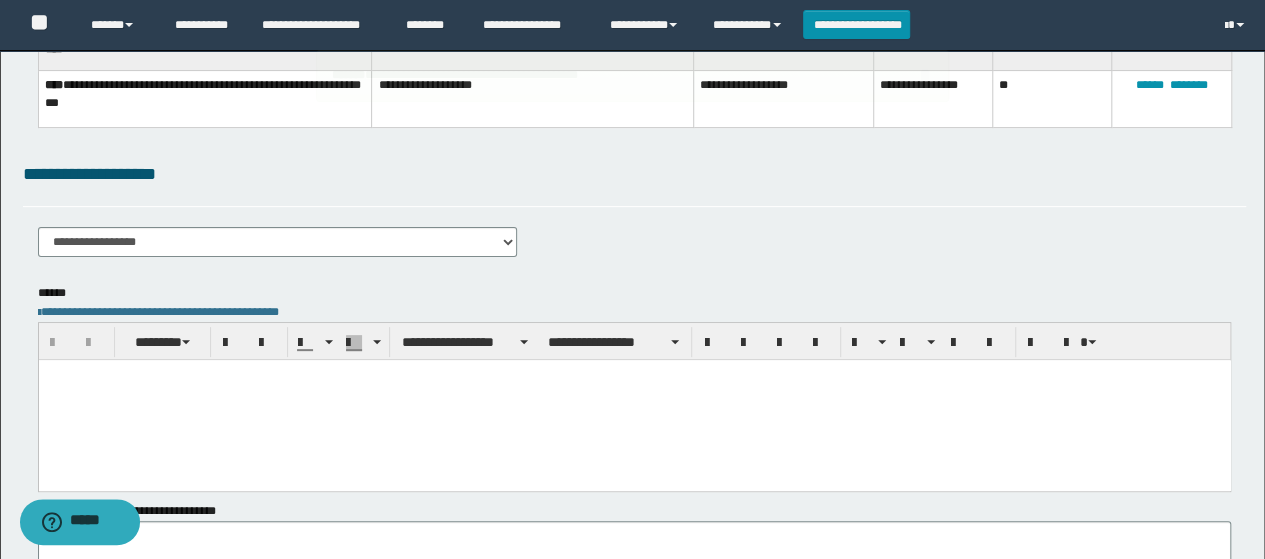 click at bounding box center (634, 400) 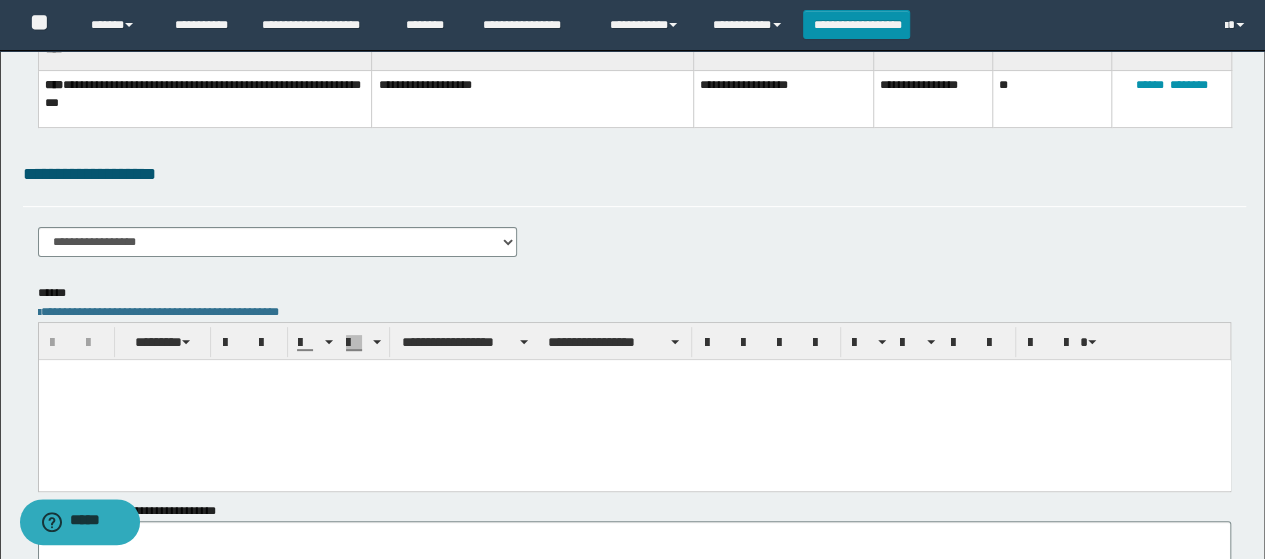 type 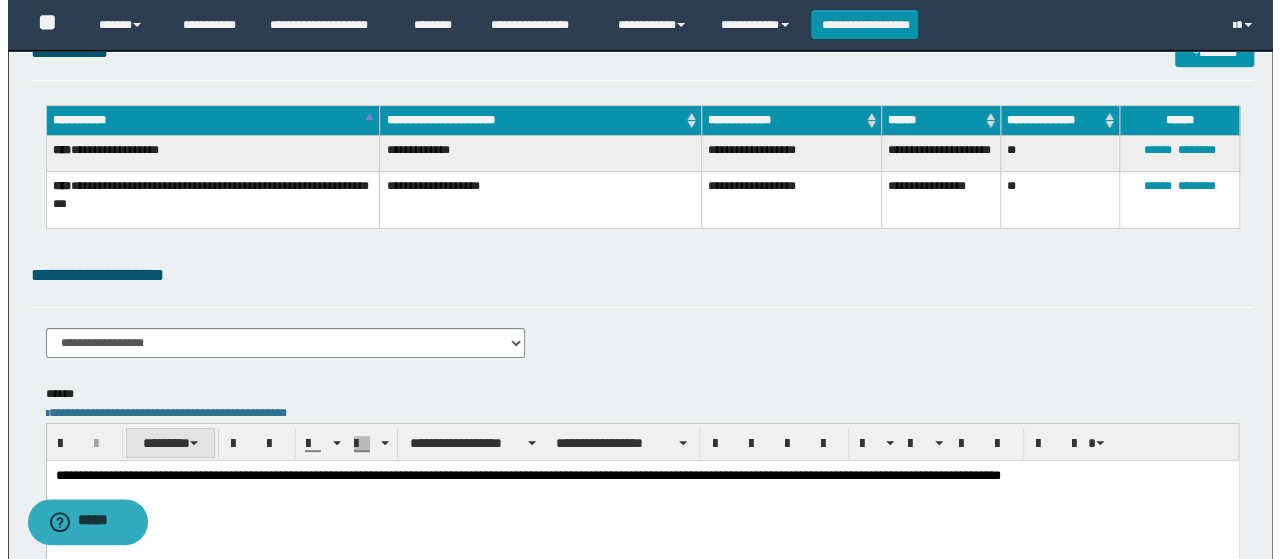 scroll, scrollTop: 0, scrollLeft: 0, axis: both 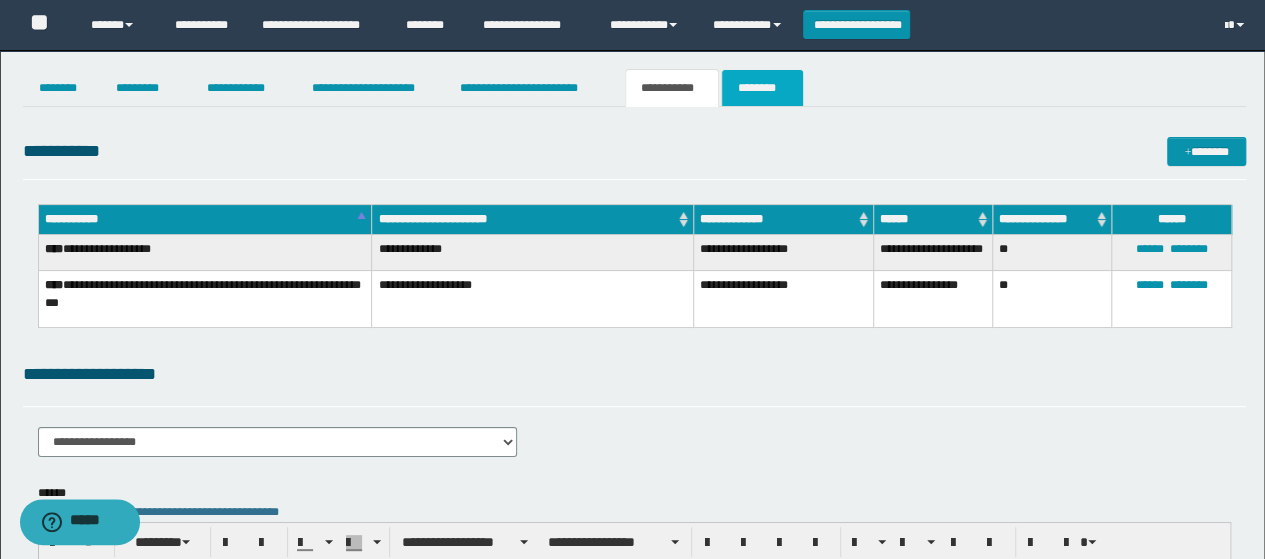 click on "********" at bounding box center [762, 88] 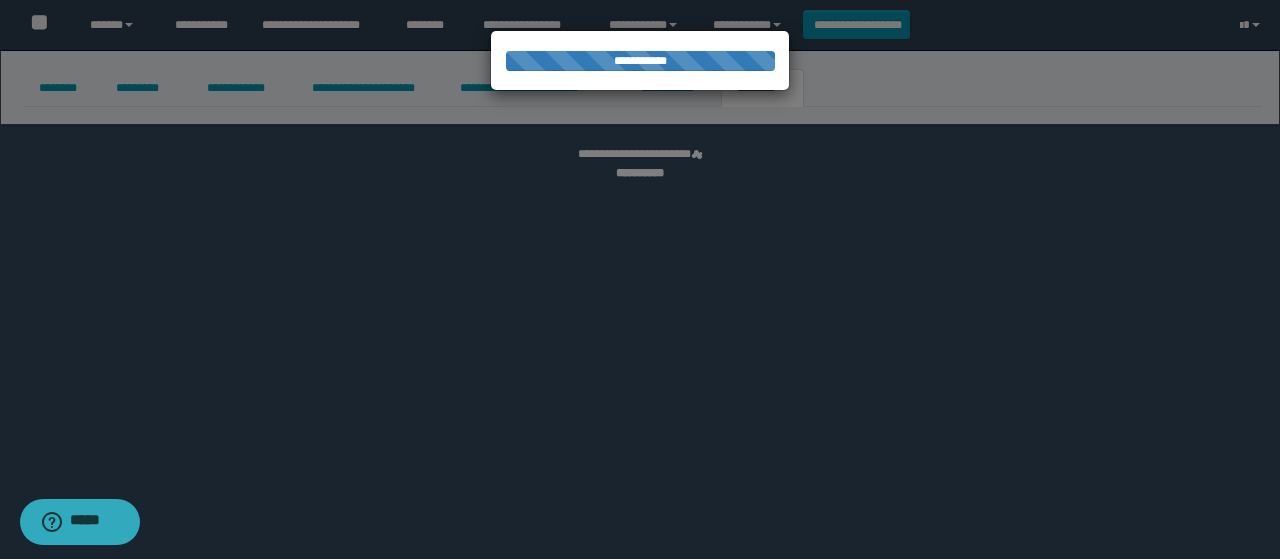 select 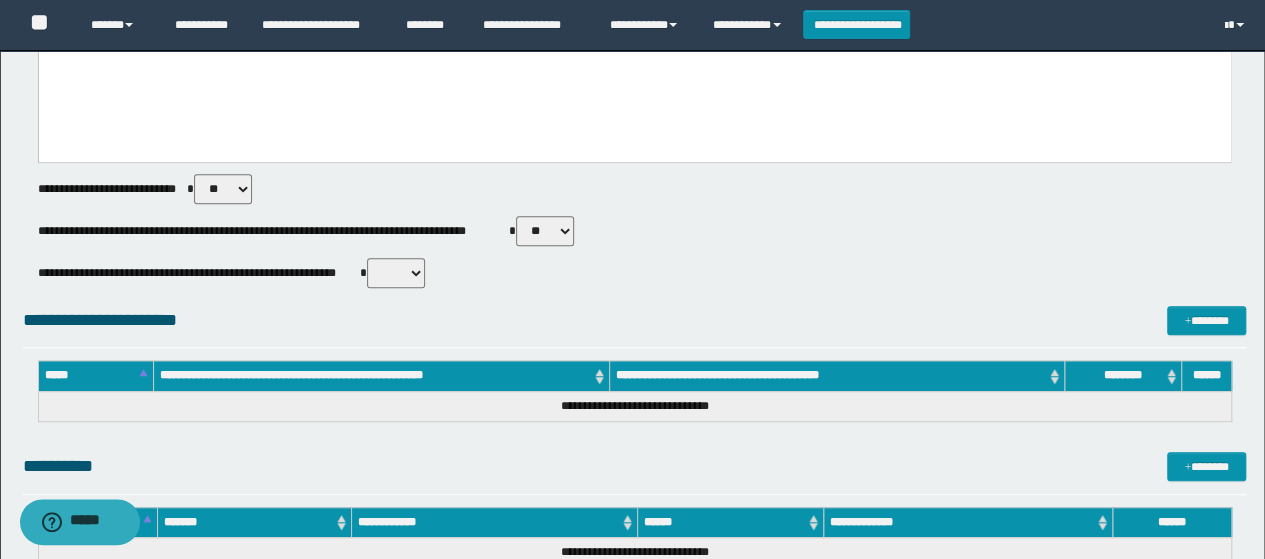 scroll, scrollTop: 500, scrollLeft: 0, axis: vertical 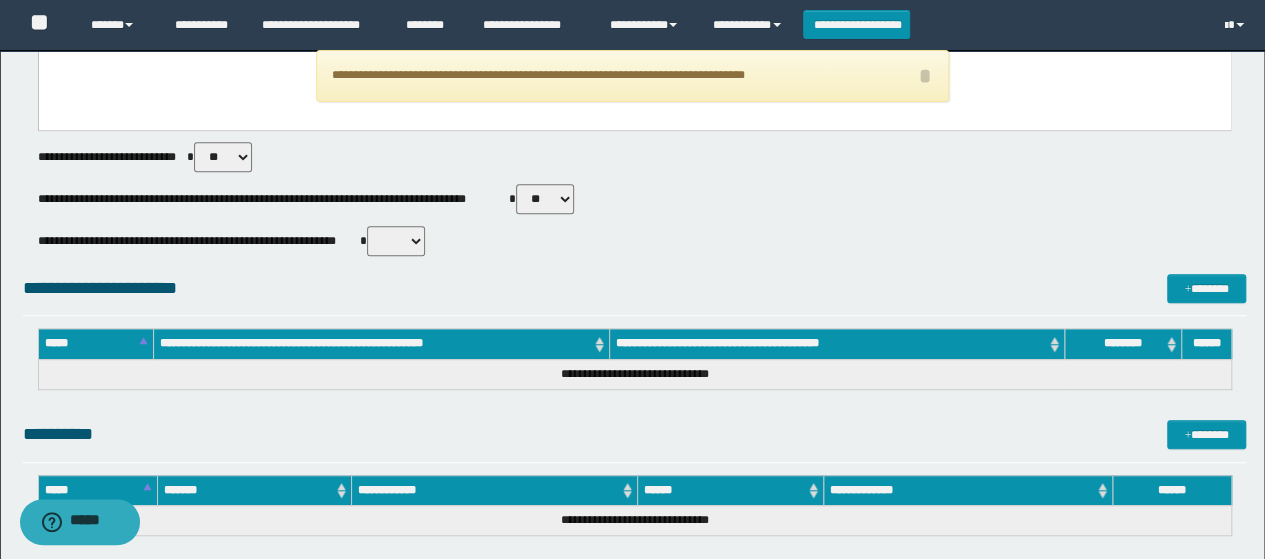 click on "**
**" at bounding box center (545, 199) 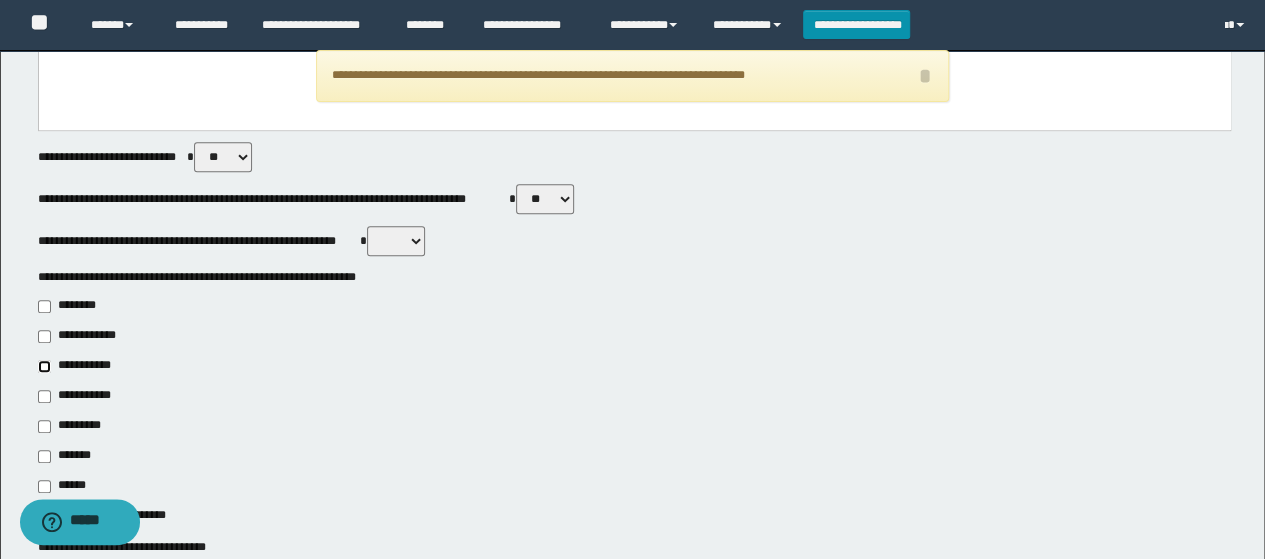 type on "**********" 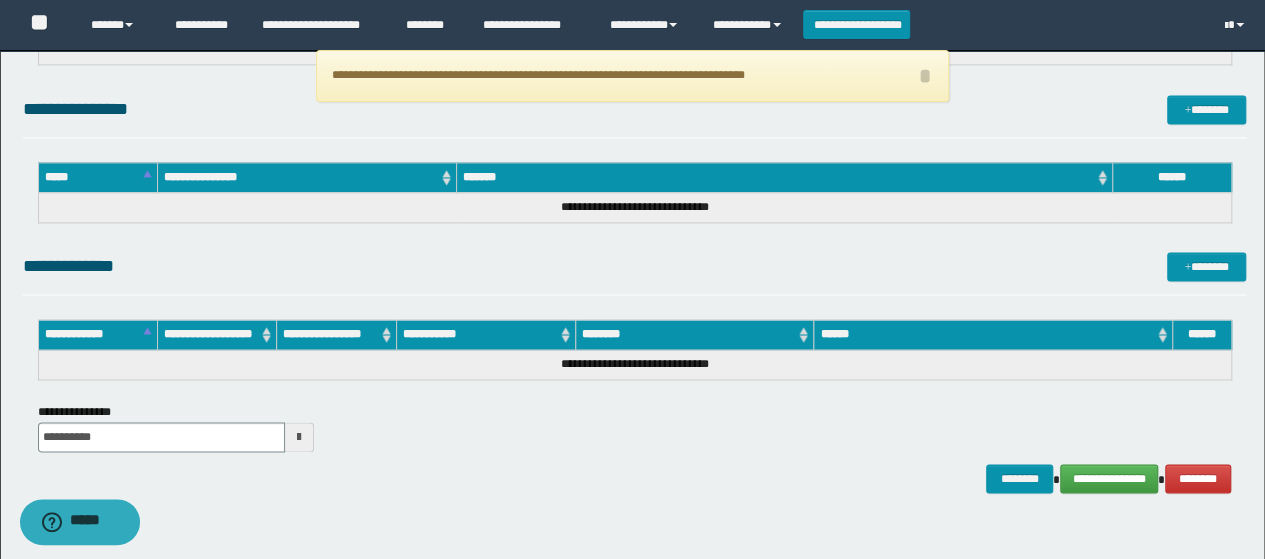 scroll, scrollTop: 1400, scrollLeft: 0, axis: vertical 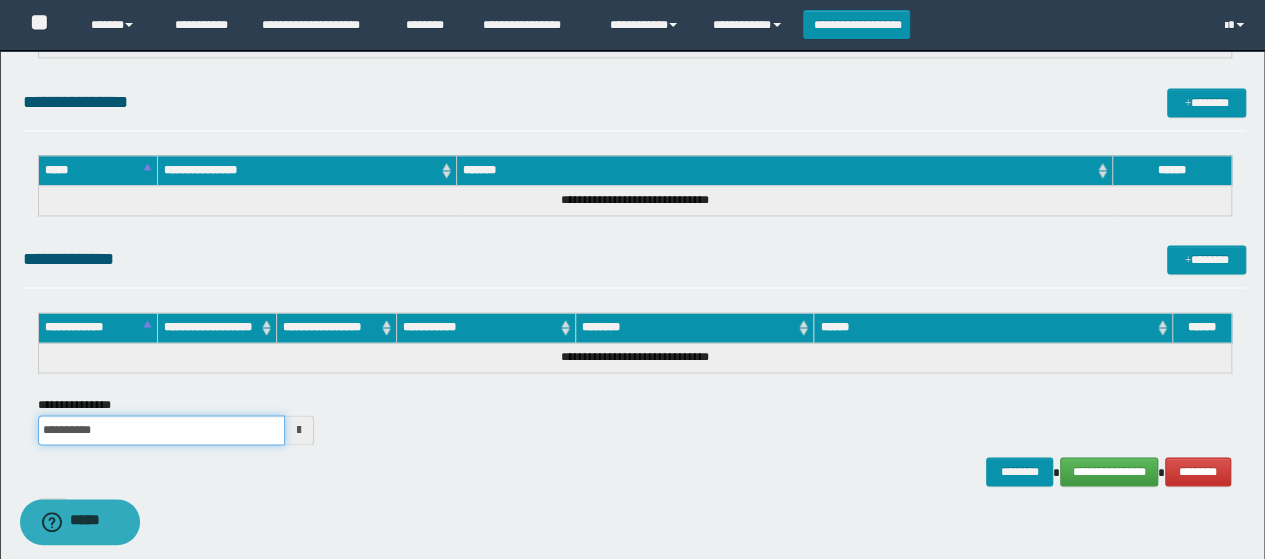 click on "**********" at bounding box center (161, 430) 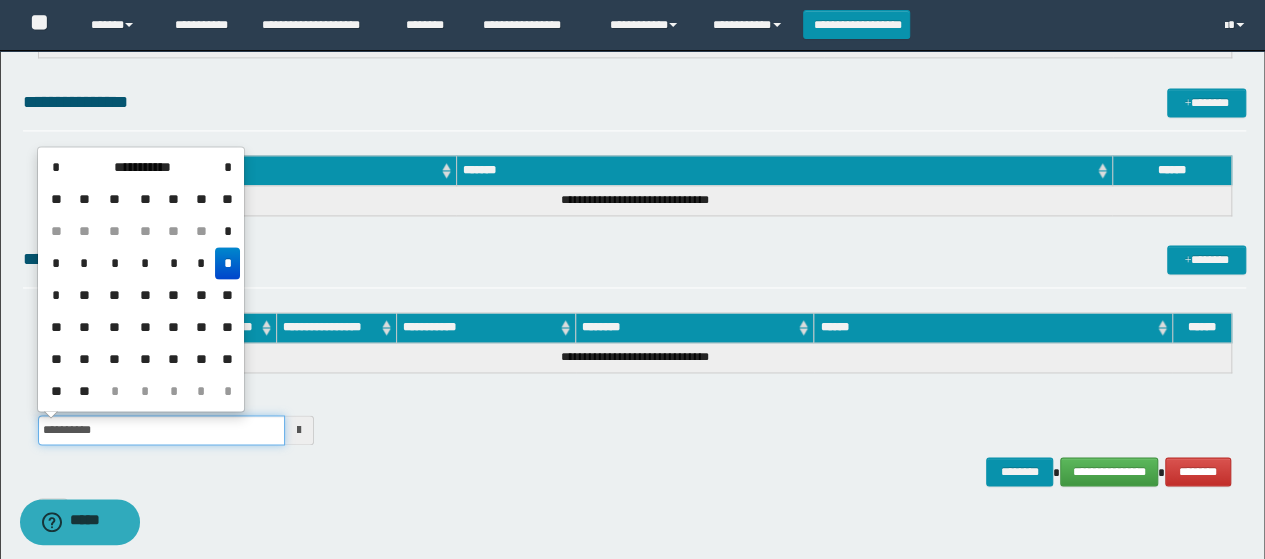 click on "**********" at bounding box center [161, 430] 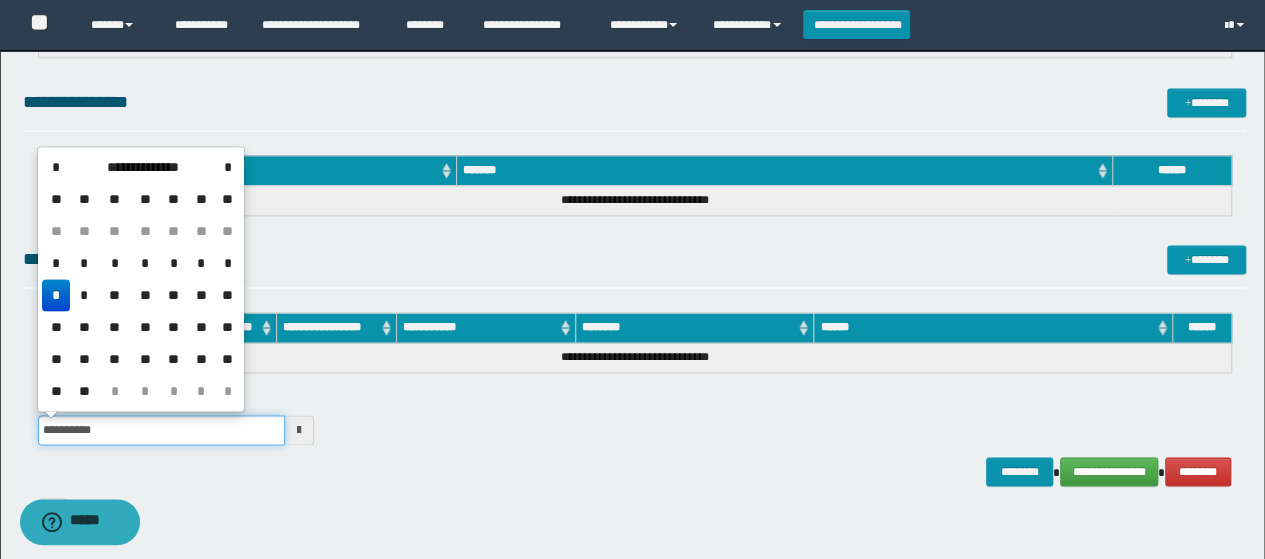 click on "**********" at bounding box center [161, 430] 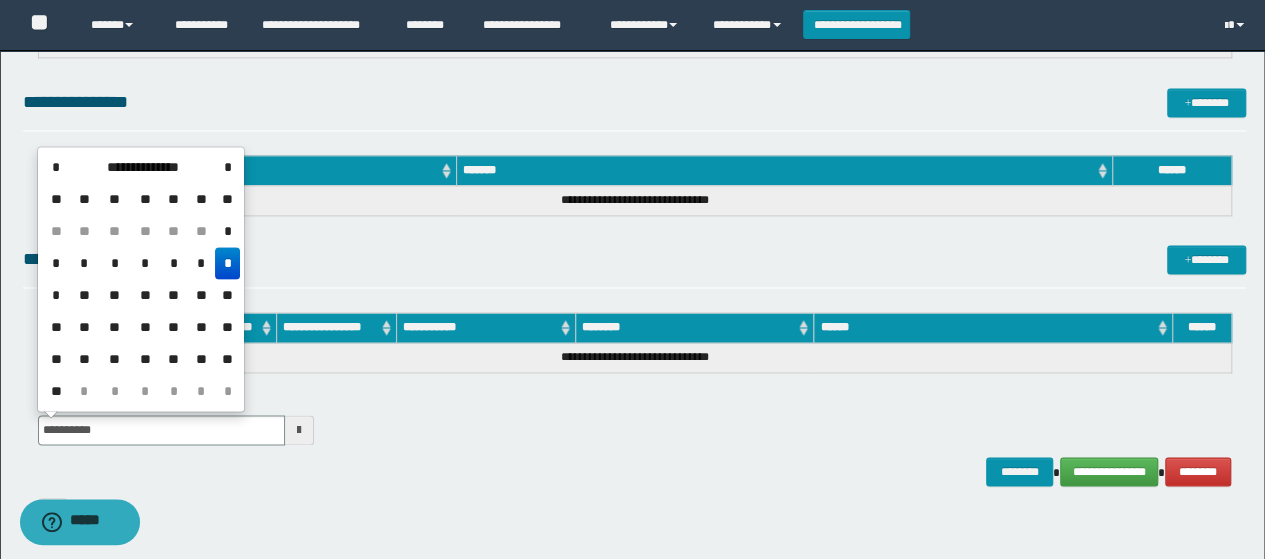 type on "**********" 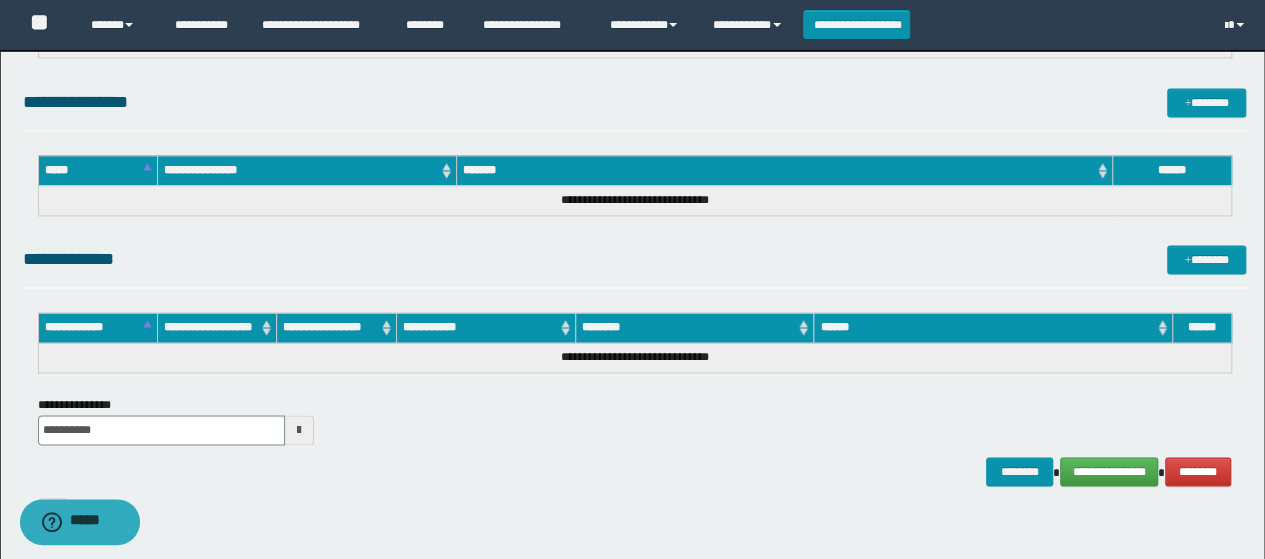 click on "**********" at bounding box center (635, 471) 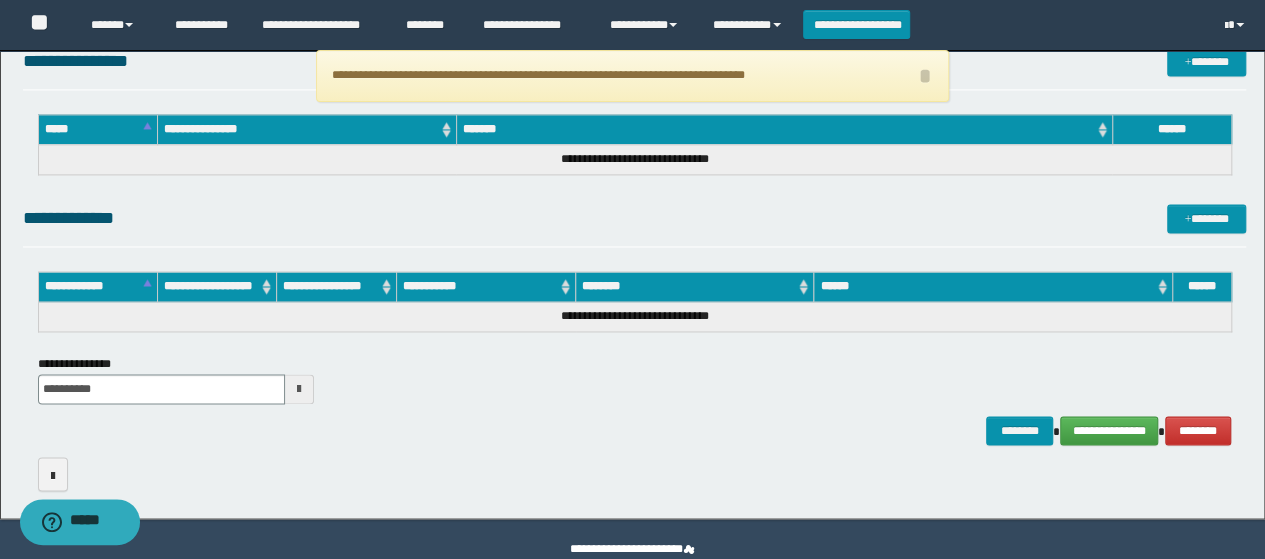 scroll, scrollTop: 1478, scrollLeft: 0, axis: vertical 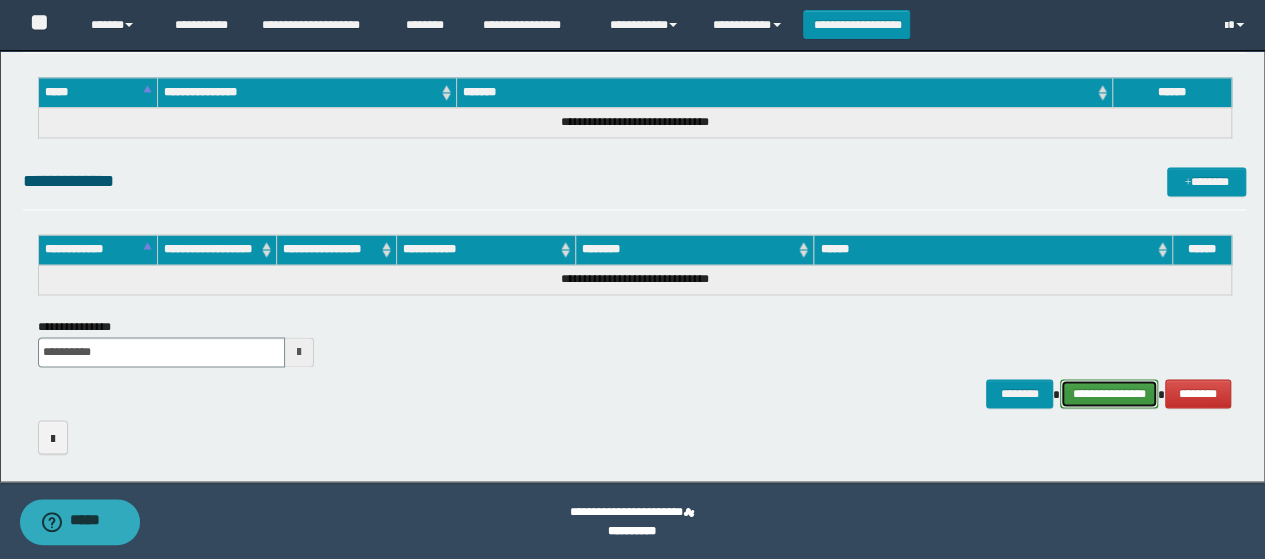 click on "**********" at bounding box center (1109, 393) 